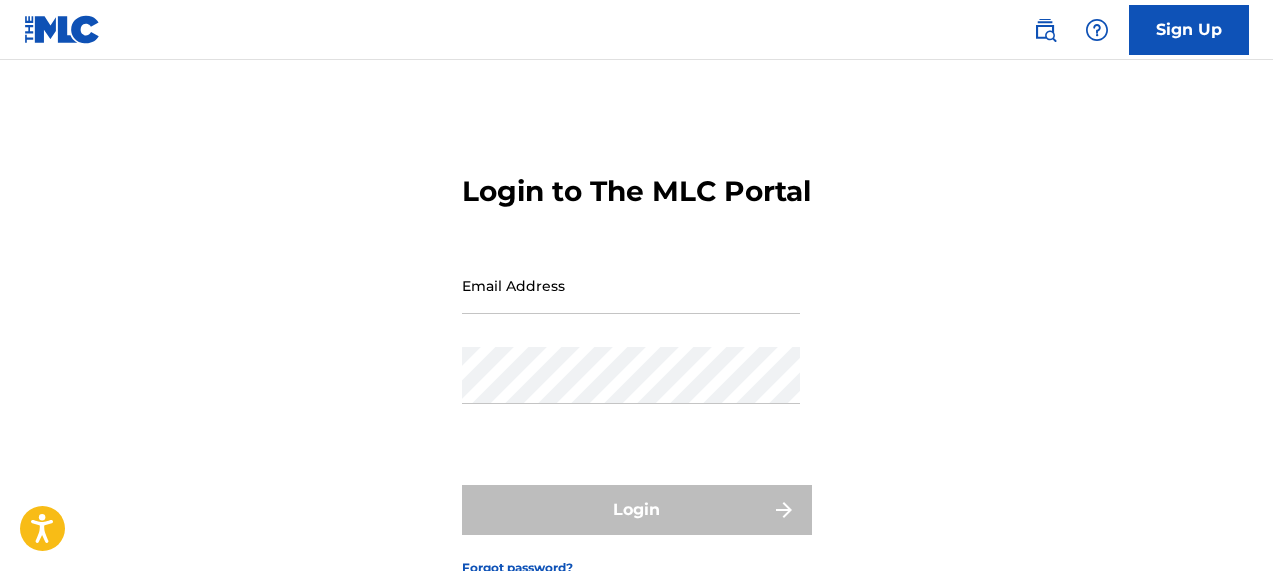scroll, scrollTop: 0, scrollLeft: 0, axis: both 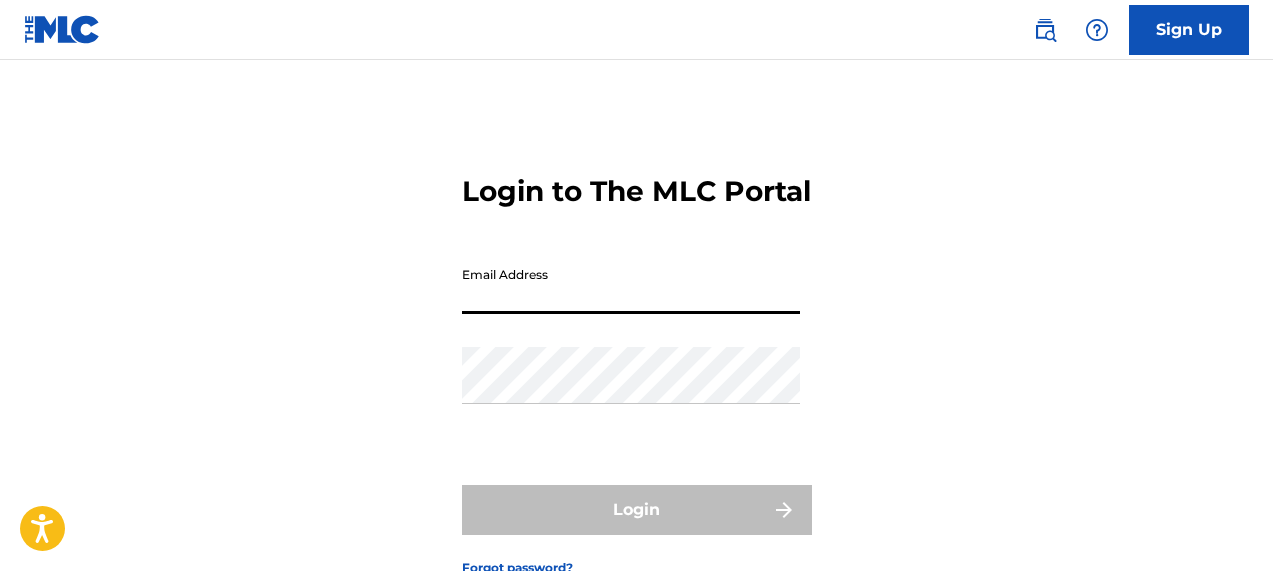 click on "Email Address" at bounding box center (631, 285) 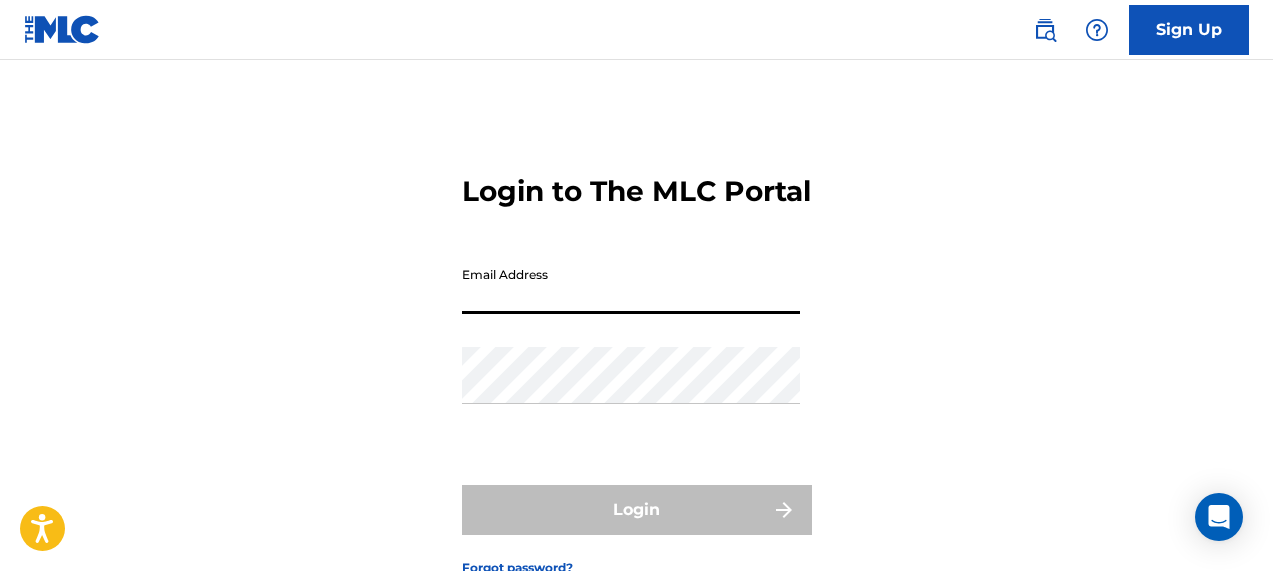 scroll, scrollTop: 0, scrollLeft: 0, axis: both 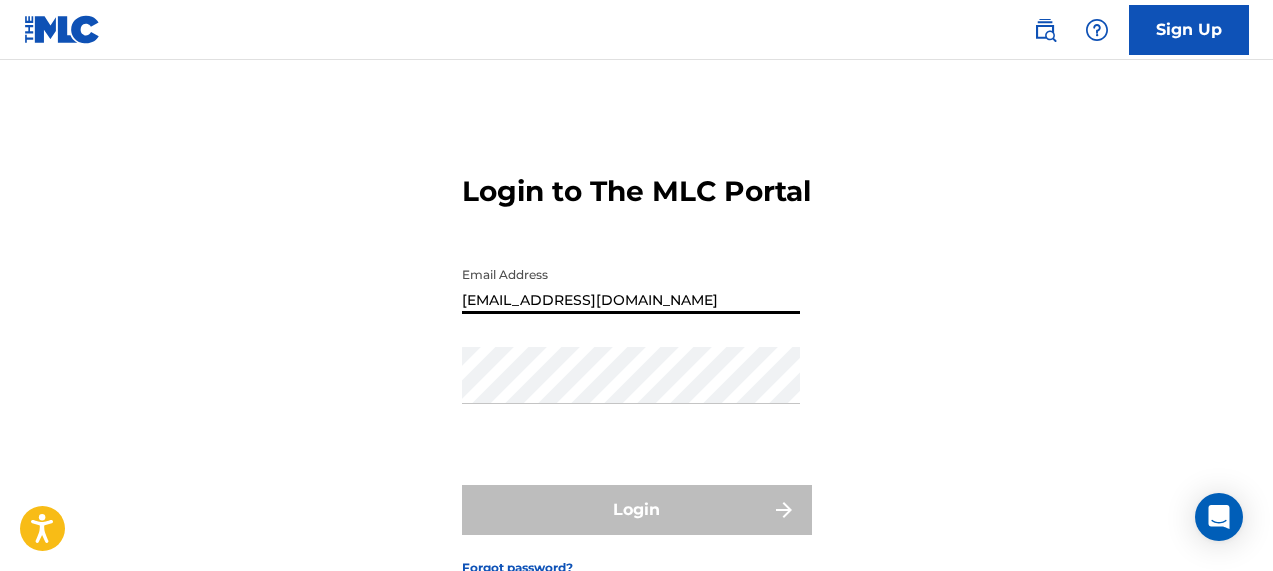click on "[EMAIL_ADDRESS][DOMAIN_NAME]" at bounding box center [631, 285] 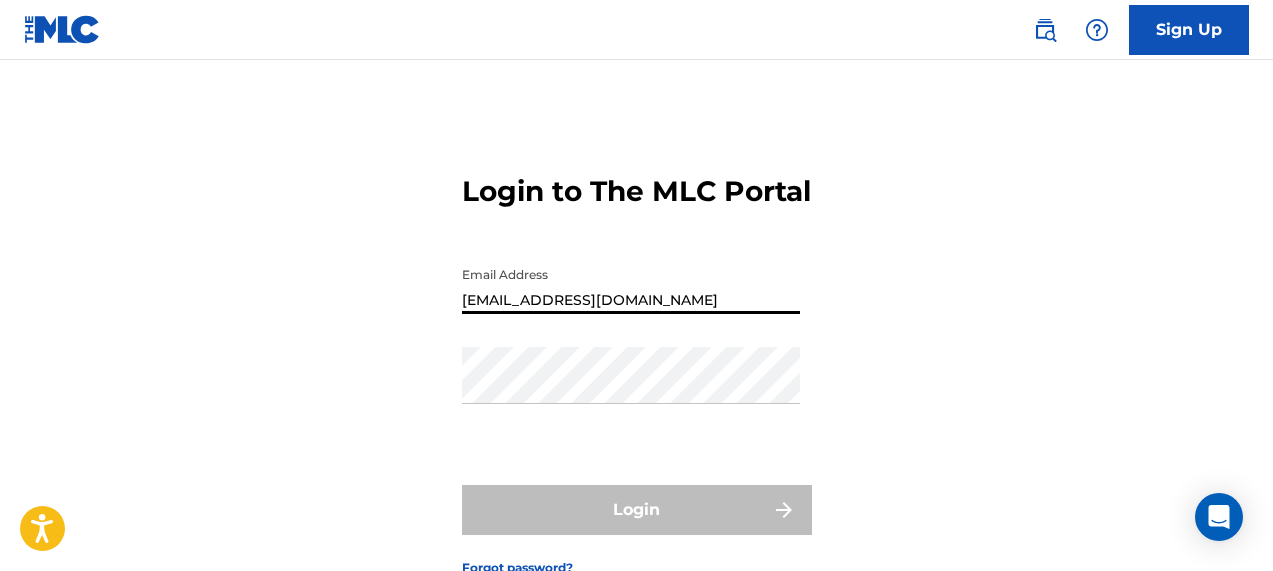 type on "[EMAIL_ADDRESS][DOMAIN_NAME]" 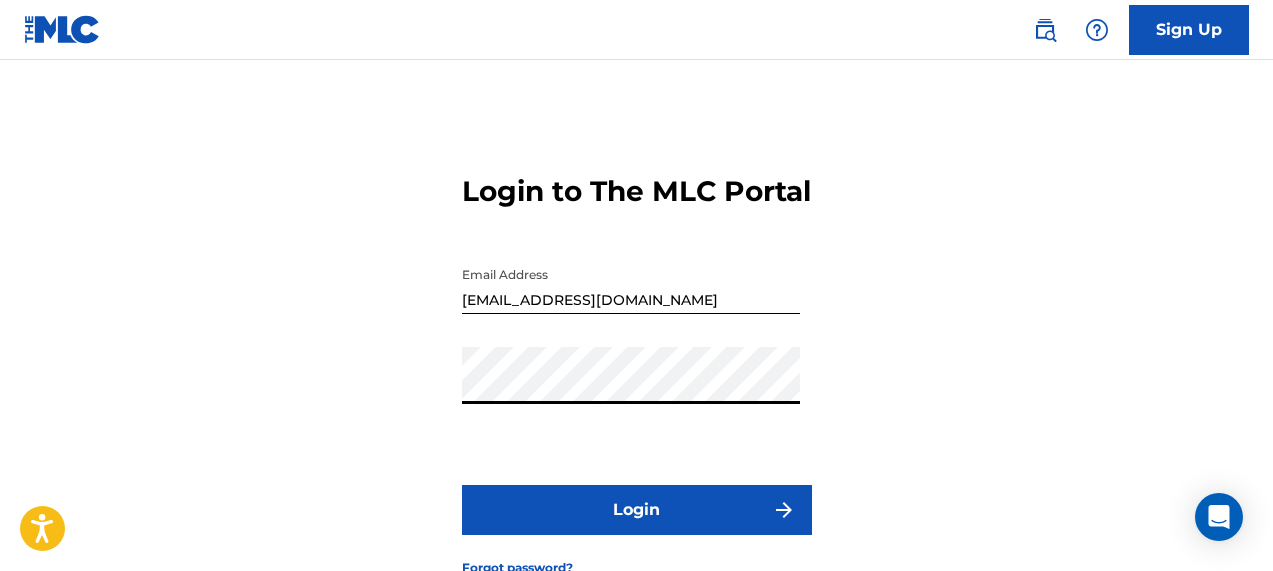 click on "Login" at bounding box center [637, 510] 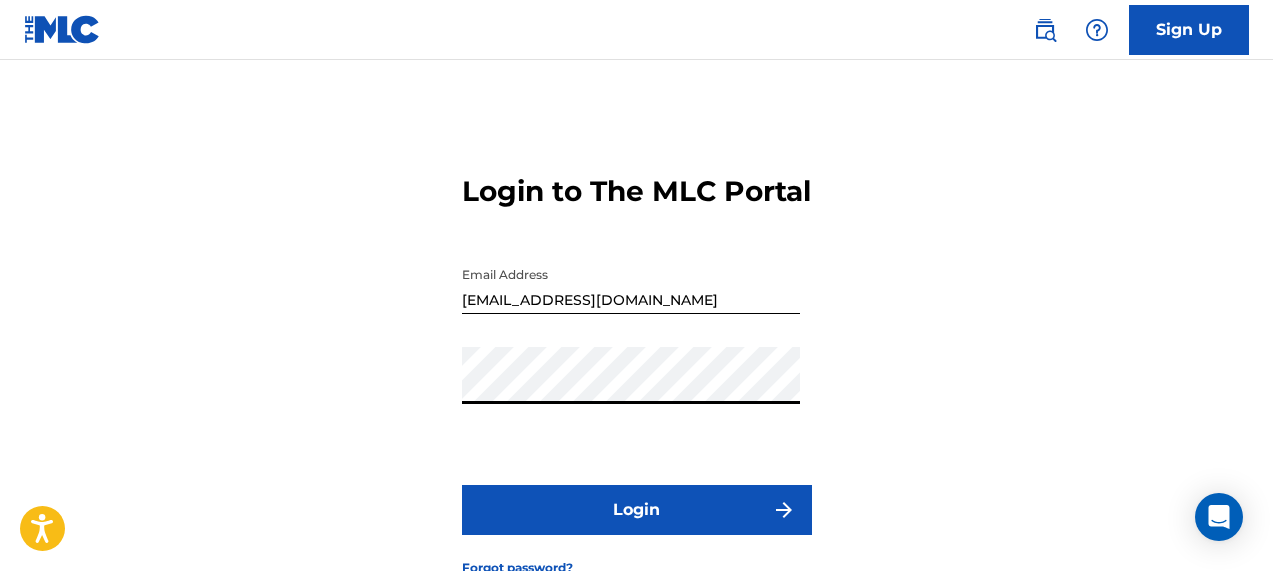 click on "Login" at bounding box center [637, 510] 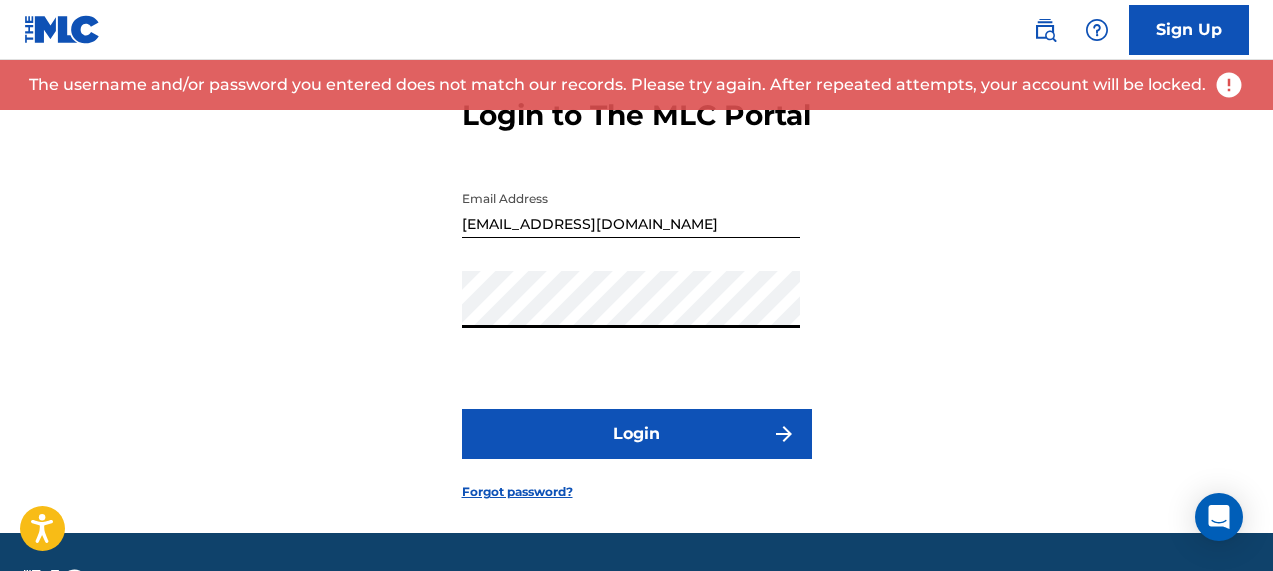 scroll, scrollTop: 169, scrollLeft: 0, axis: vertical 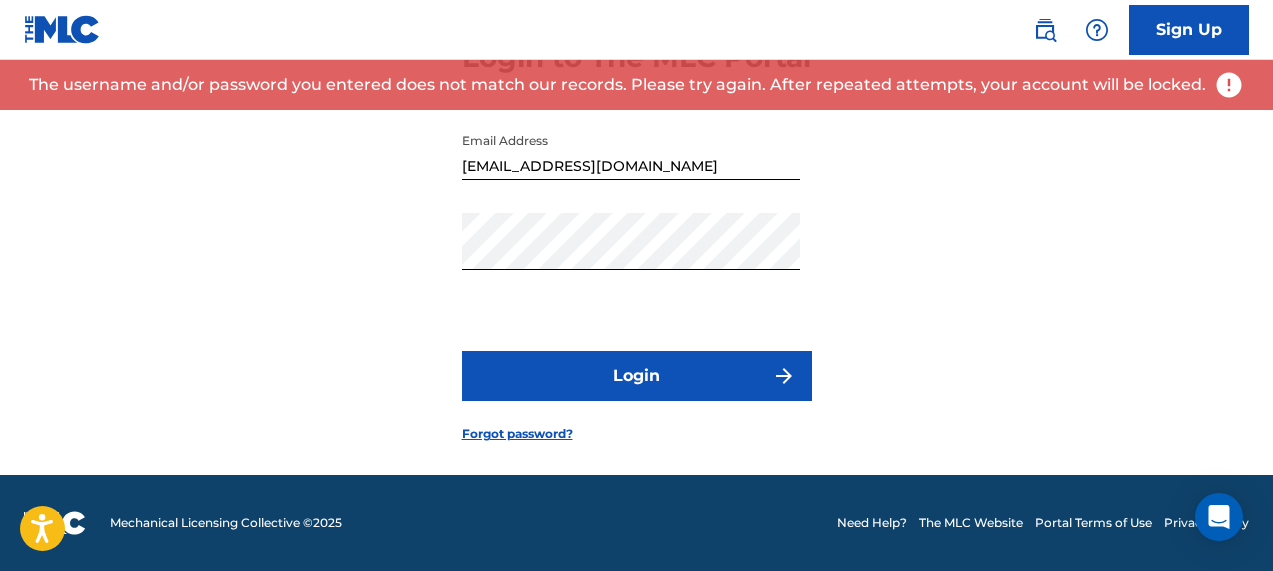 click on "Forgot password?" at bounding box center [517, 434] 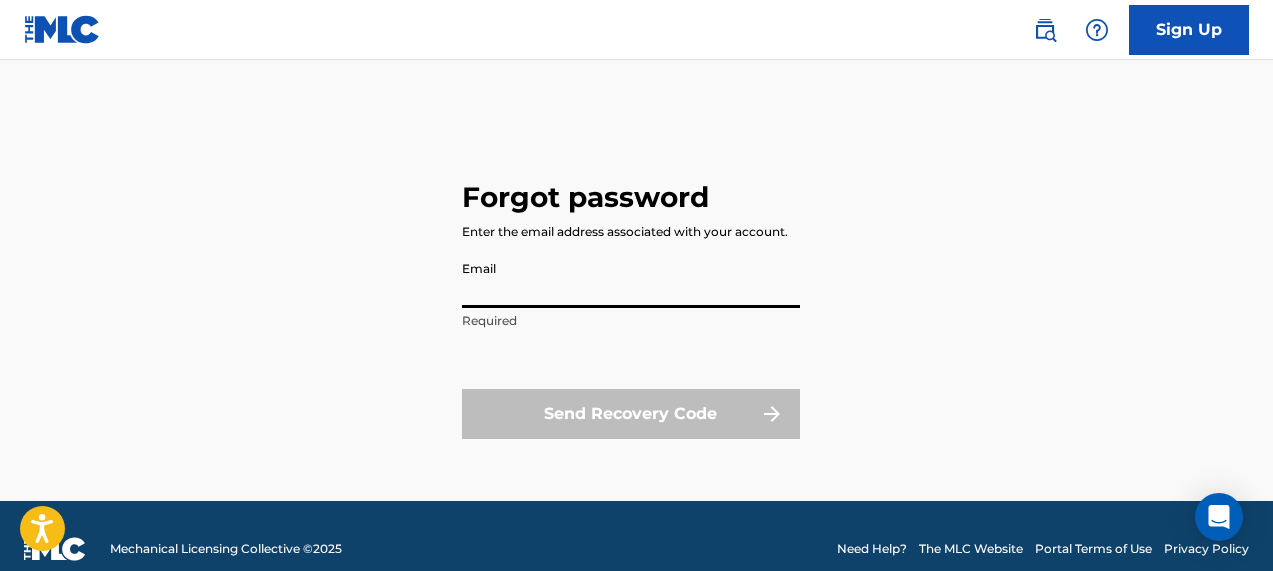 click on "Email" at bounding box center (631, 279) 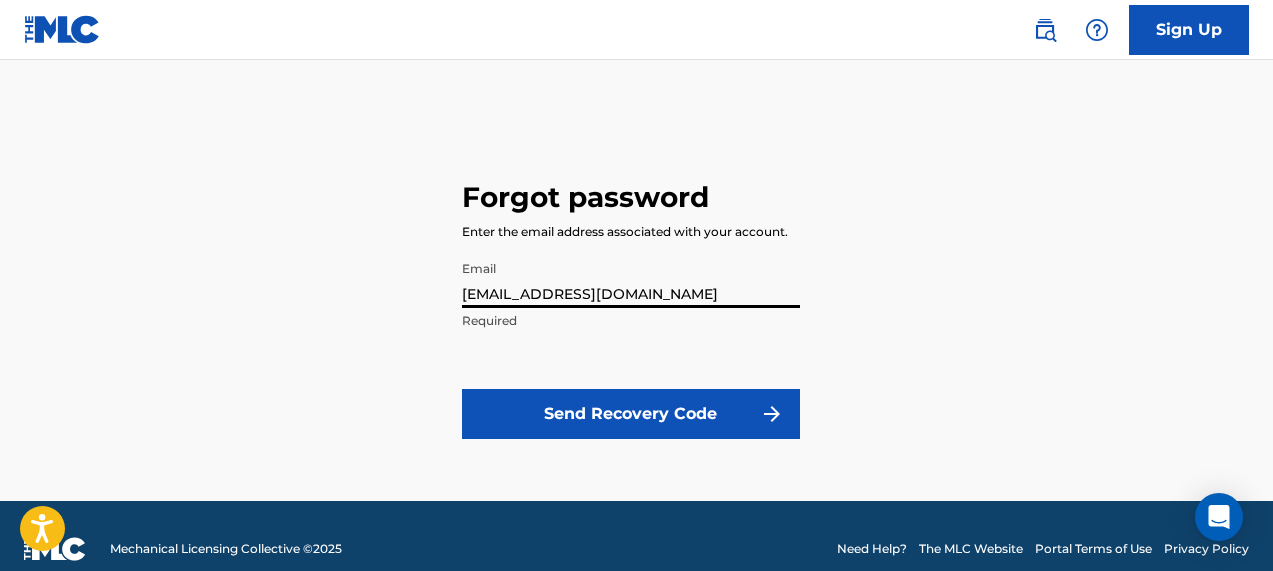 type on "[EMAIL_ADDRESS][DOMAIN_NAME]" 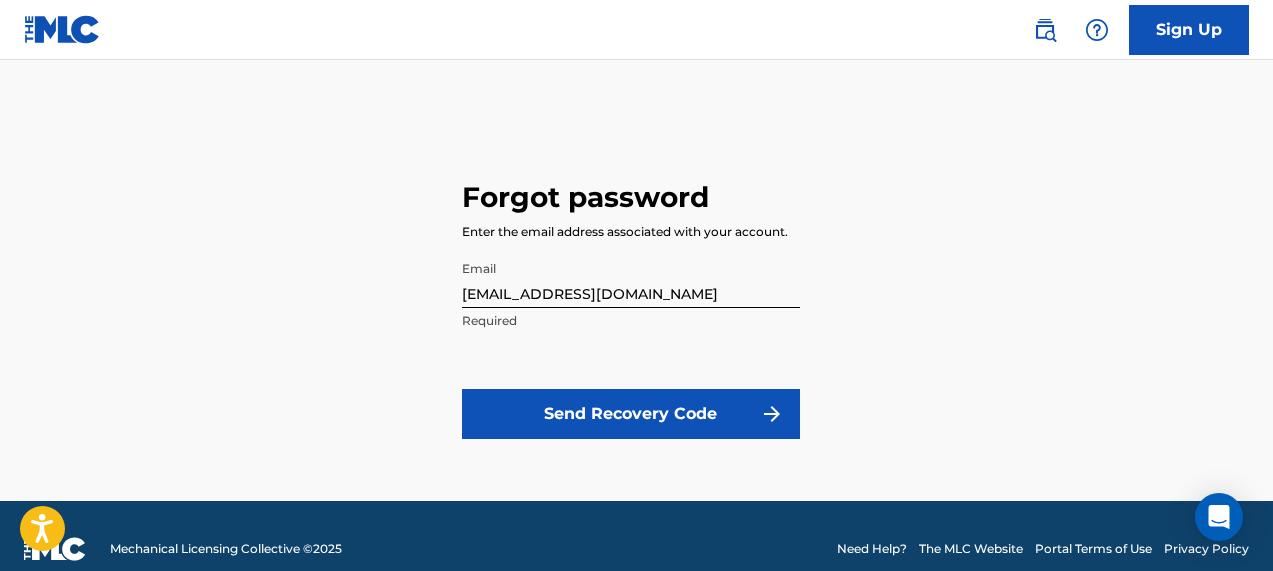 click on "Send Recovery Code" at bounding box center [631, 414] 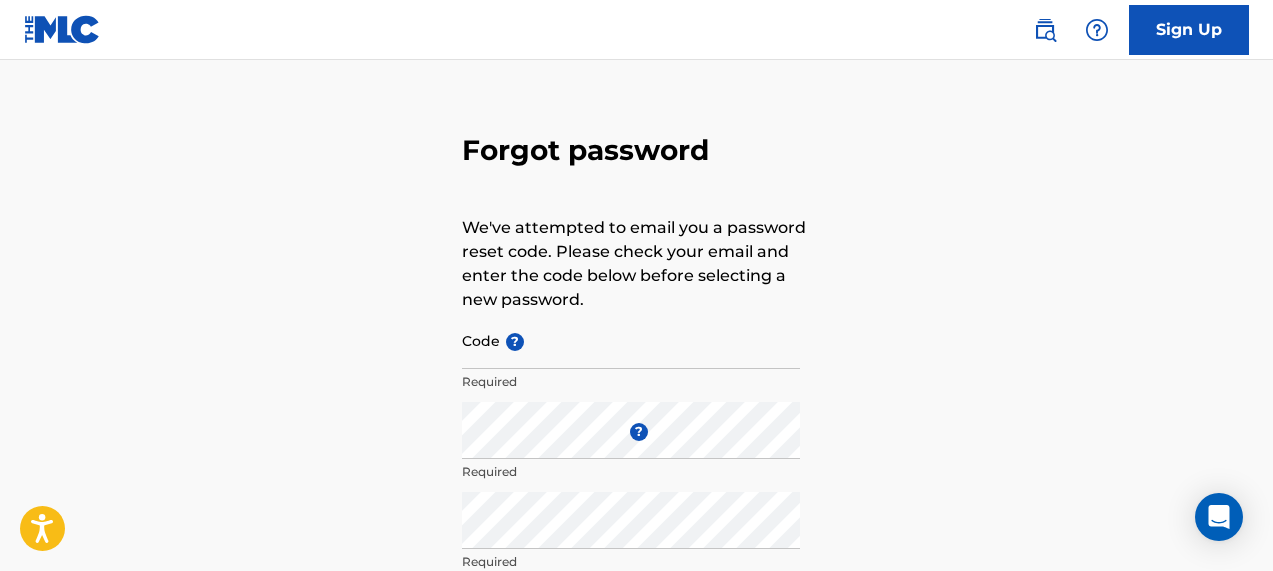 scroll, scrollTop: 42, scrollLeft: 0, axis: vertical 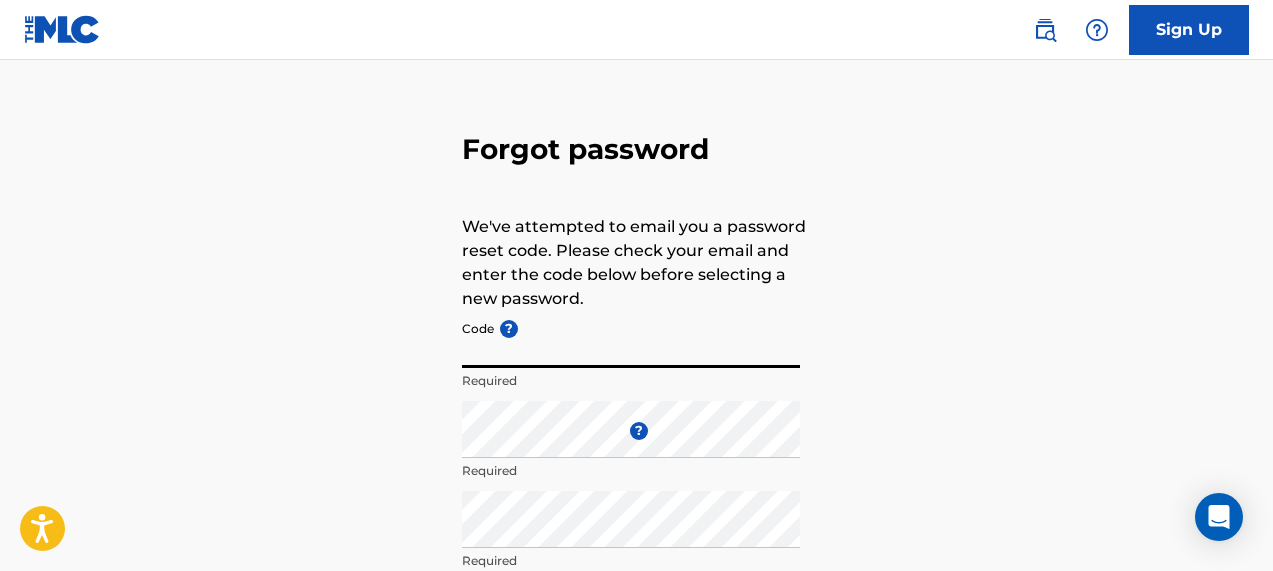 paste on "FP_c88376de0c37886b058cd6716a43" 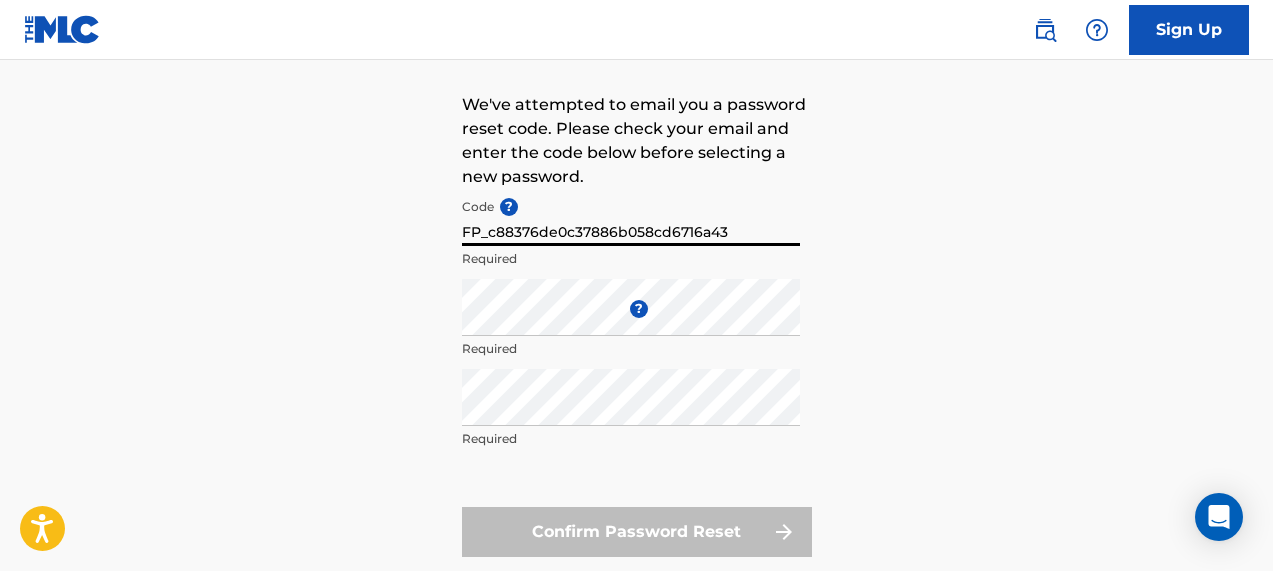 scroll, scrollTop: 185, scrollLeft: 0, axis: vertical 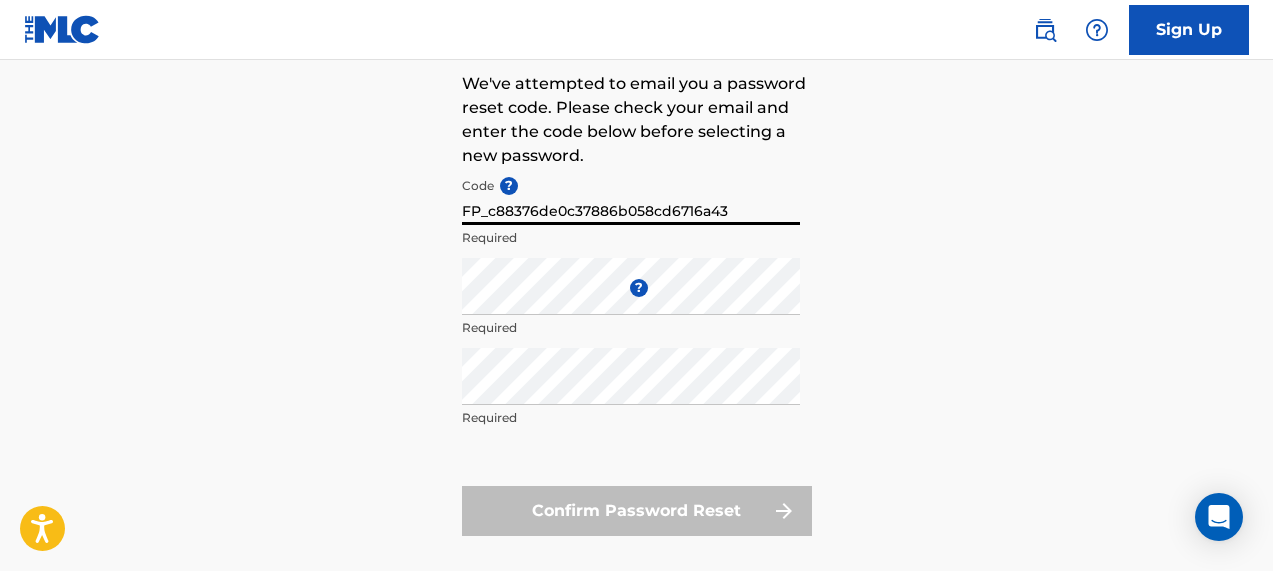 type on "FP_c88376de0c37886b058cd6716a43" 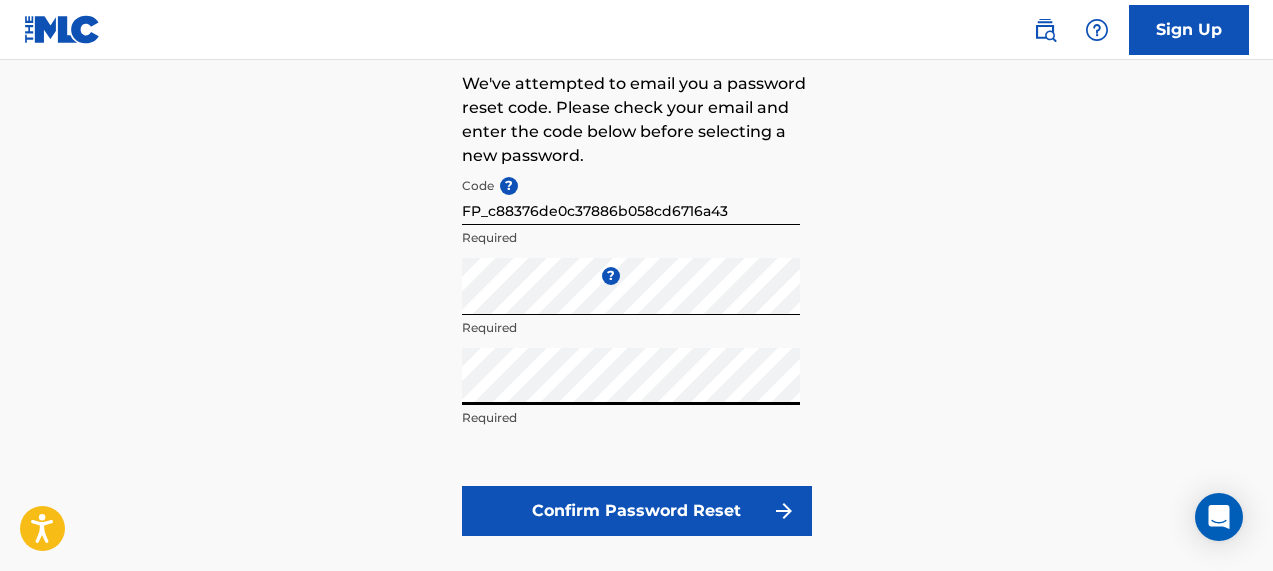 click on "Confirm Password Reset" at bounding box center (637, 511) 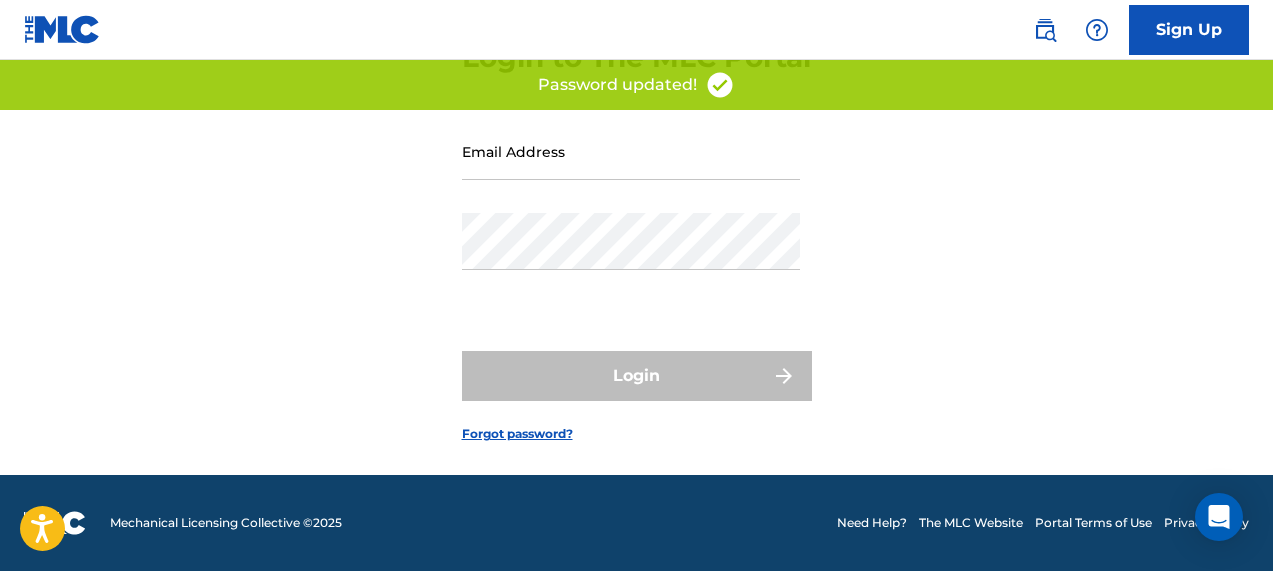 scroll, scrollTop: 0, scrollLeft: 0, axis: both 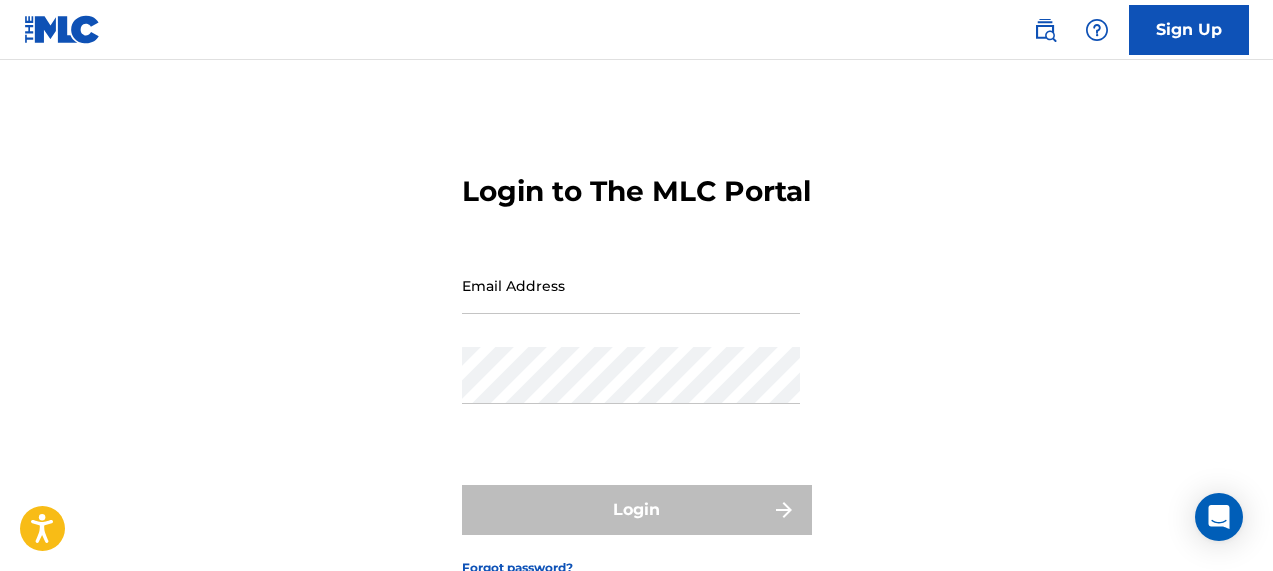 type on "[EMAIL_ADDRESS][DOMAIN_NAME]" 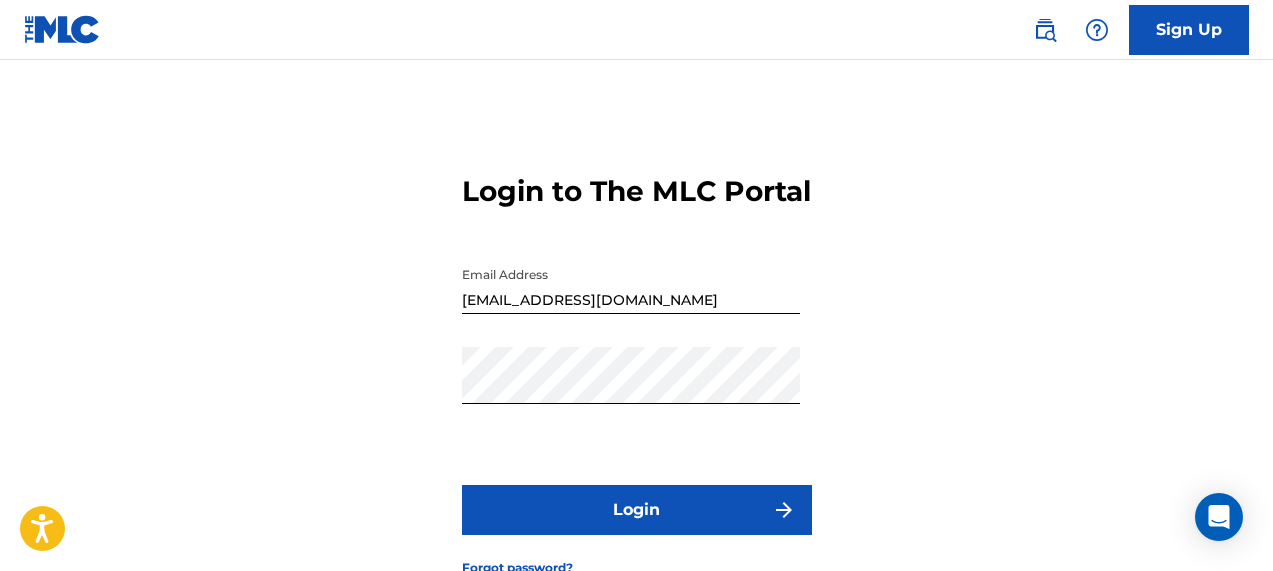 click on "Login" at bounding box center (637, 510) 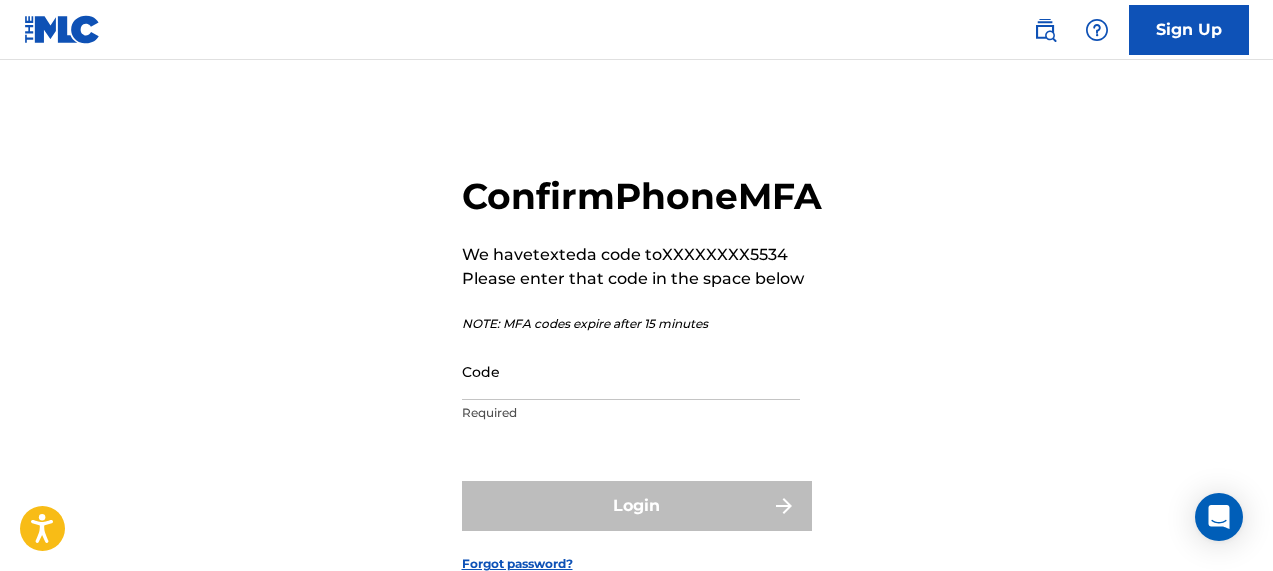 click on "Code" at bounding box center (631, 371) 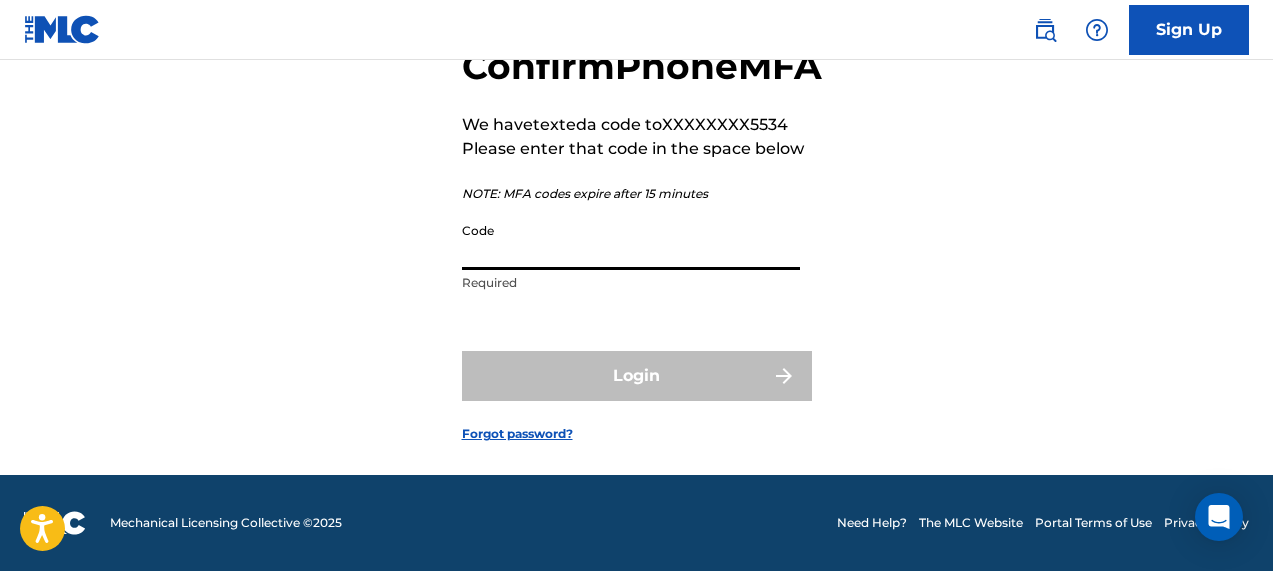 scroll, scrollTop: 175, scrollLeft: 0, axis: vertical 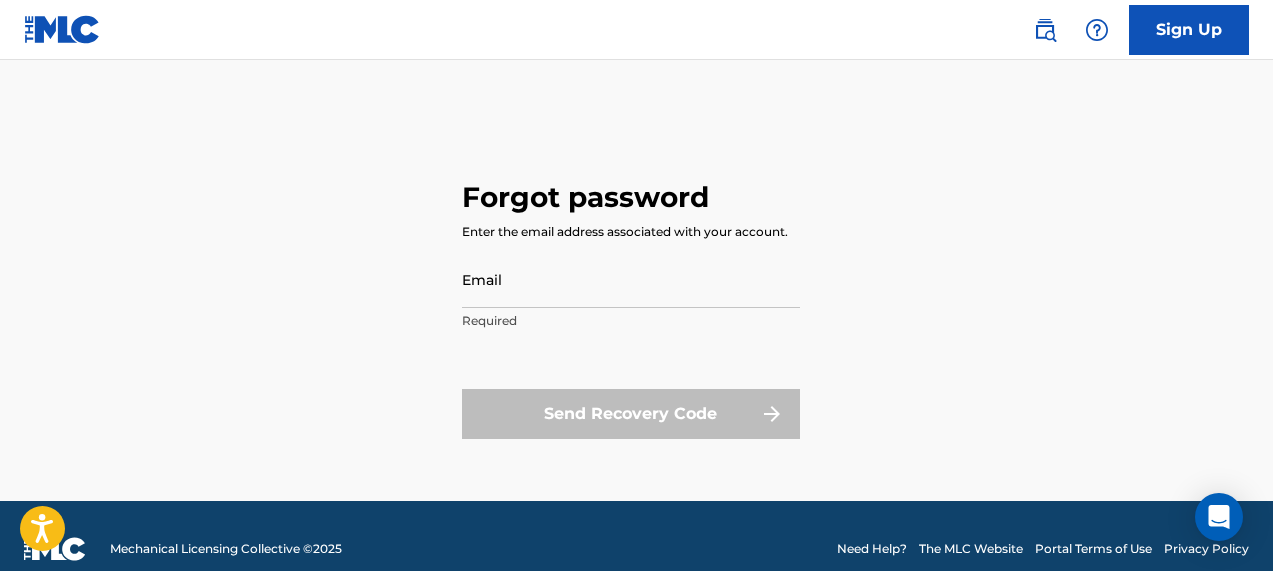 type on "[EMAIL_ADDRESS][DOMAIN_NAME]" 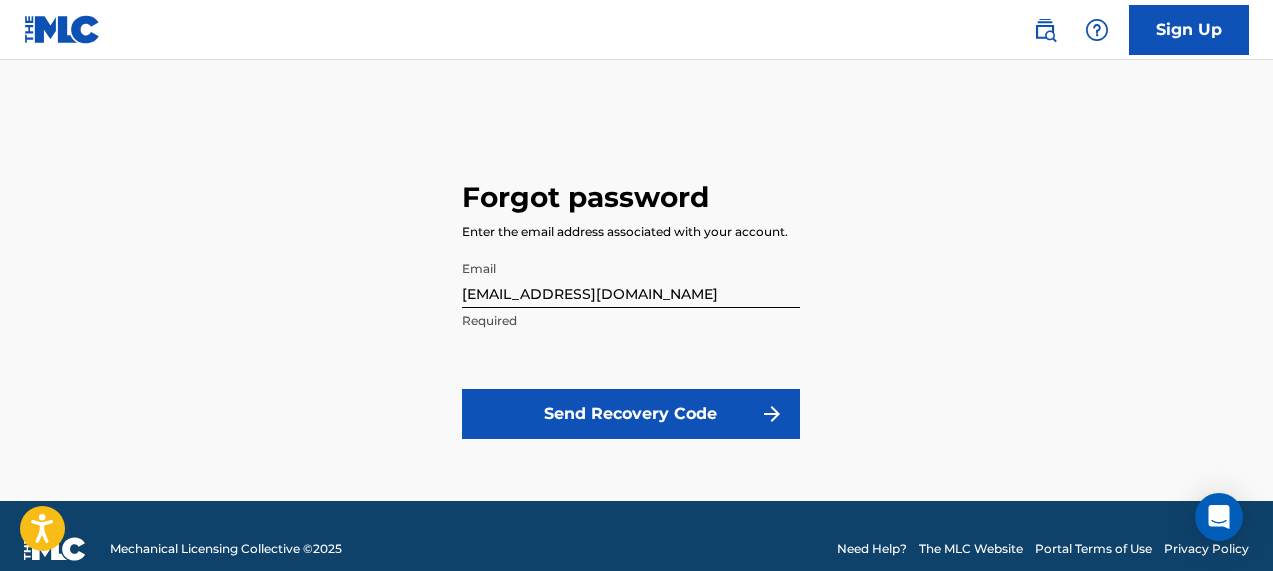 click at bounding box center (62, 29) 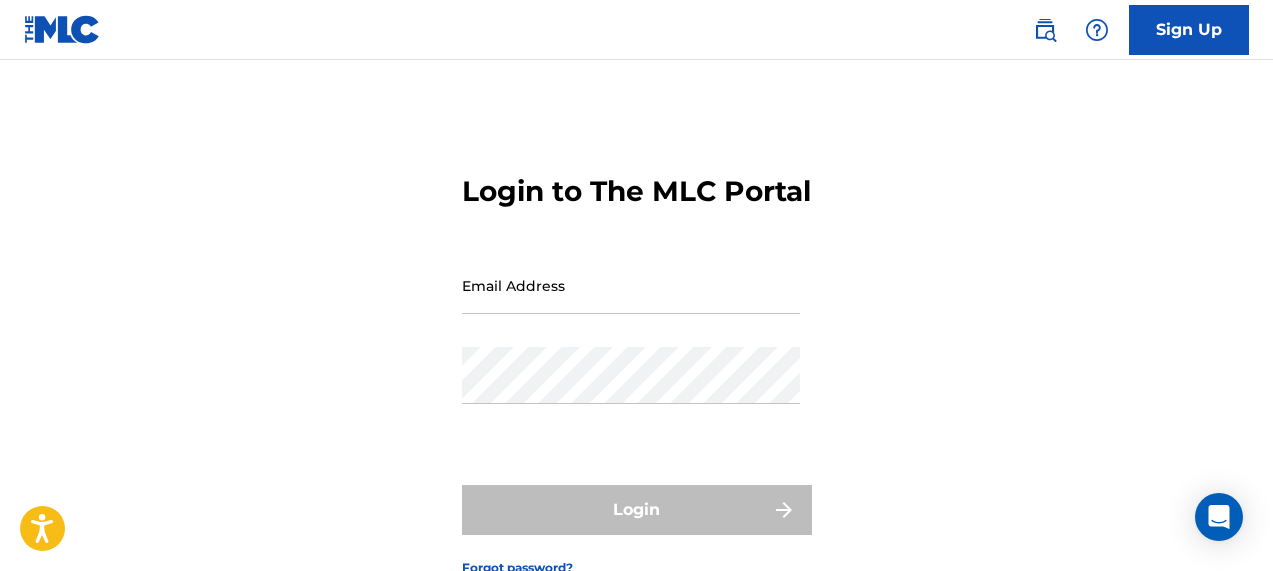 type on "[EMAIL_ADDRESS][DOMAIN_NAME]" 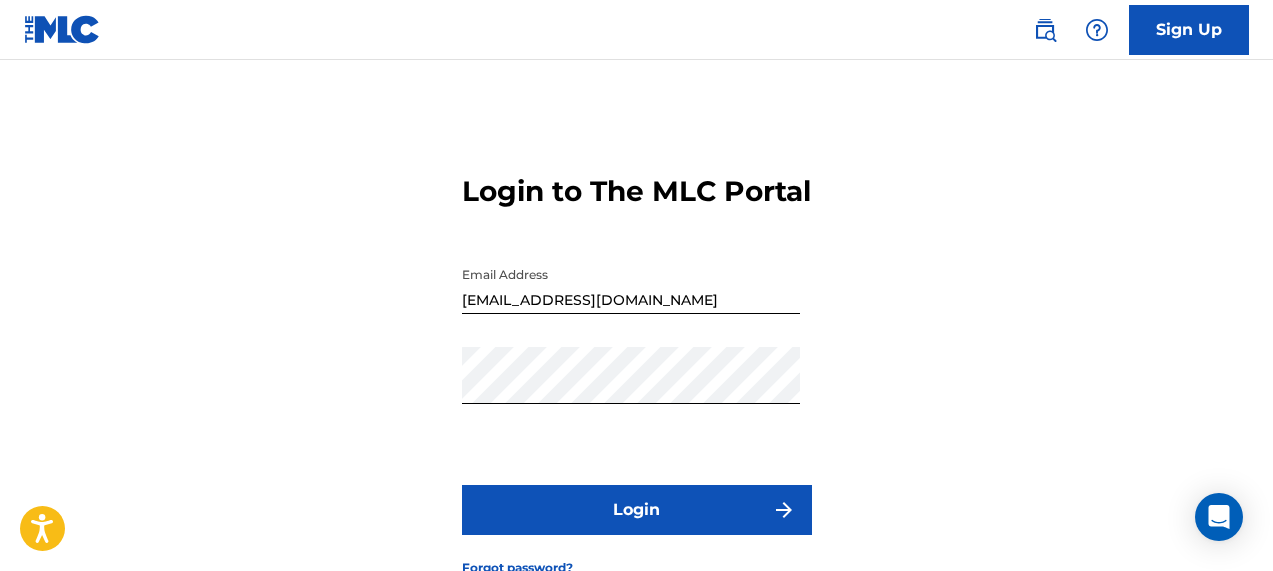 click on "Login" at bounding box center (637, 510) 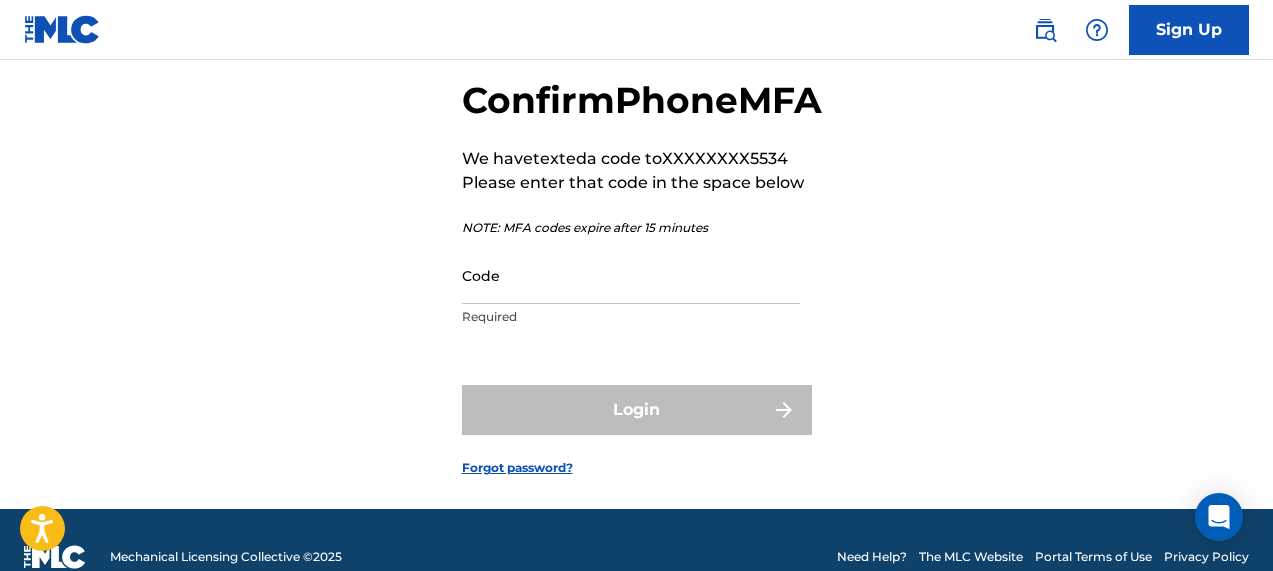 scroll, scrollTop: 0, scrollLeft: 0, axis: both 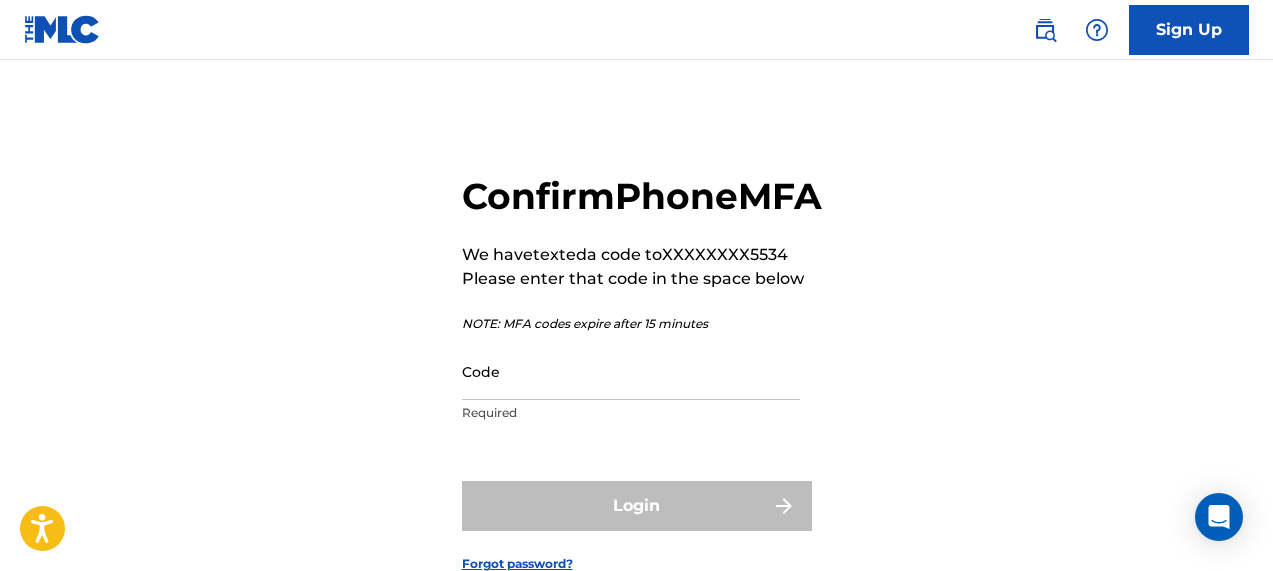 click on "Code" at bounding box center (631, 371) 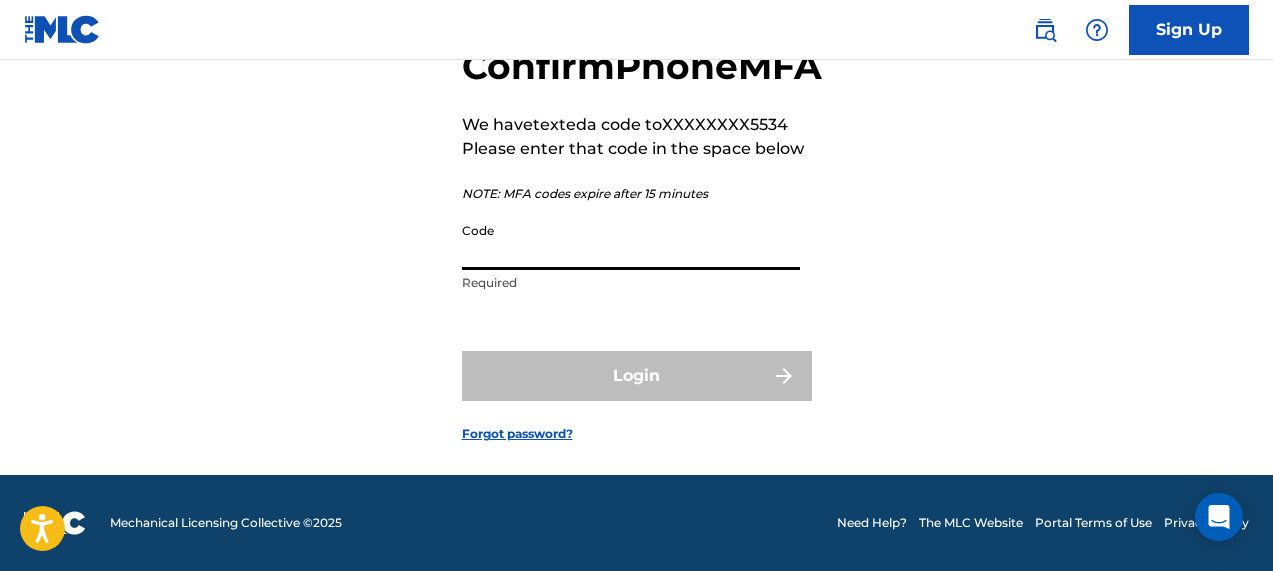 scroll, scrollTop: 0, scrollLeft: 0, axis: both 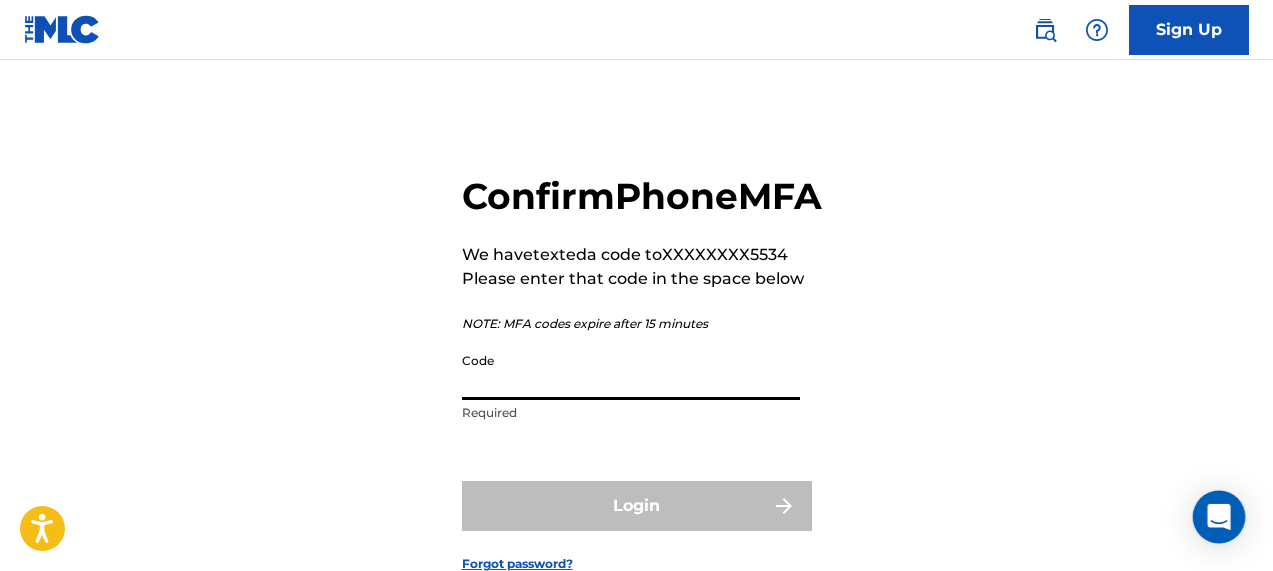 click 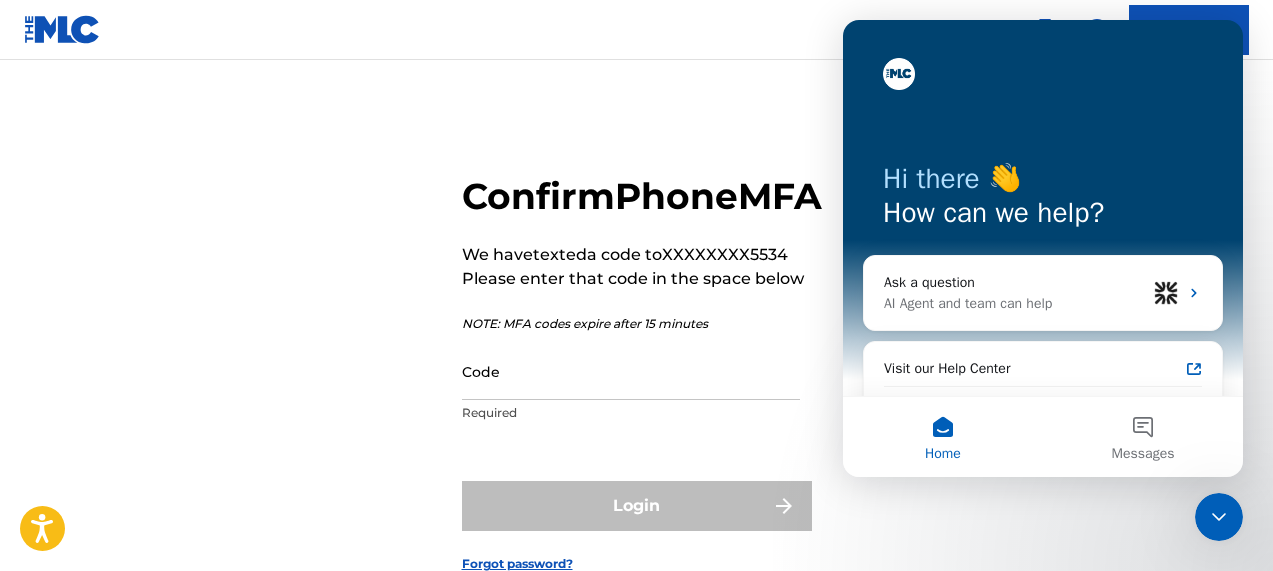 scroll, scrollTop: 0, scrollLeft: 0, axis: both 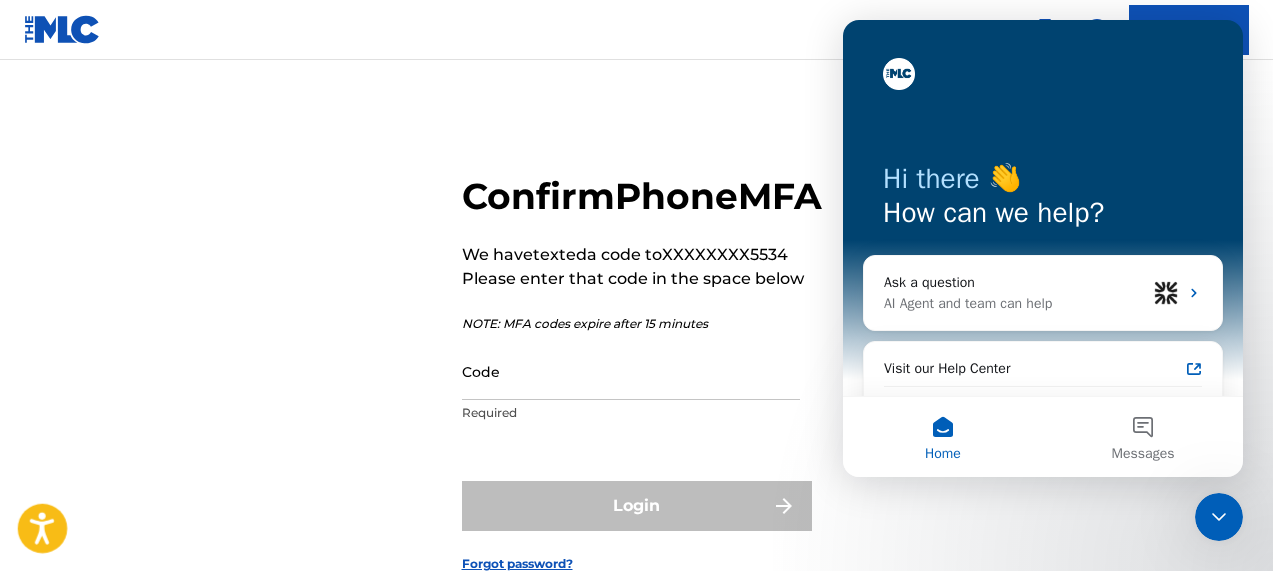click 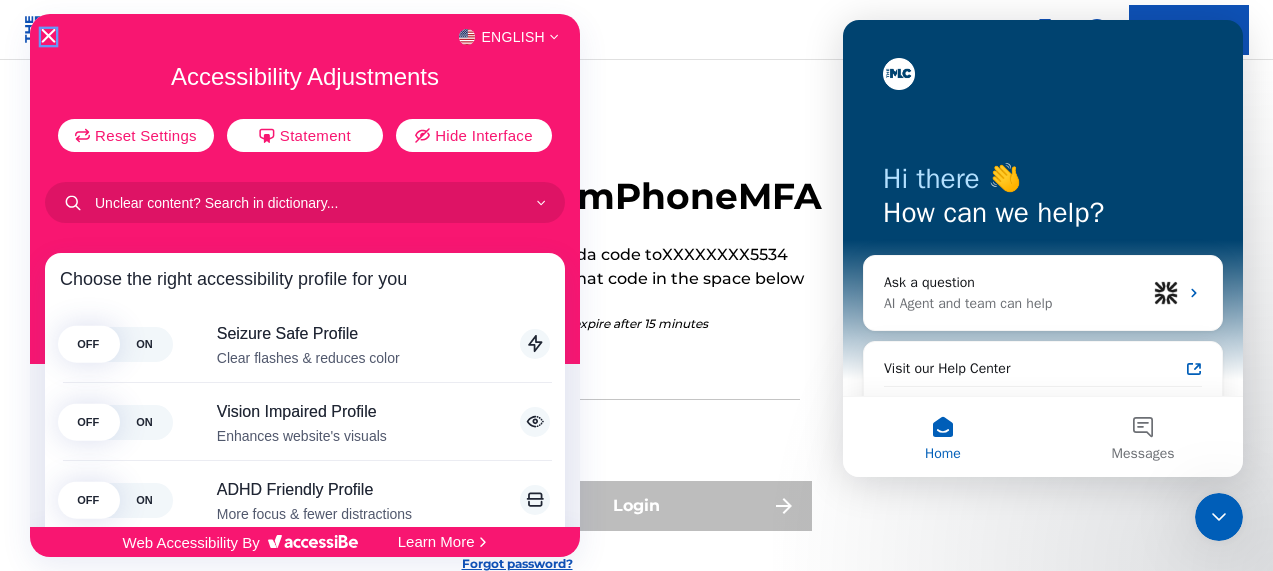 click at bounding box center [48, 37] 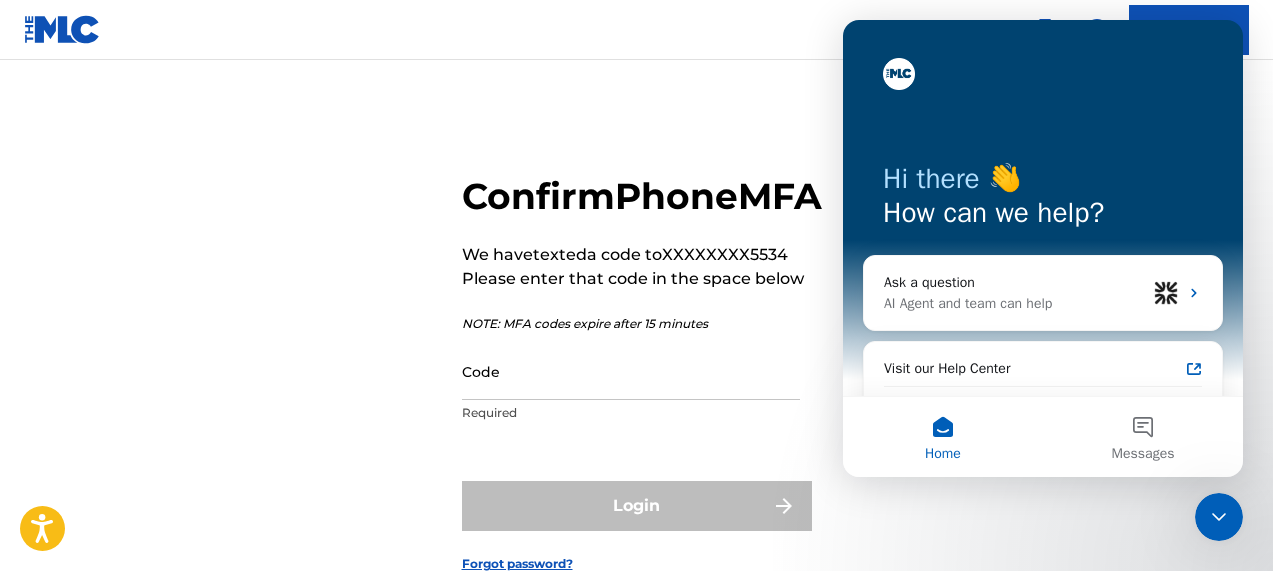 click 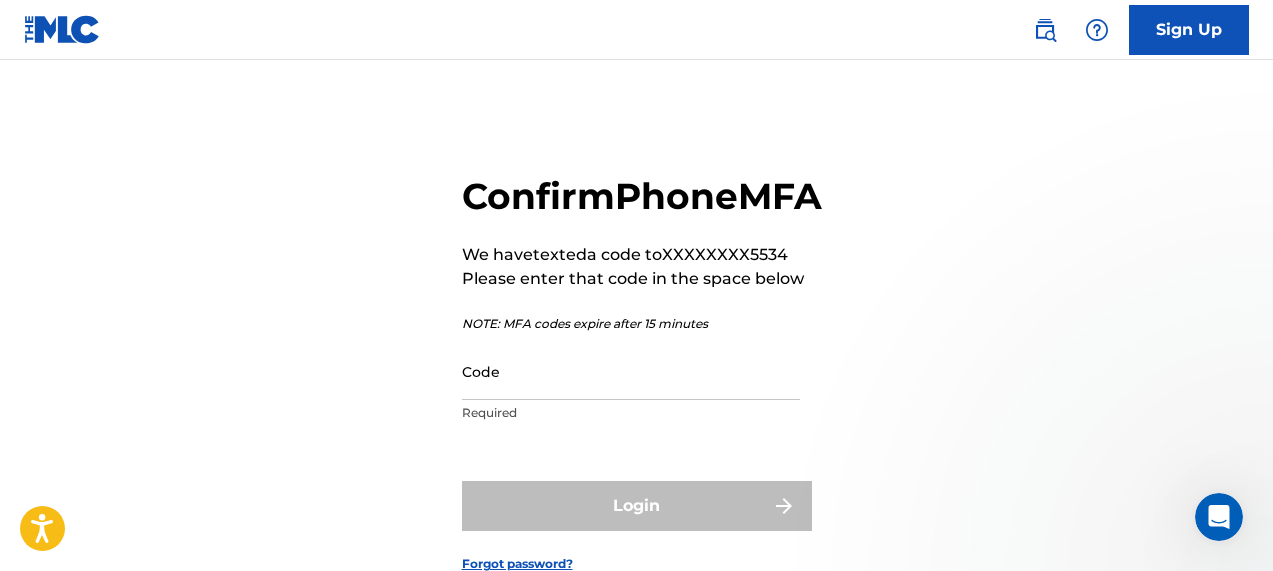 scroll, scrollTop: 0, scrollLeft: 0, axis: both 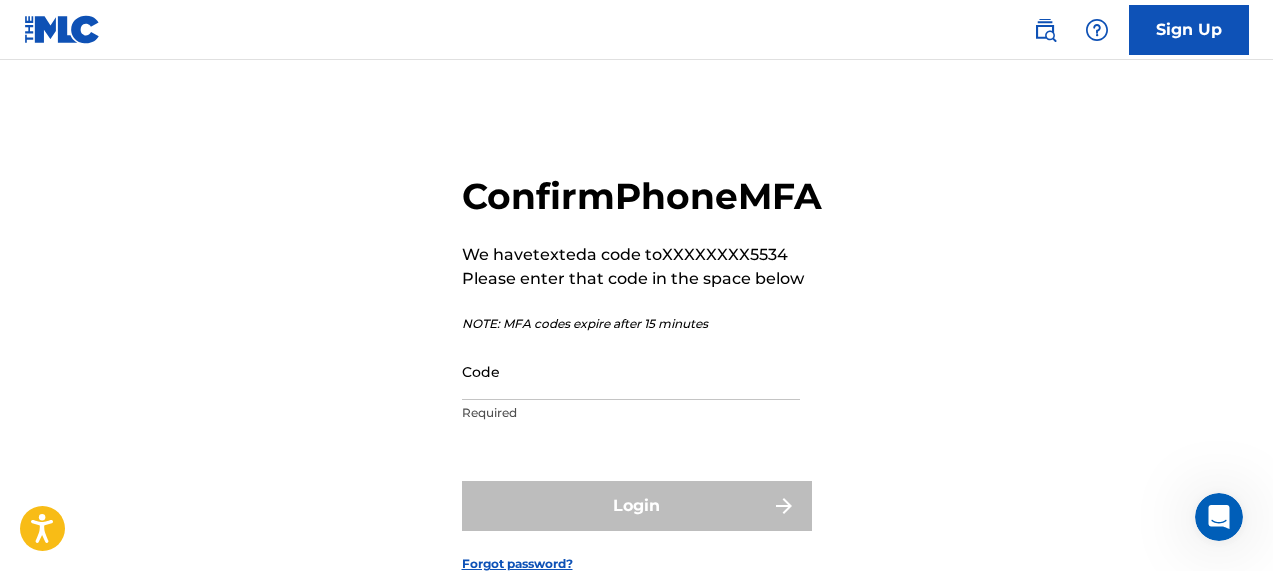 click on "Sign Up" at bounding box center [1189, 30] 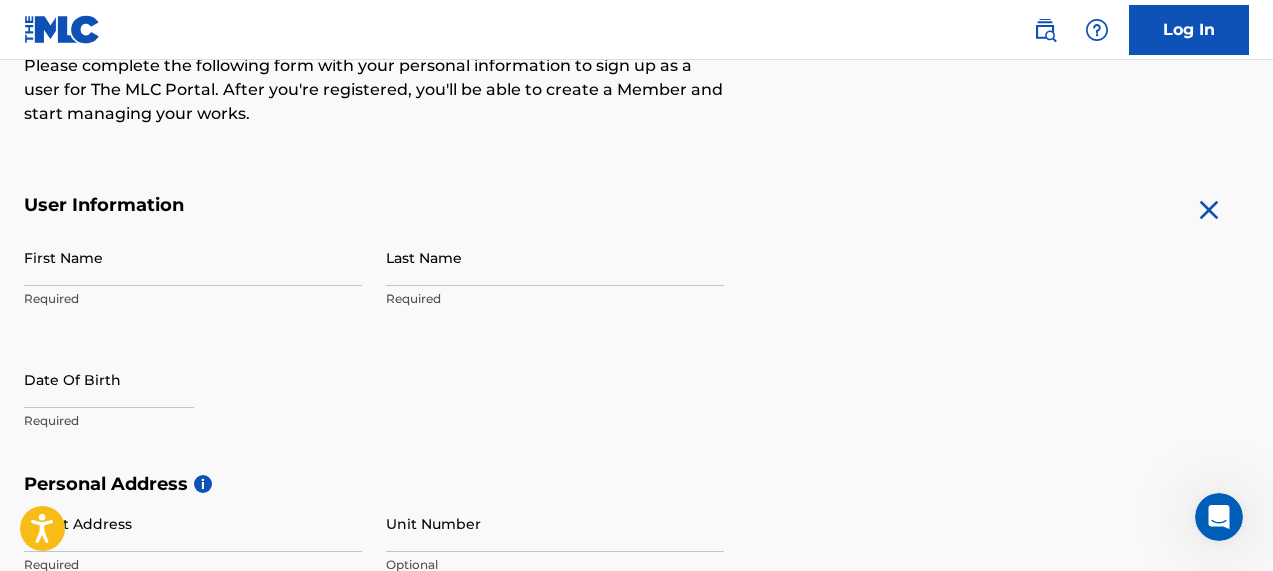 scroll, scrollTop: 271, scrollLeft: 0, axis: vertical 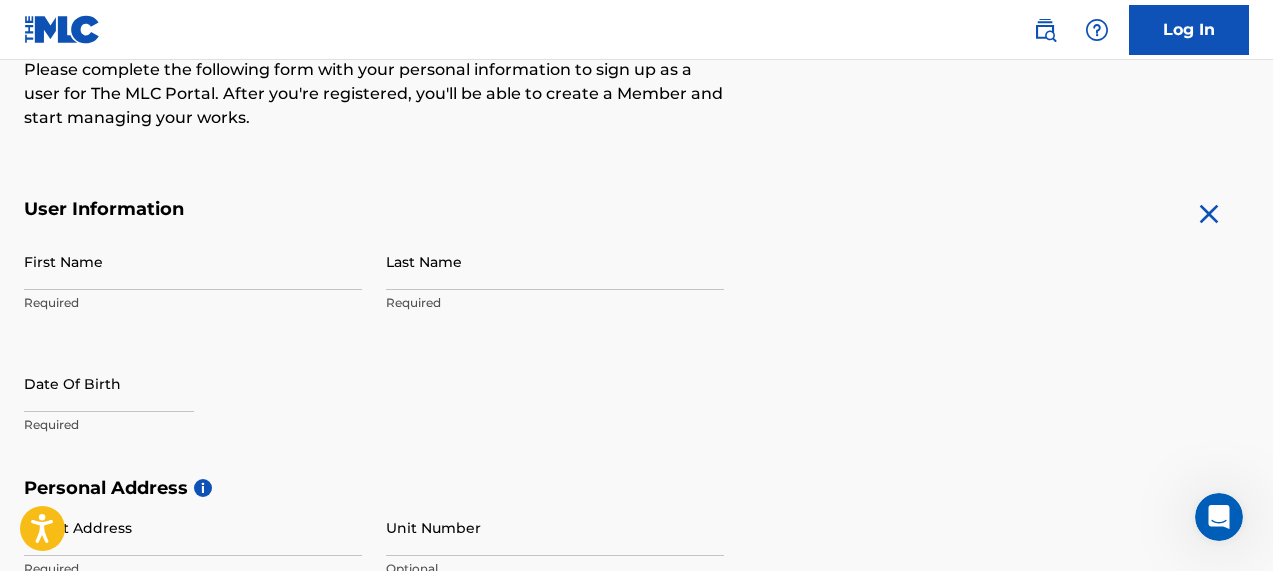click on "First Name" at bounding box center (193, 261) 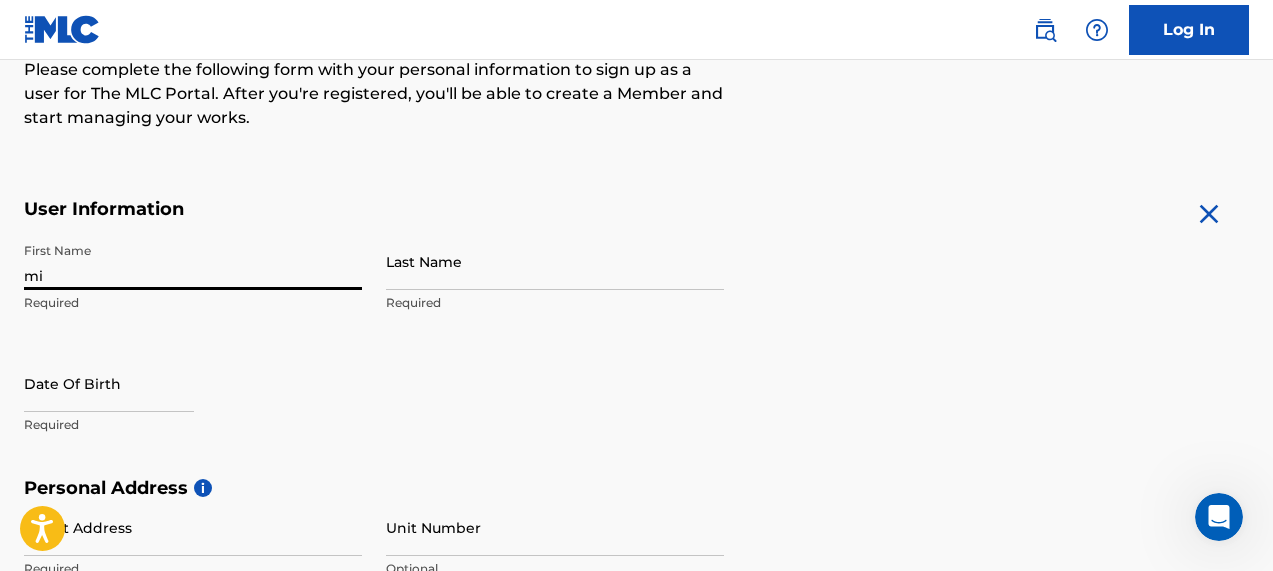 type on "m" 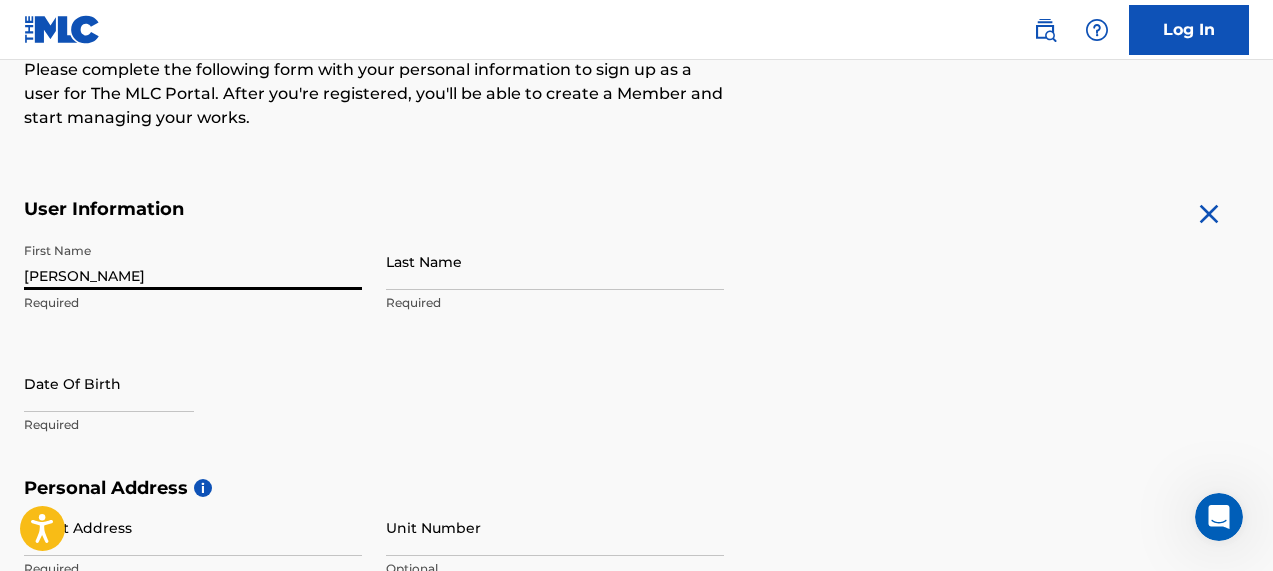 type on "[PERSON_NAME]" 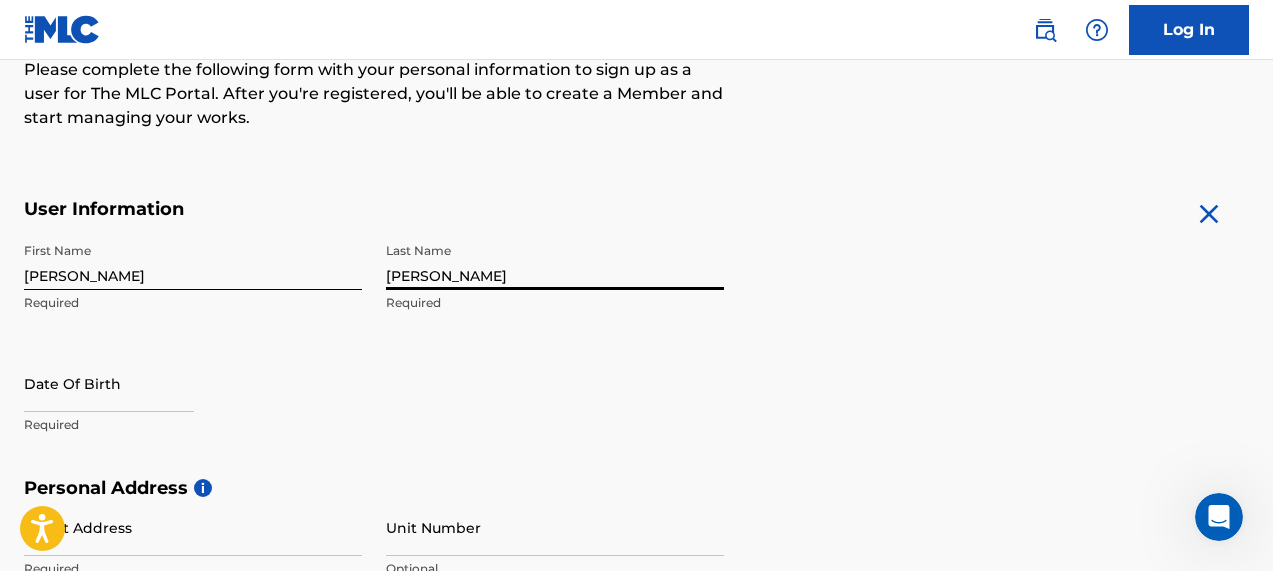 type on "[PERSON_NAME]" 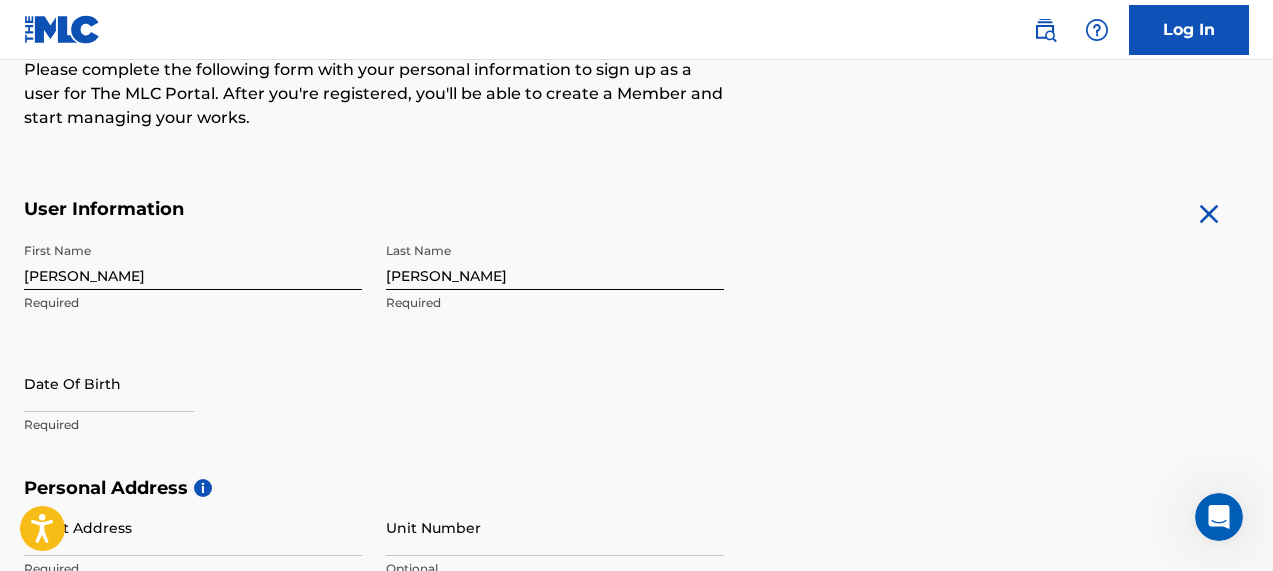 click at bounding box center (109, 383) 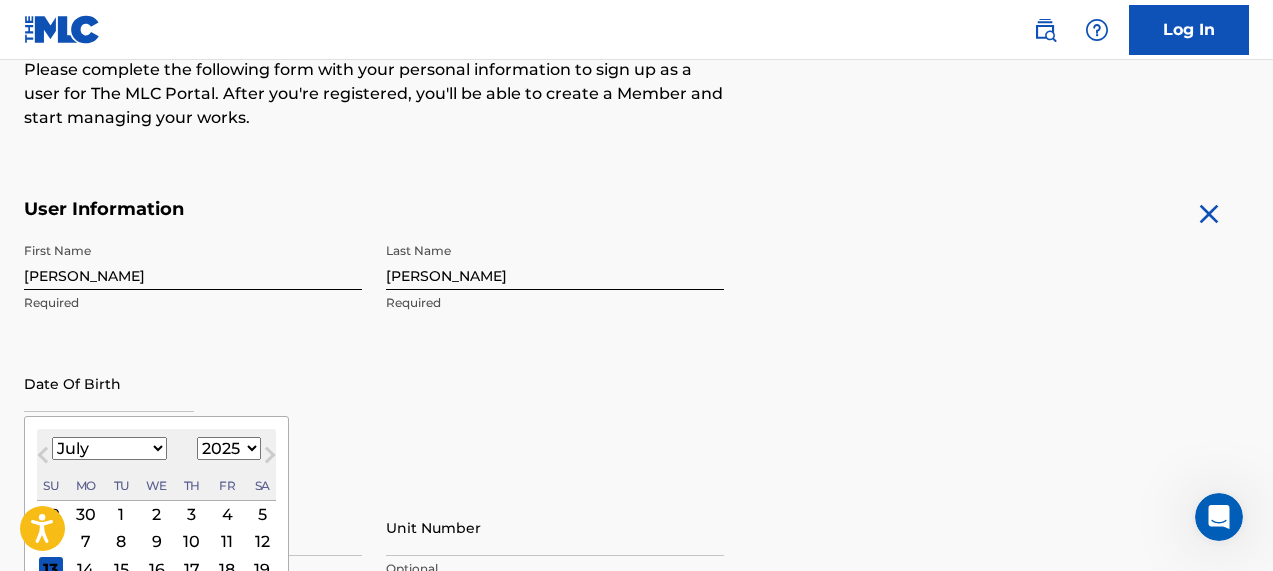 type on "[EMAIL_ADDRESS][DOMAIN_NAME]" 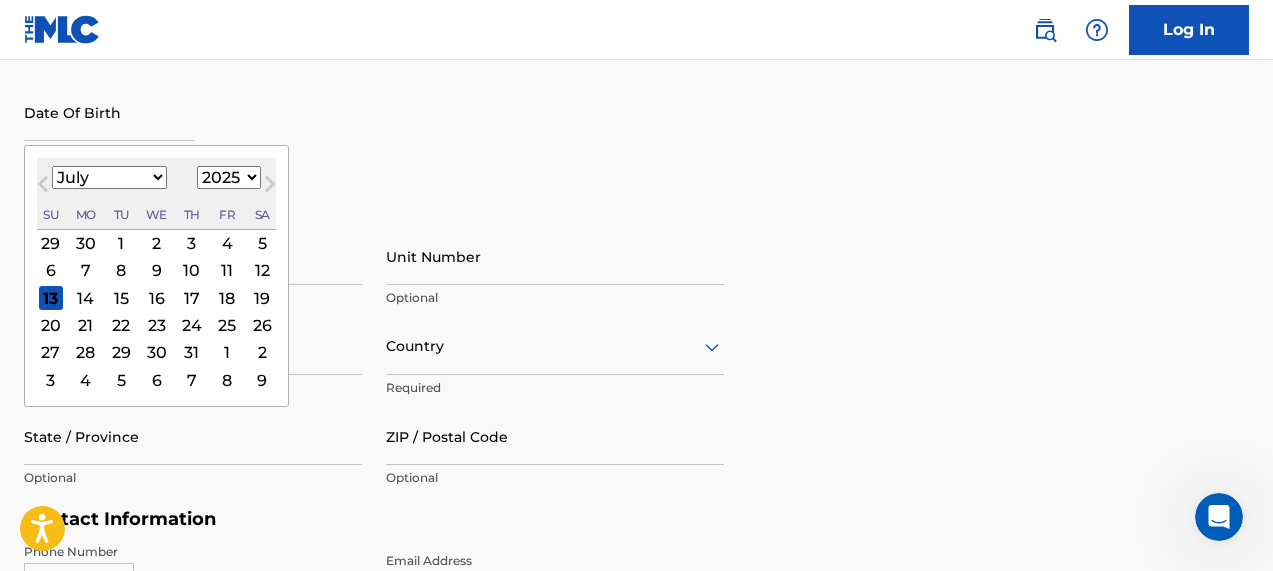 click on "January February March April May June July August September October November December" at bounding box center (109, 177) 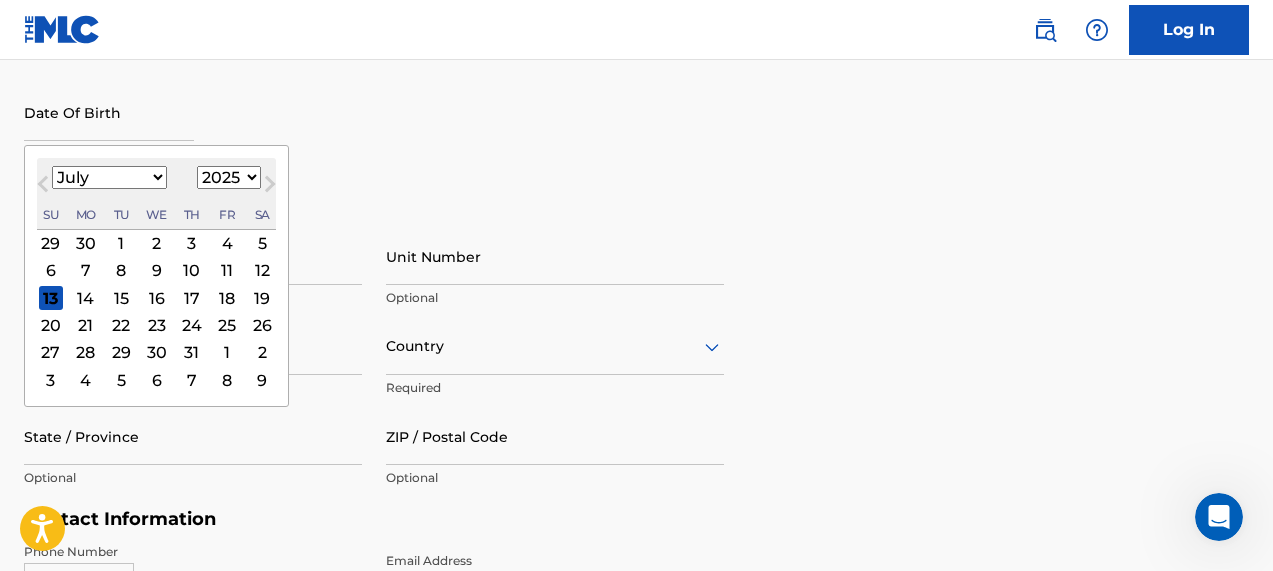 select on "11" 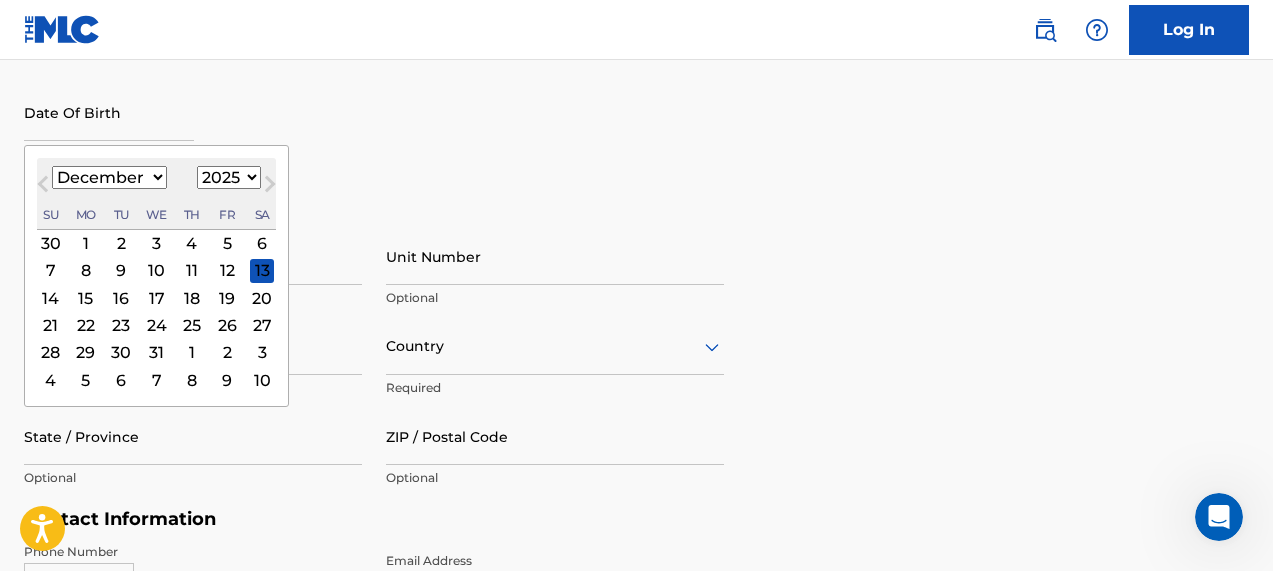 click on "1899 1900 1901 1902 1903 1904 1905 1906 1907 1908 1909 1910 1911 1912 1913 1914 1915 1916 1917 1918 1919 1920 1921 1922 1923 1924 1925 1926 1927 1928 1929 1930 1931 1932 1933 1934 1935 1936 1937 1938 1939 1940 1941 1942 1943 1944 1945 1946 1947 1948 1949 1950 1951 1952 1953 1954 1955 1956 1957 1958 1959 1960 1961 1962 1963 1964 1965 1966 1967 1968 1969 1970 1971 1972 1973 1974 1975 1976 1977 1978 1979 1980 1981 1982 1983 1984 1985 1986 1987 1988 1989 1990 1991 1992 1993 1994 1995 1996 1997 1998 1999 2000 2001 2002 2003 2004 2005 2006 2007 2008 2009 2010 2011 2012 2013 2014 2015 2016 2017 2018 2019 2020 2021 2022 2023 2024 2025 2026 2027 2028 2029 2030 2031 2032 2033 2034 2035 2036 2037 2038 2039 2040 2041 2042 2043 2044 2045 2046 2047 2048 2049 2050 2051 2052 2053 2054 2055 2056 2057 2058 2059 2060 2061 2062 2063 2064 2065 2066 2067 2068 2069 2070 2071 2072 2073 2074 2075 2076 2077 2078 2079 2080 2081 2082 2083 2084 2085 2086 2087 2088 2089 2090 2091 2092 2093 2094 2095 2096 2097 2098 2099 2100" at bounding box center (229, 177) 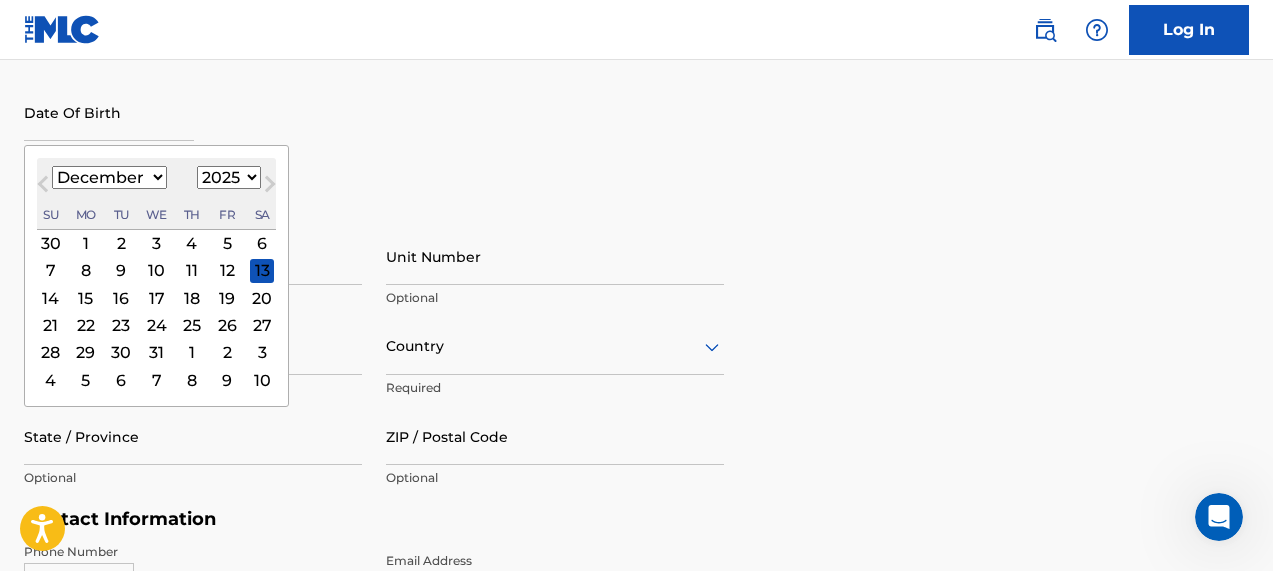 select on "1998" 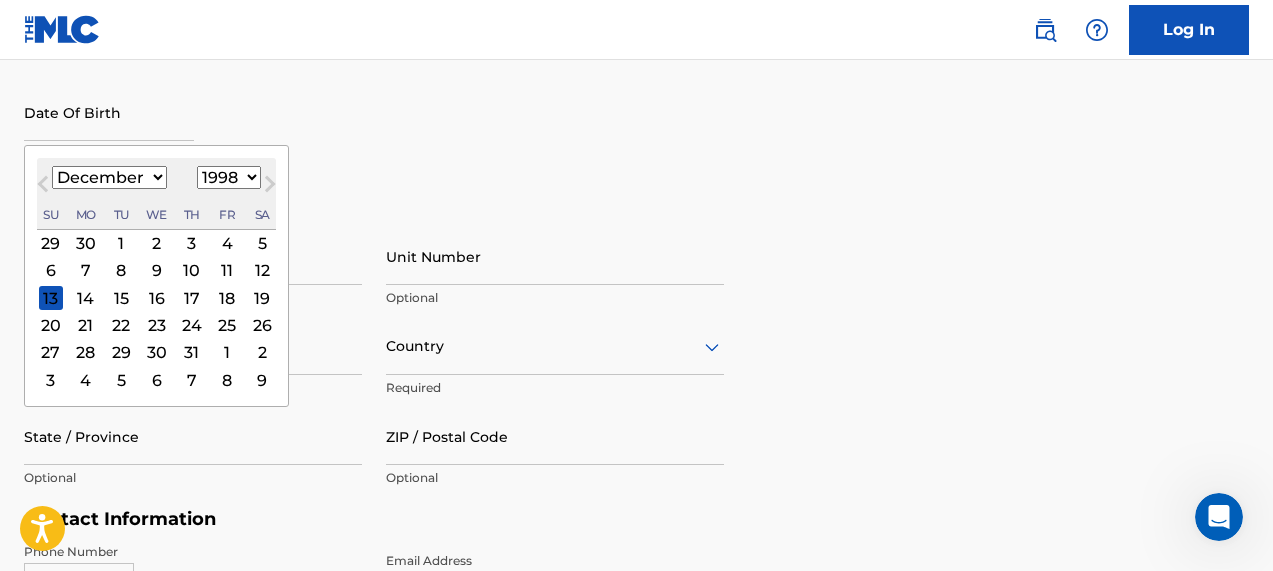 click on "30" at bounding box center [157, 353] 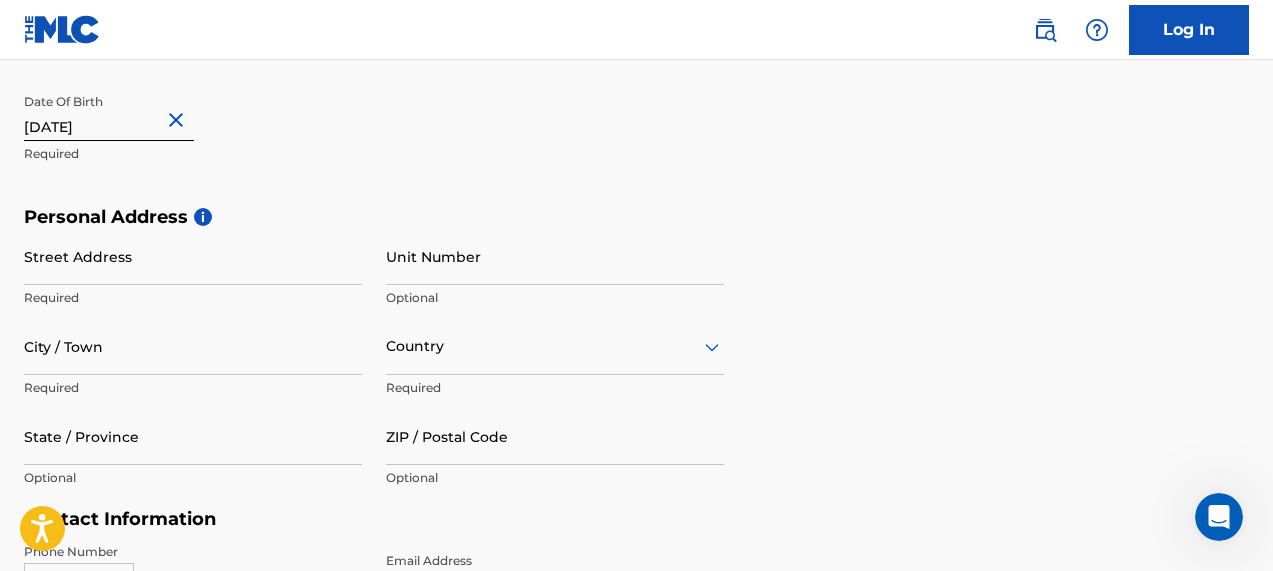 click on "Street Address" at bounding box center [193, 256] 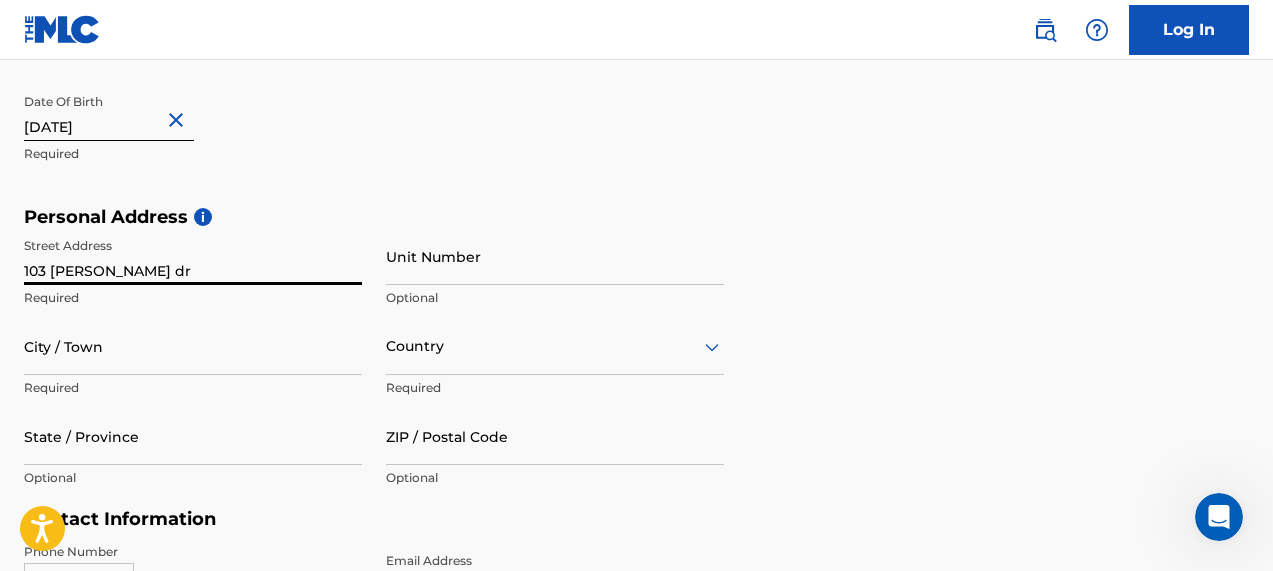 type on "103 [PERSON_NAME] dr" 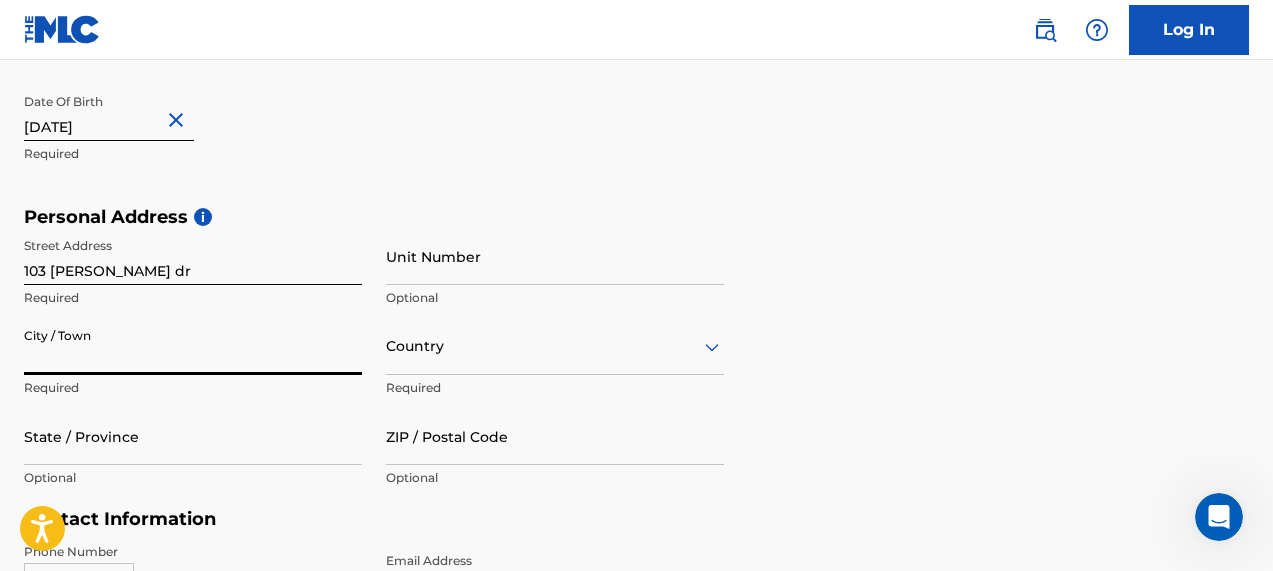 click on "City / Town" at bounding box center (193, 346) 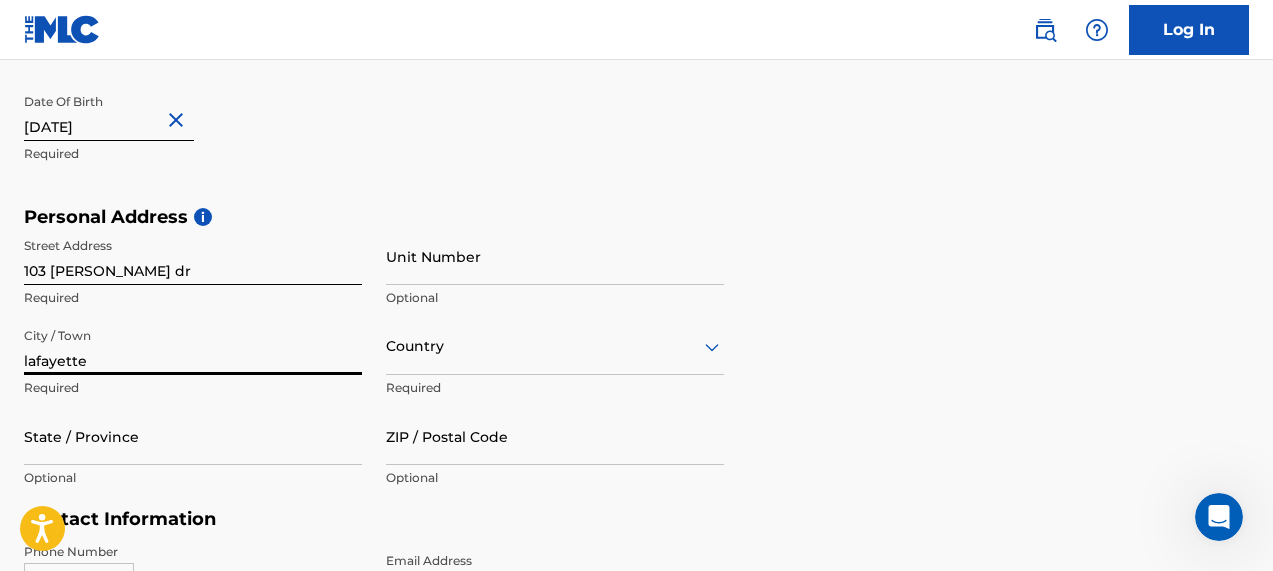 type on "lafayette" 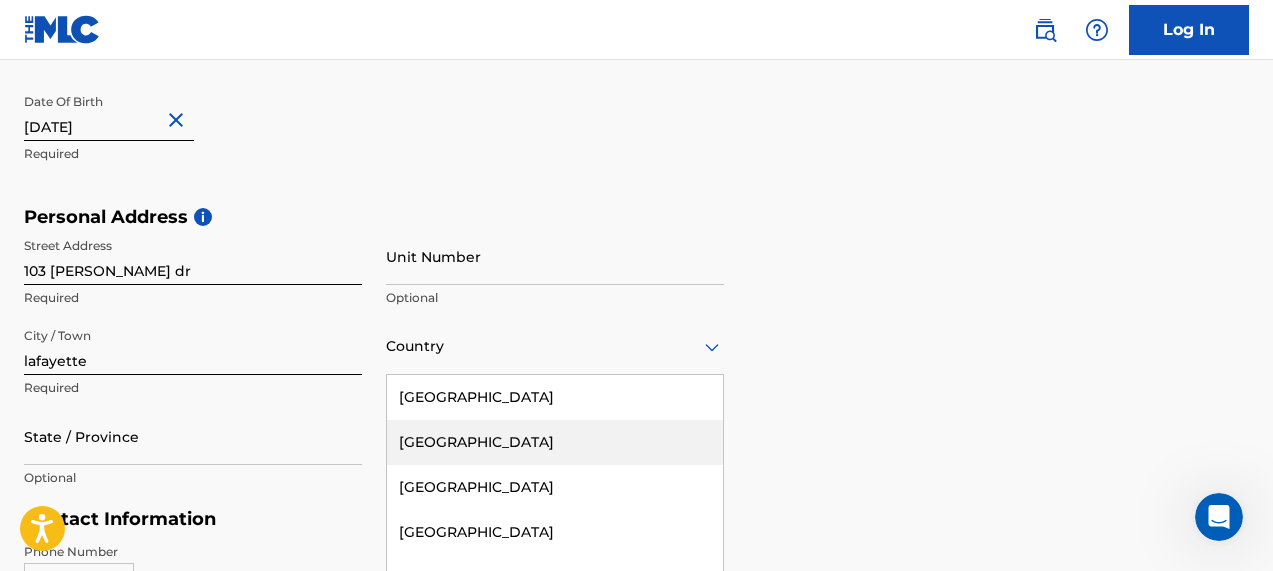 scroll, scrollTop: 647, scrollLeft: 0, axis: vertical 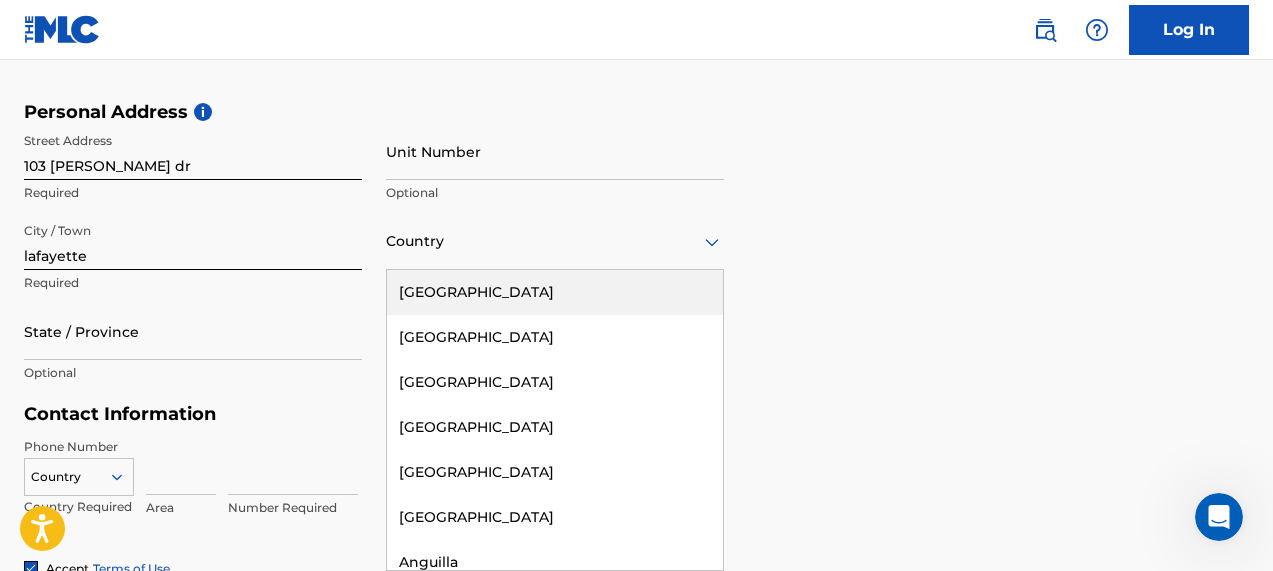 click on "[GEOGRAPHIC_DATA]" at bounding box center [555, 292] 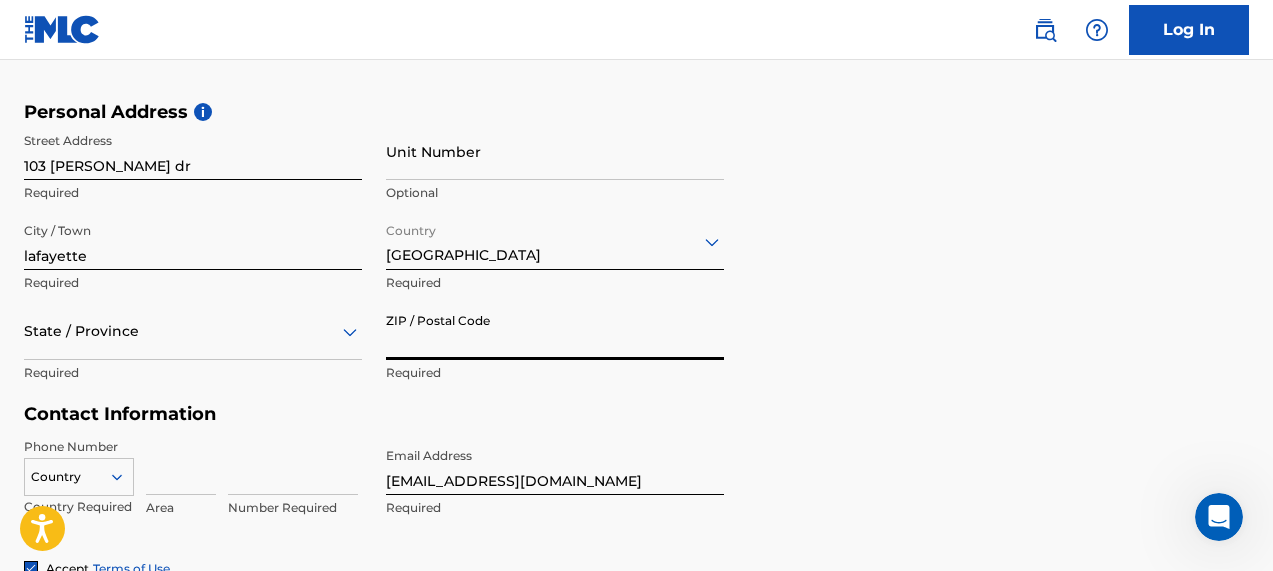 click on "ZIP / Postal Code" at bounding box center [555, 331] 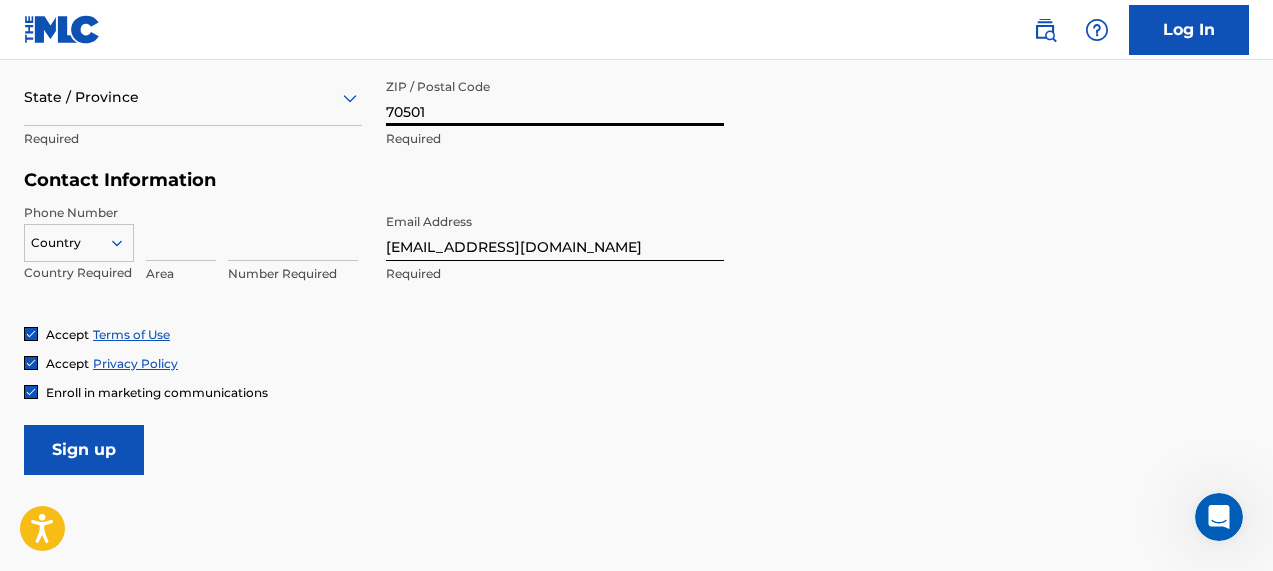 scroll, scrollTop: 723, scrollLeft: 0, axis: vertical 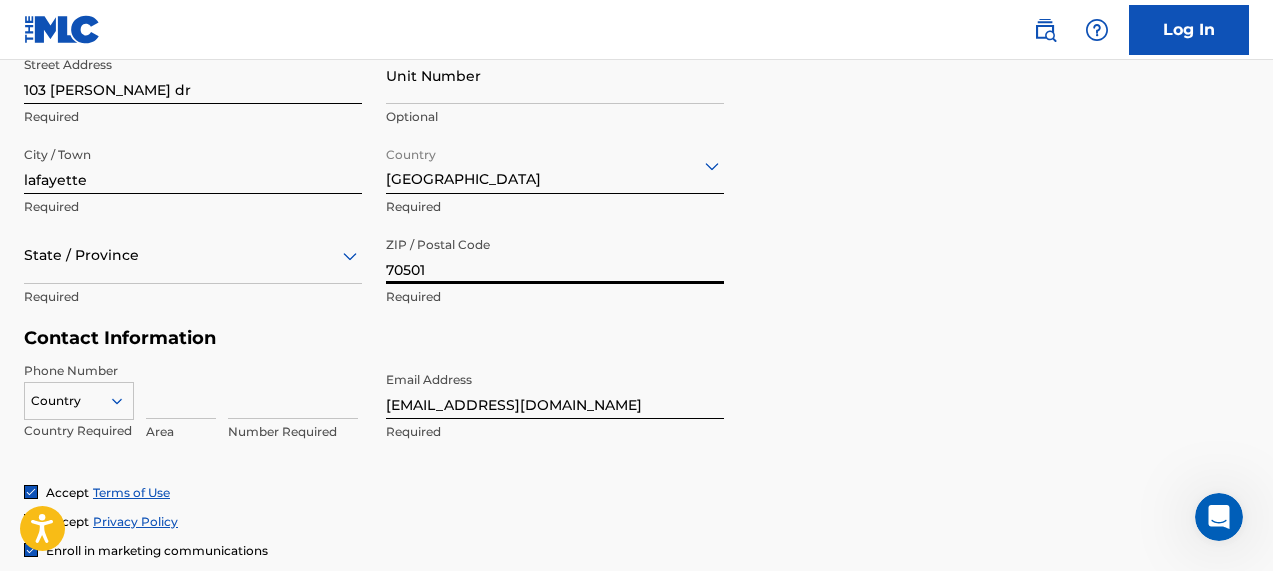 type on "70501" 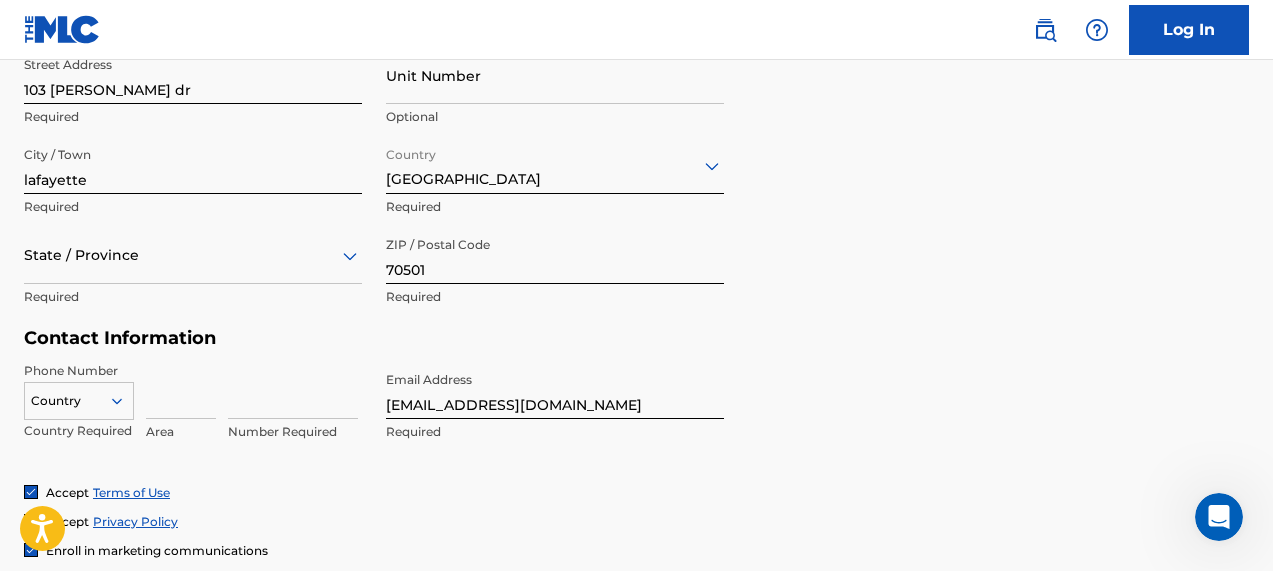 click at bounding box center [181, 390] 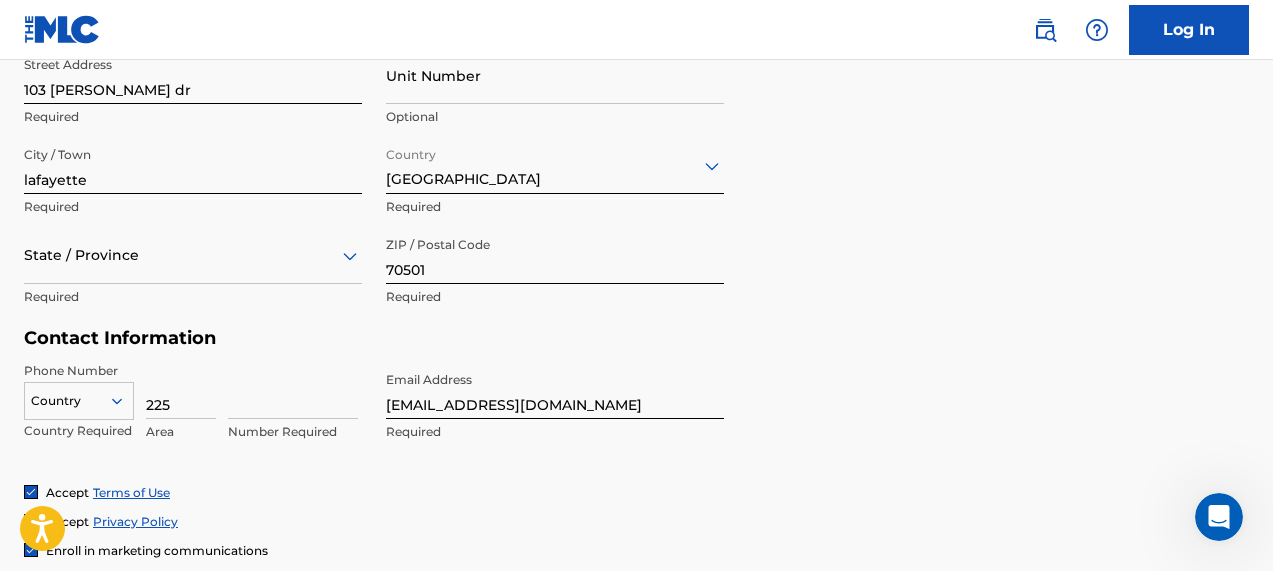 type on "225" 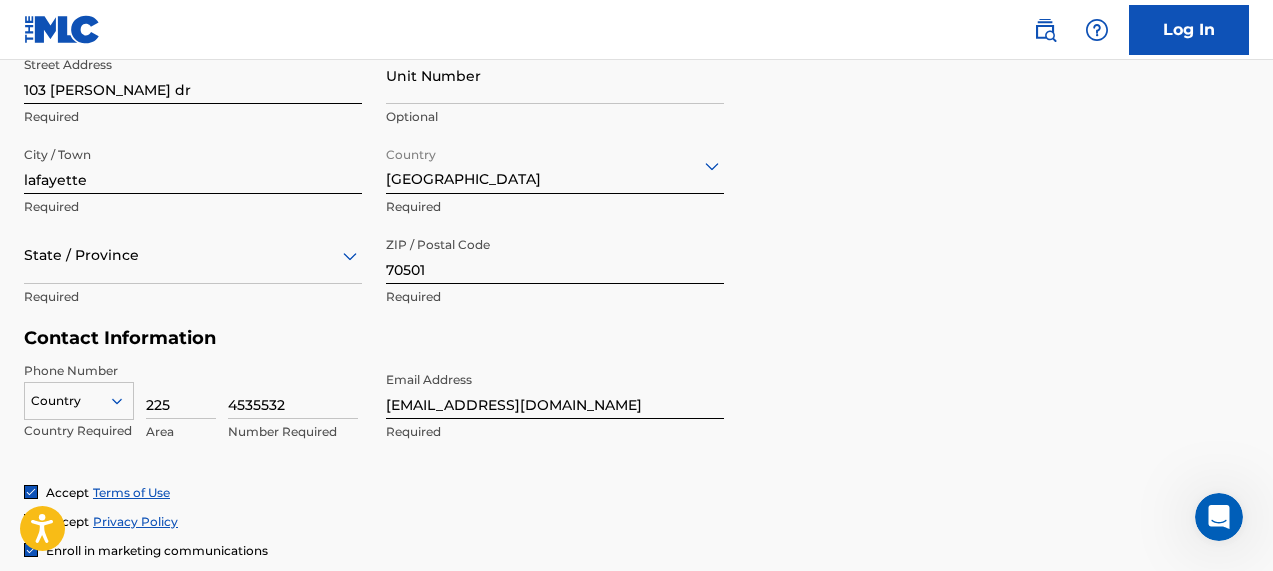 scroll, scrollTop: 993, scrollLeft: 0, axis: vertical 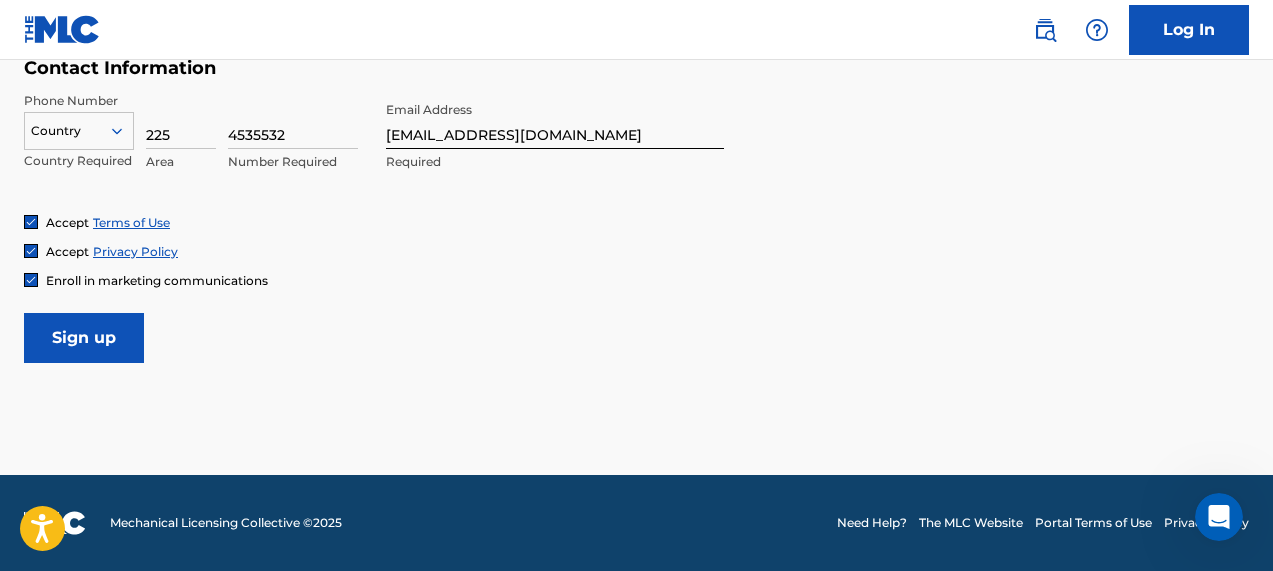 type on "4535532" 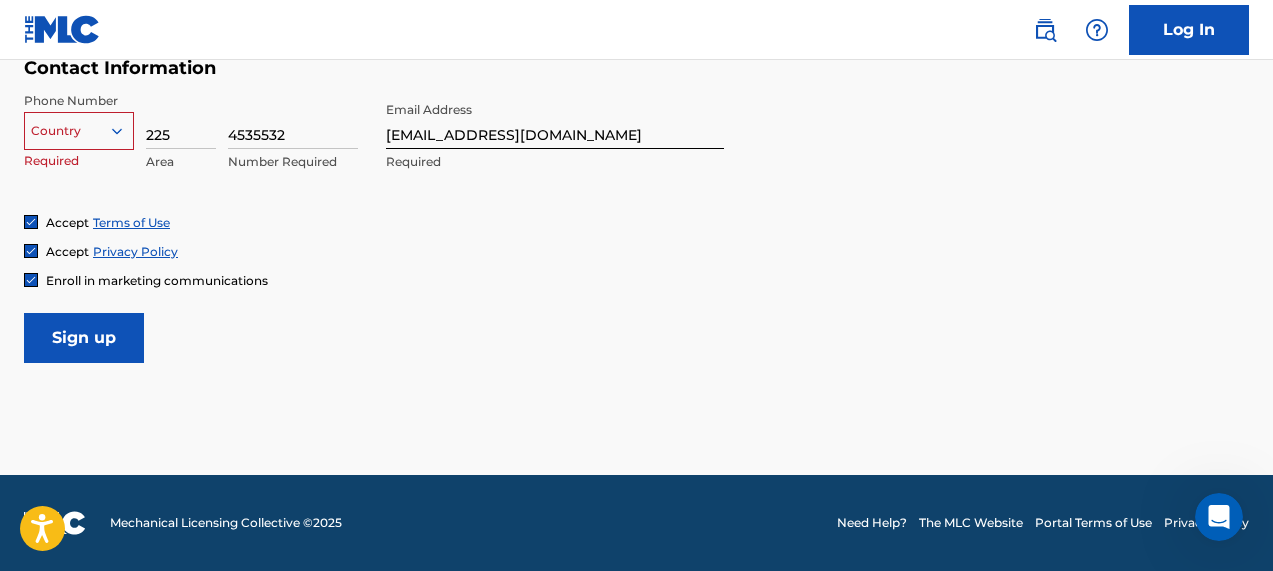 scroll, scrollTop: 692, scrollLeft: 0, axis: vertical 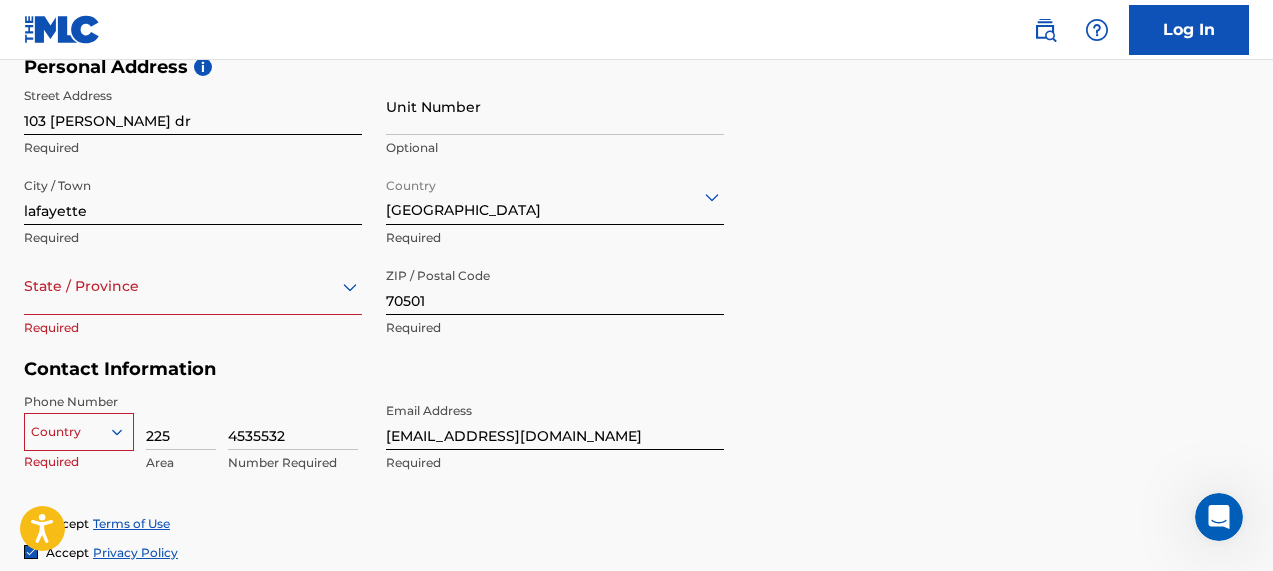 click on "option , selected. Select is focused ,type to refine list, press Down to open the menu,  State / Province" at bounding box center [193, 286] 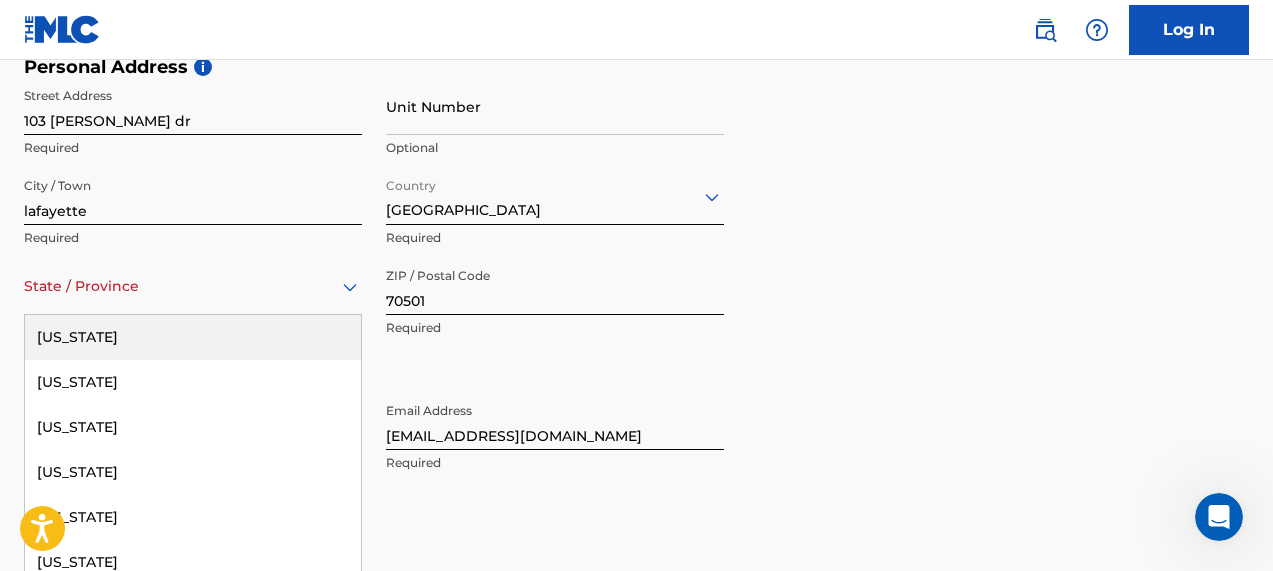 scroll, scrollTop: 737, scrollLeft: 0, axis: vertical 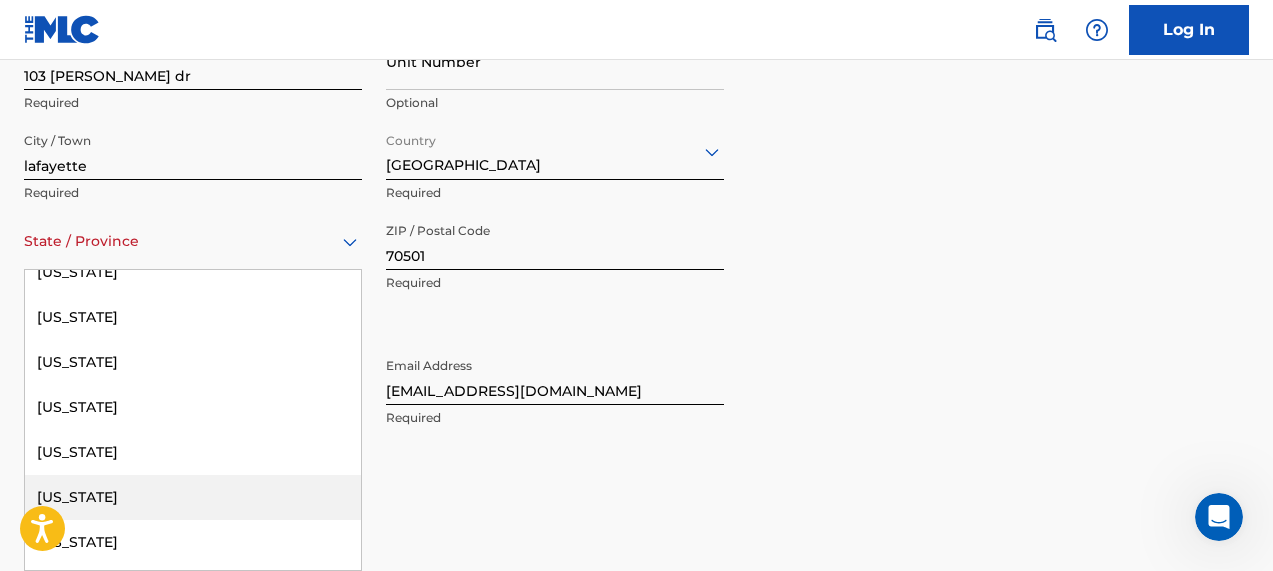 click on "[US_STATE]" at bounding box center [193, 497] 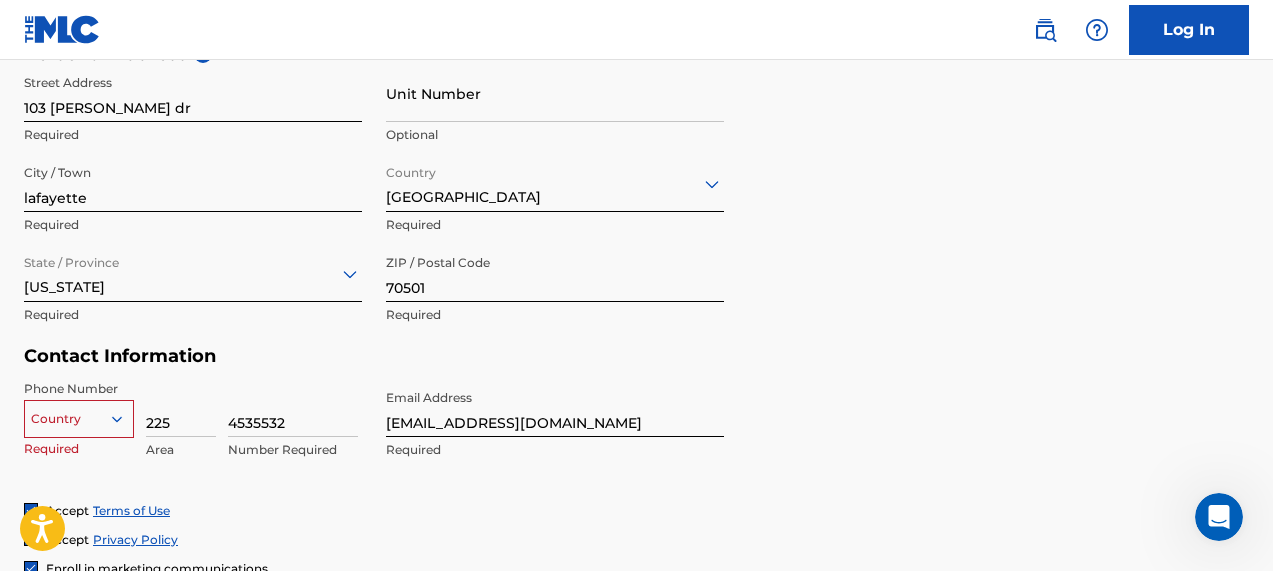 scroll, scrollTop: 993, scrollLeft: 0, axis: vertical 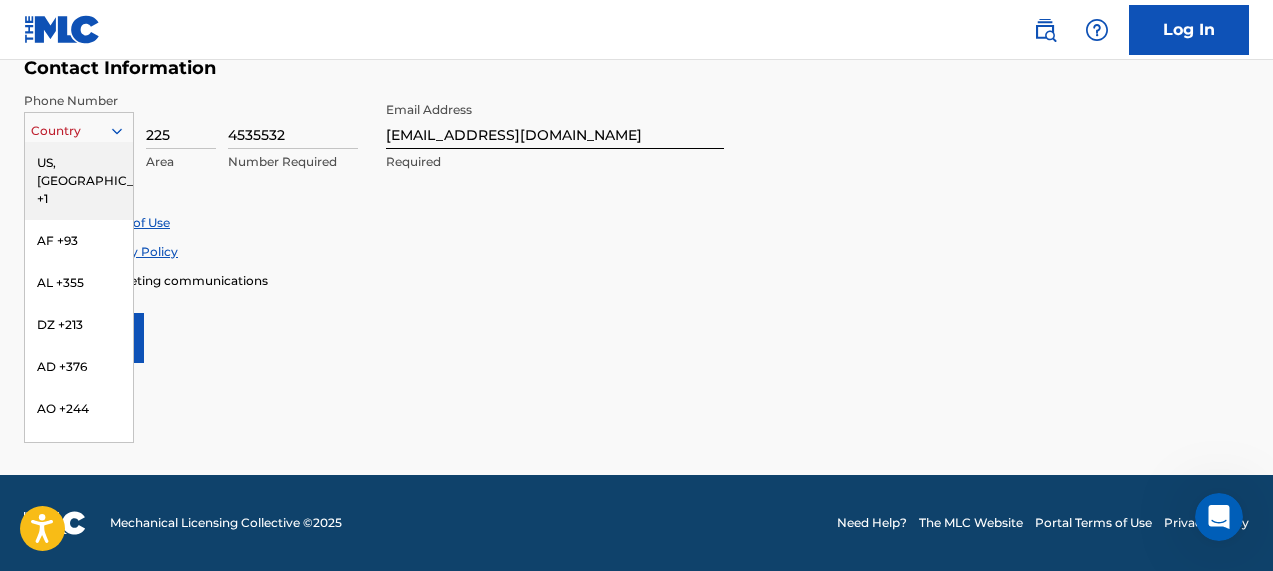 click at bounding box center [79, 131] 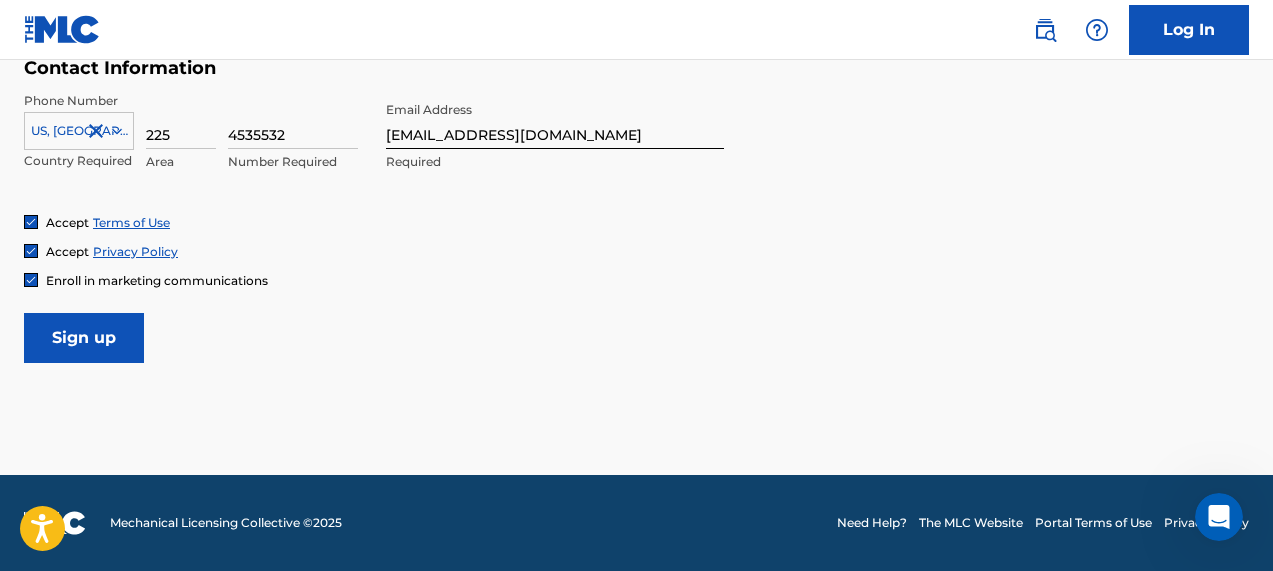 click on "Sign up" at bounding box center [84, 338] 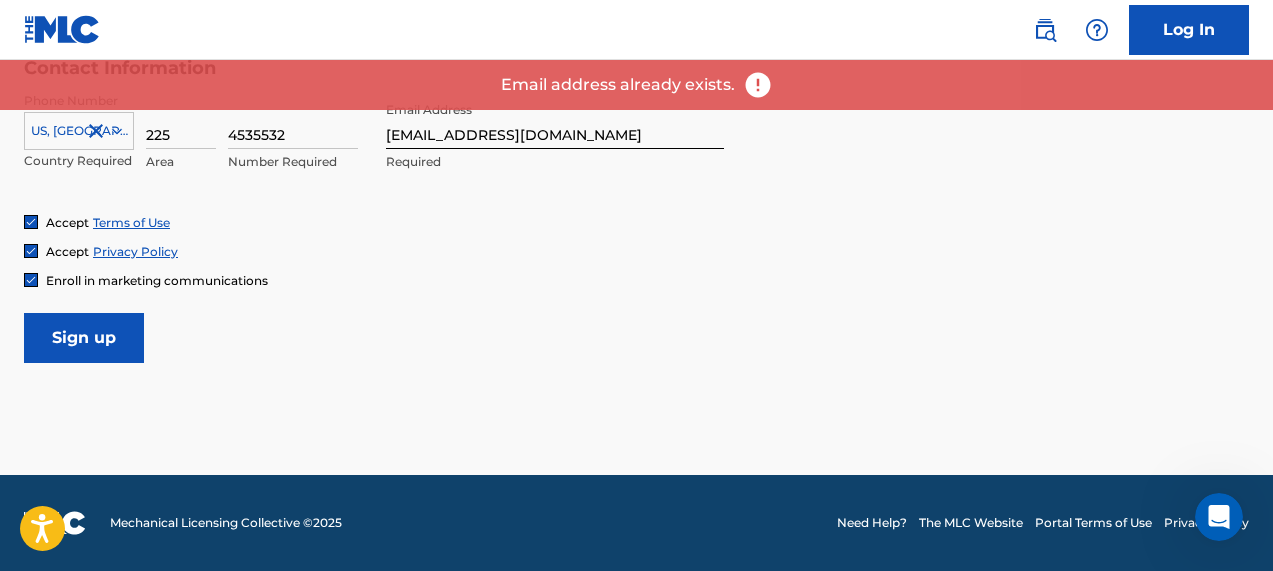 scroll, scrollTop: 989, scrollLeft: 0, axis: vertical 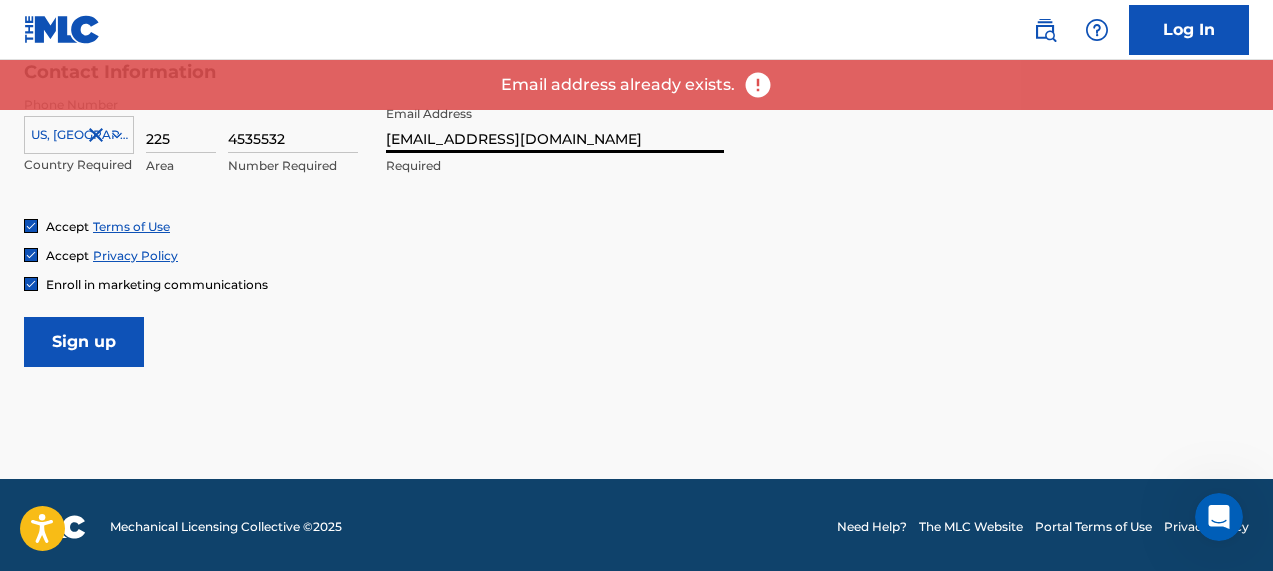 drag, startPoint x: 523, startPoint y: 141, endPoint x: 481, endPoint y: 143, distance: 42.047592 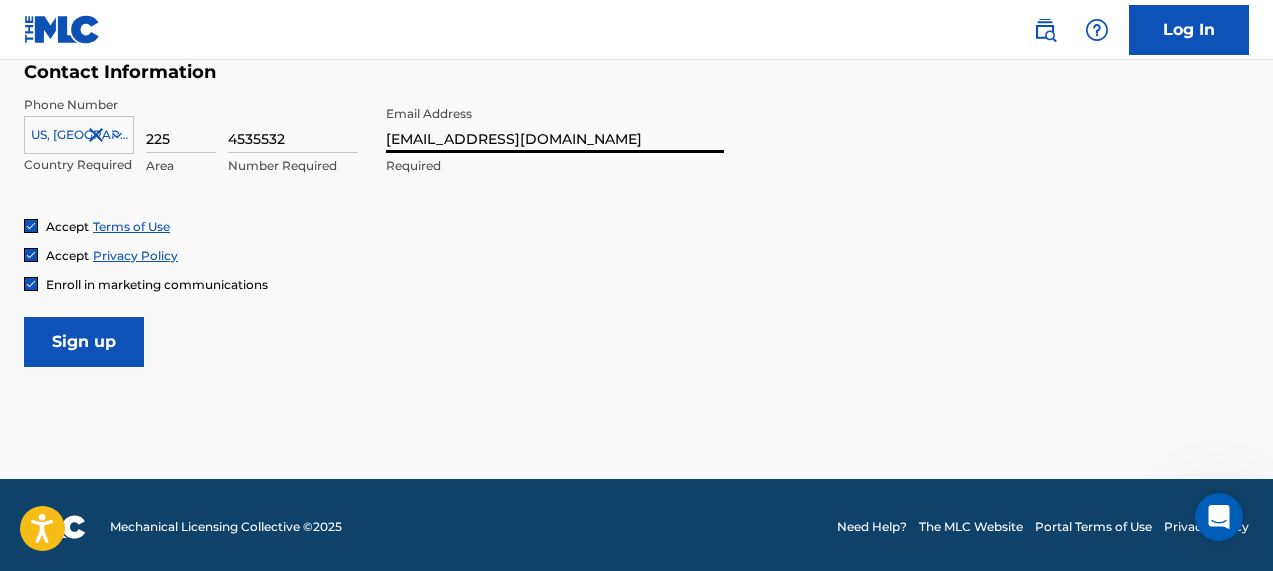 click on "[EMAIL_ADDRESS][DOMAIN_NAME]" at bounding box center [555, 124] 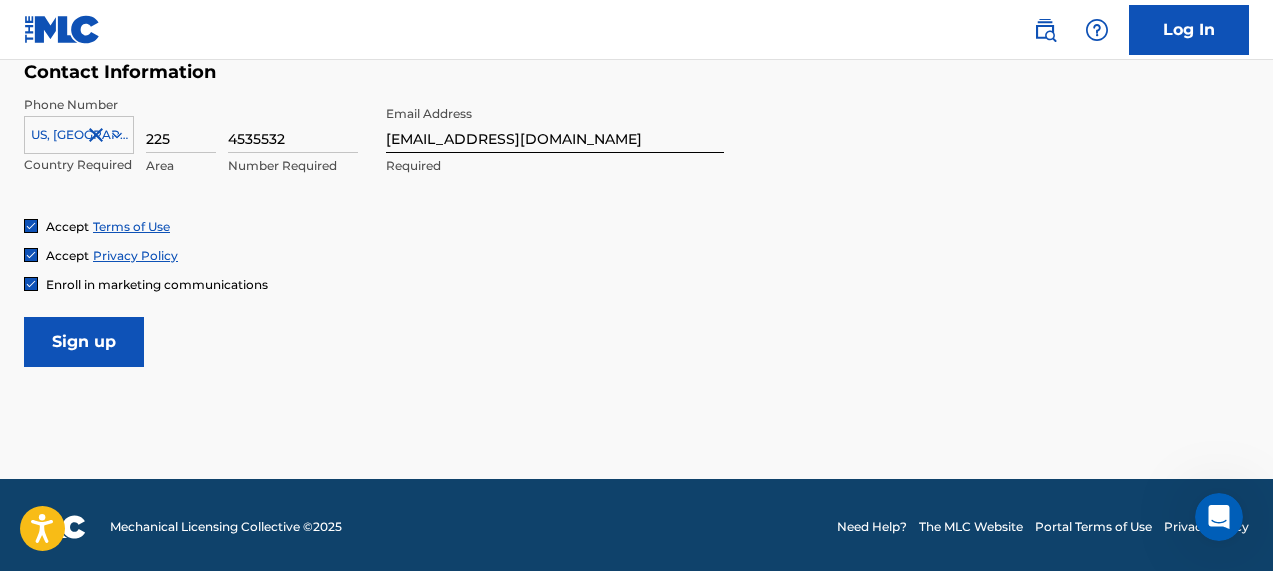 click on "Sign up" at bounding box center [84, 342] 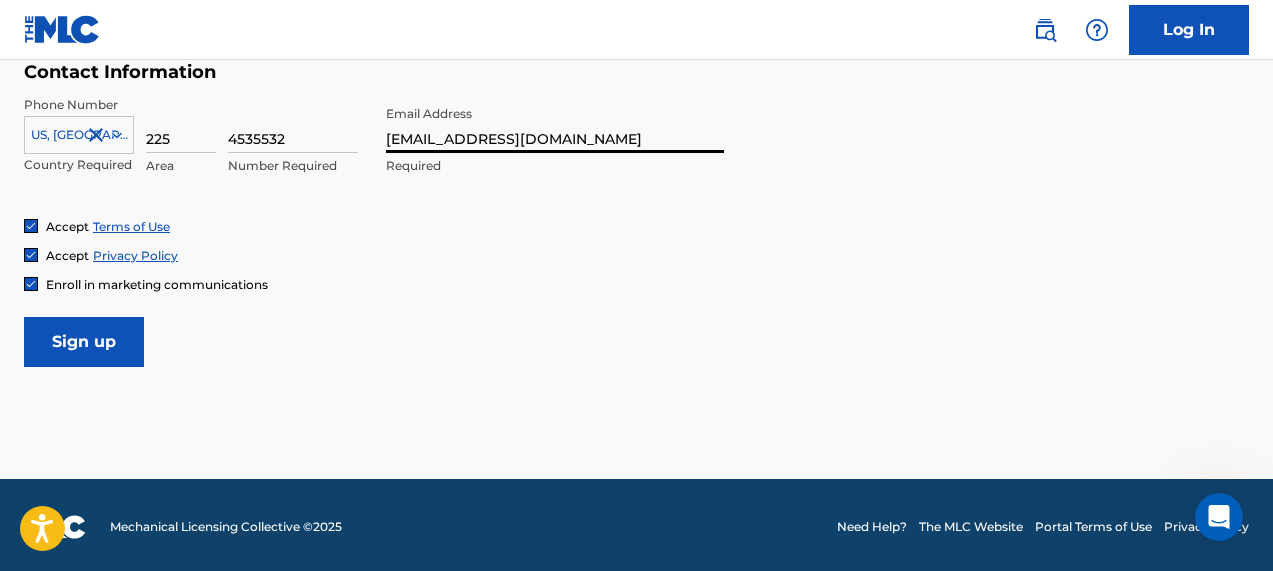 drag, startPoint x: 531, startPoint y: 138, endPoint x: 336, endPoint y: 138, distance: 195 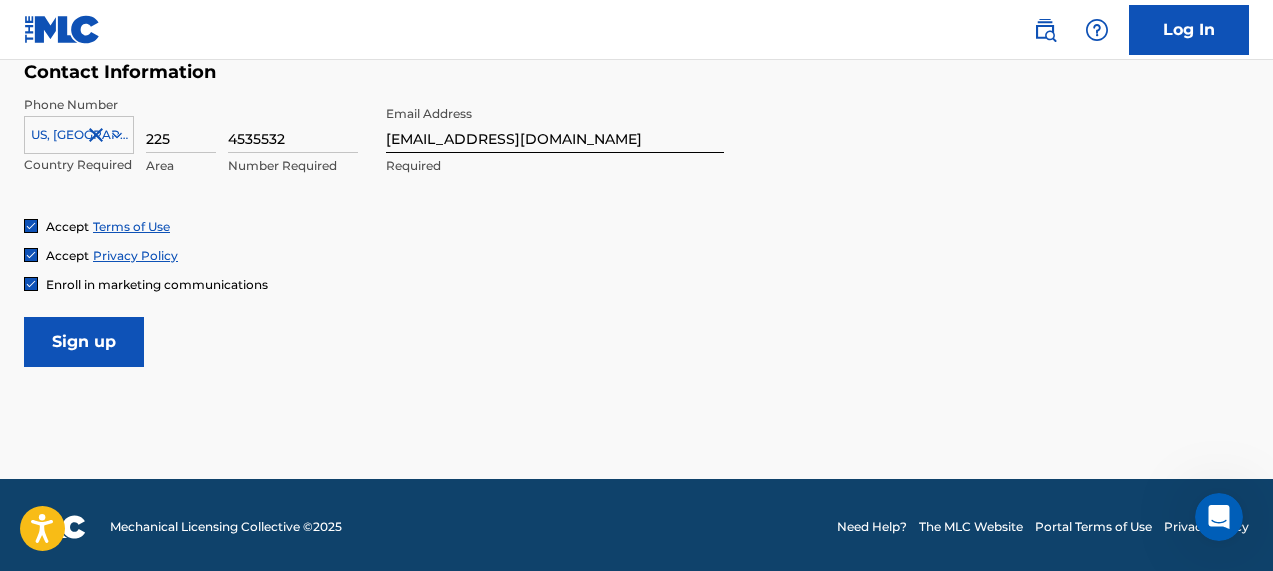 drag, startPoint x: 284, startPoint y: 138, endPoint x: 205, endPoint y: 134, distance: 79.101204 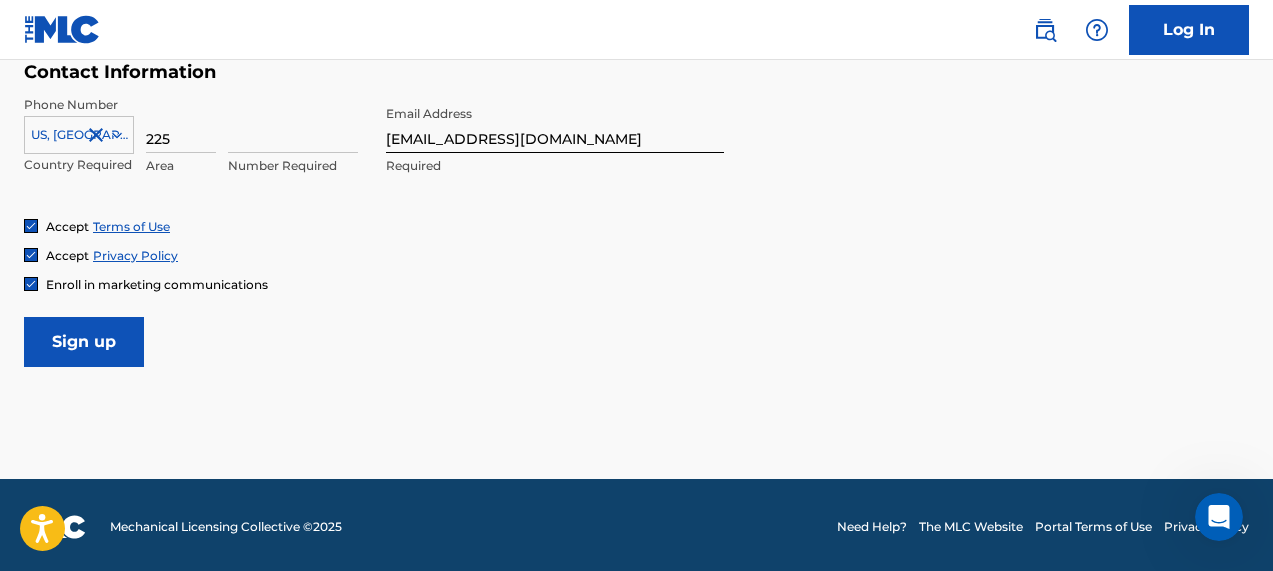 type 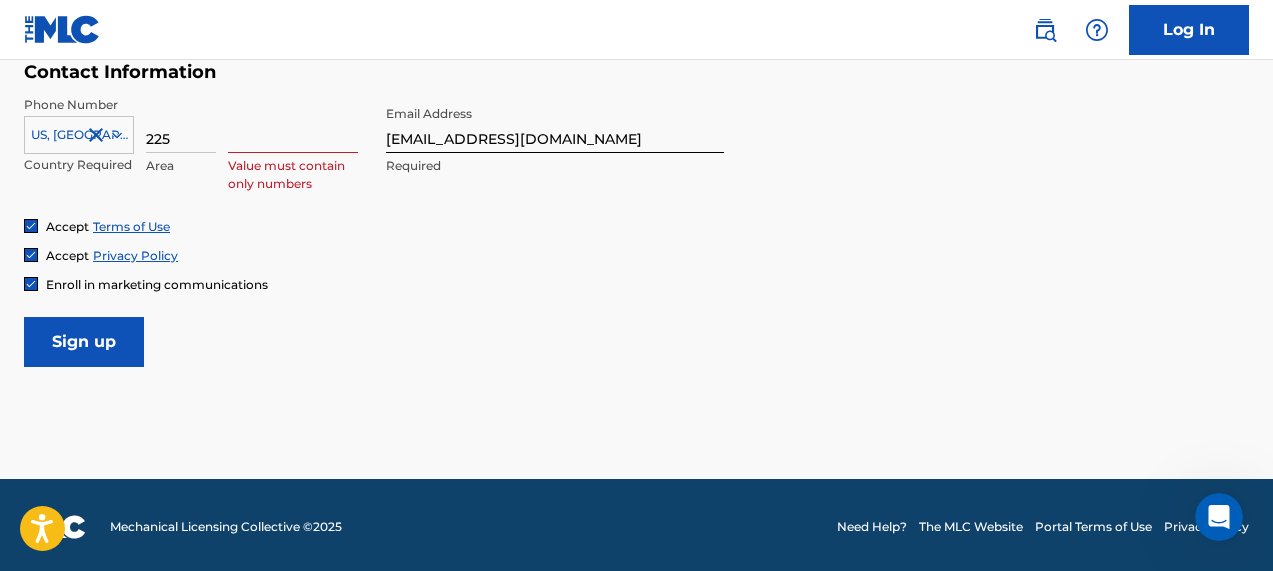 click on "225" at bounding box center (181, 124) 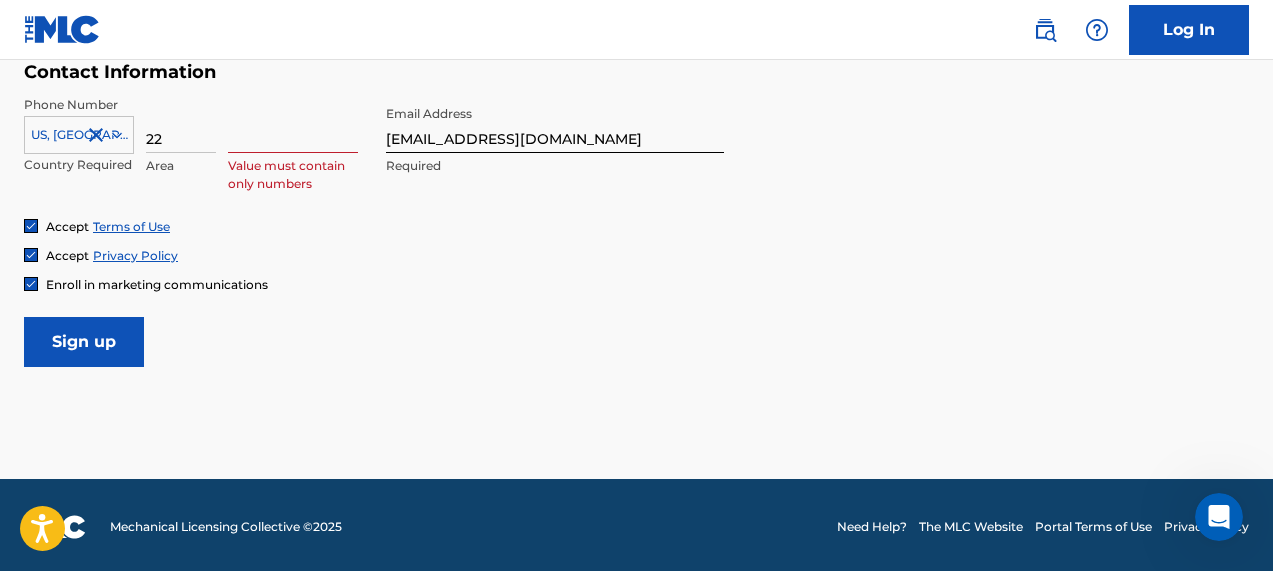 type on "2" 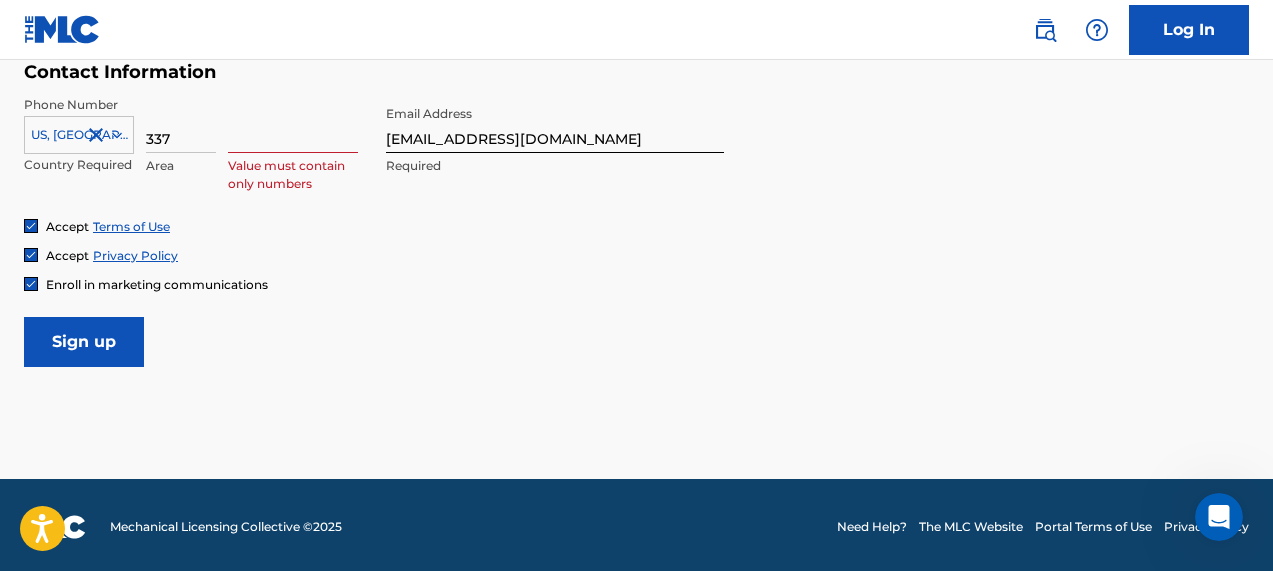 type on "337" 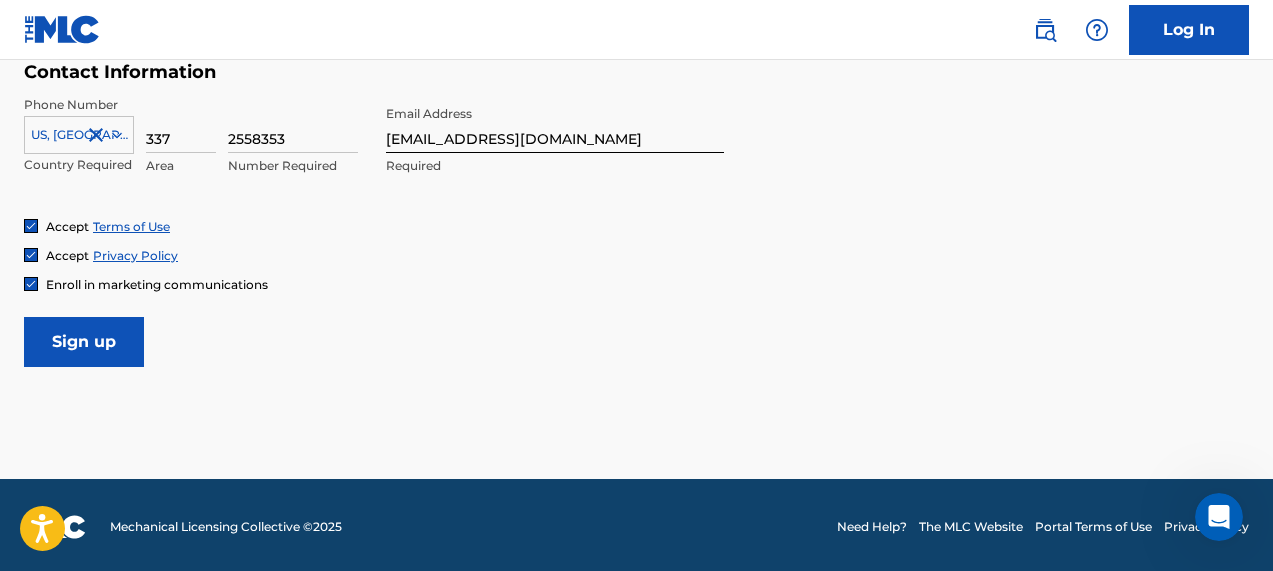 type on "2558353" 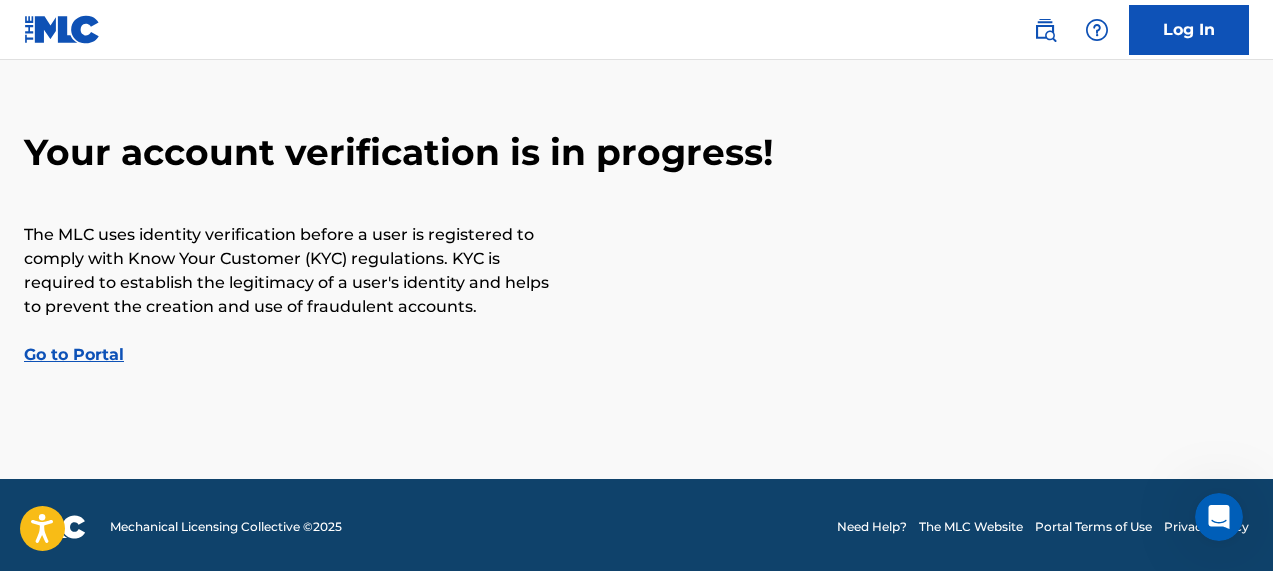 scroll, scrollTop: 80, scrollLeft: 0, axis: vertical 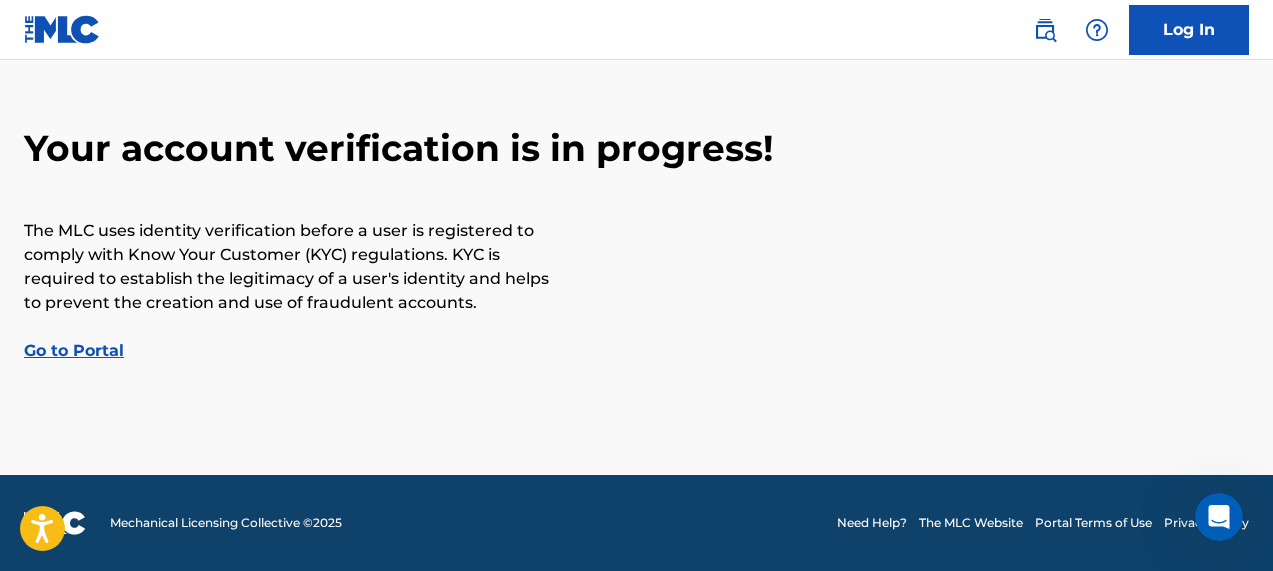click on "Go to Portal" at bounding box center [74, 350] 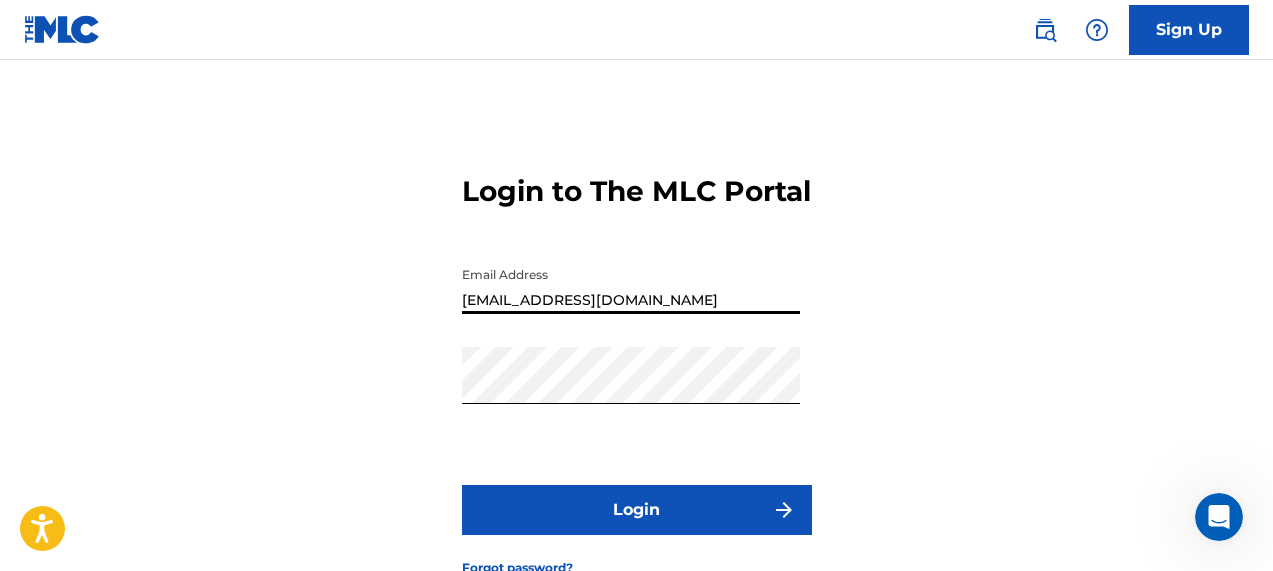 drag, startPoint x: 598, startPoint y: 334, endPoint x: 398, endPoint y: 332, distance: 200.01 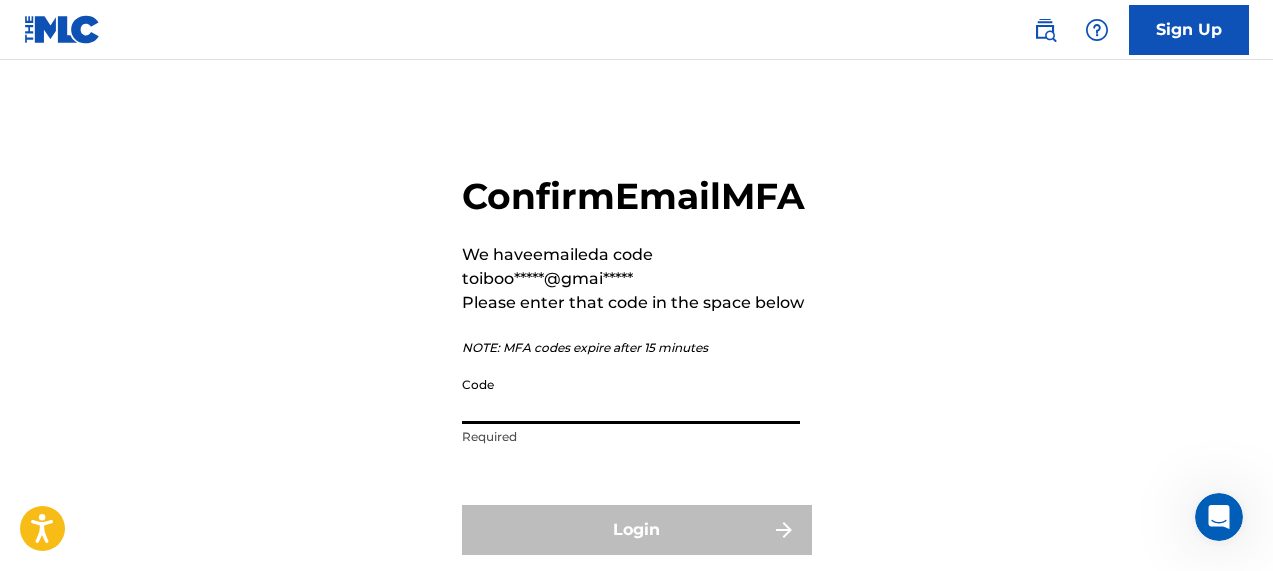 click on "Code" at bounding box center [631, 395] 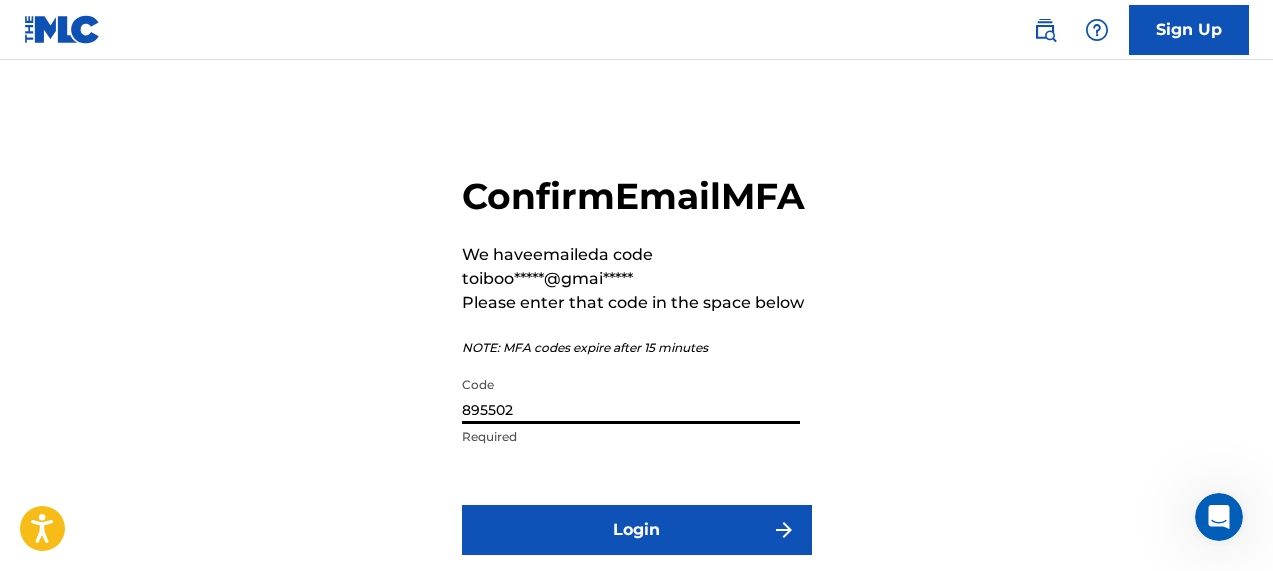 type on "895502" 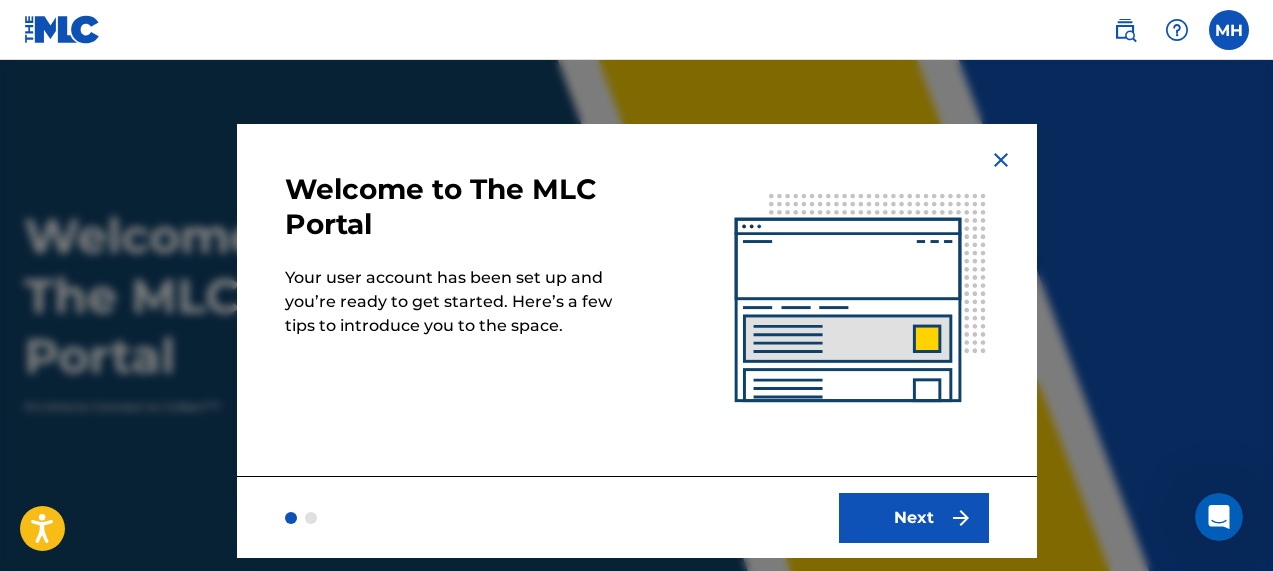 scroll, scrollTop: 0, scrollLeft: 0, axis: both 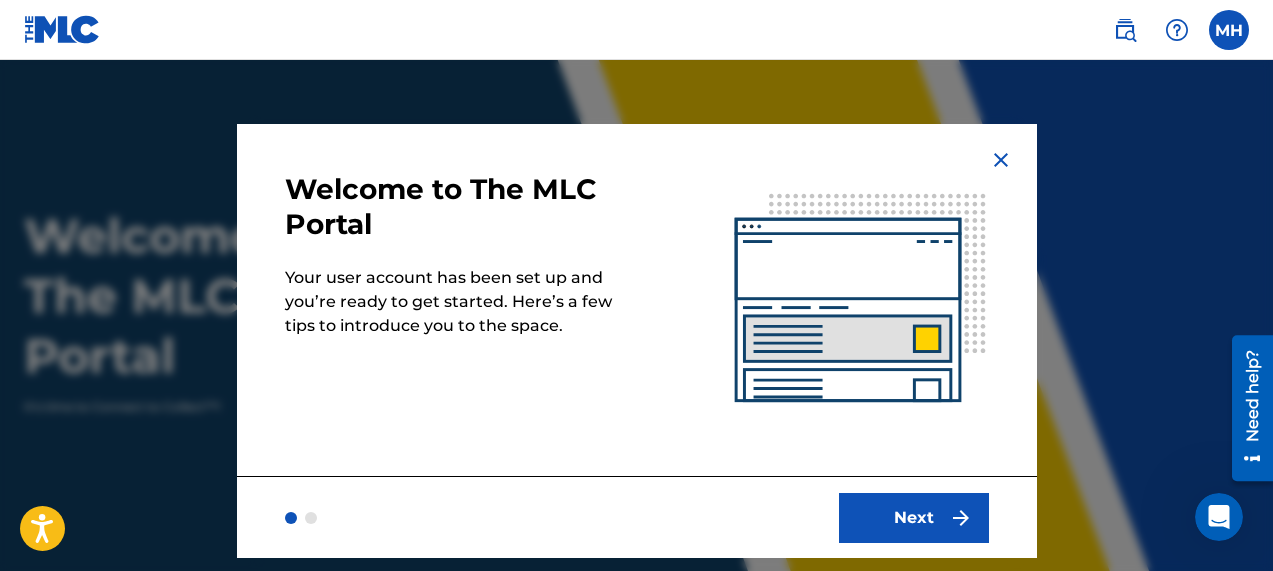 click on "Next" at bounding box center [914, 518] 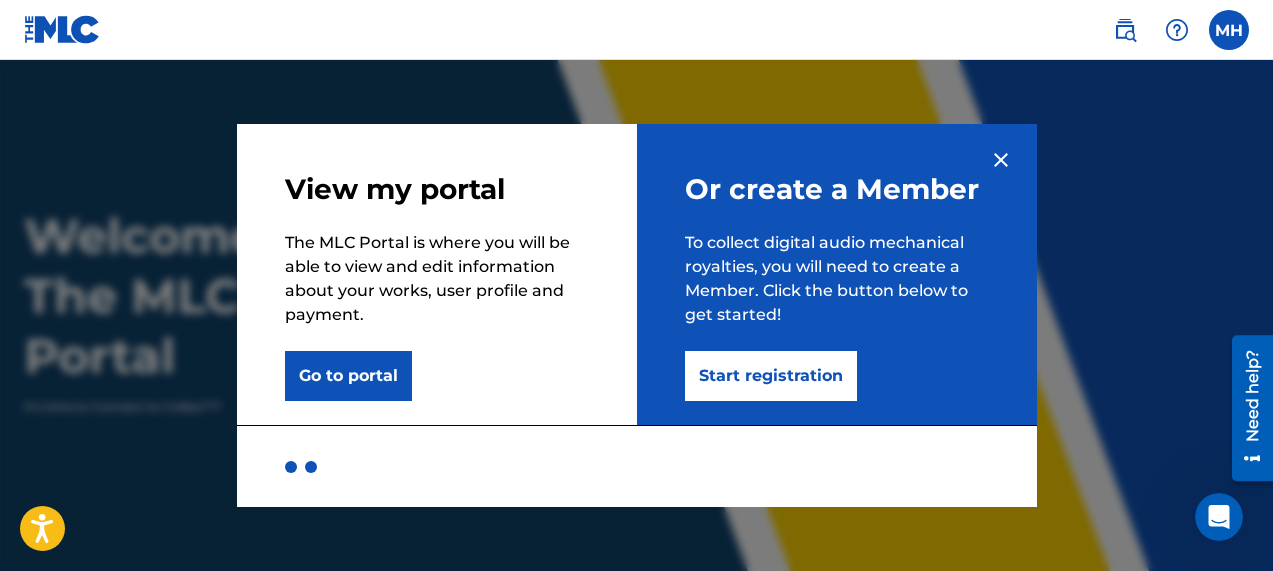 click on "Start registration" at bounding box center [771, 376] 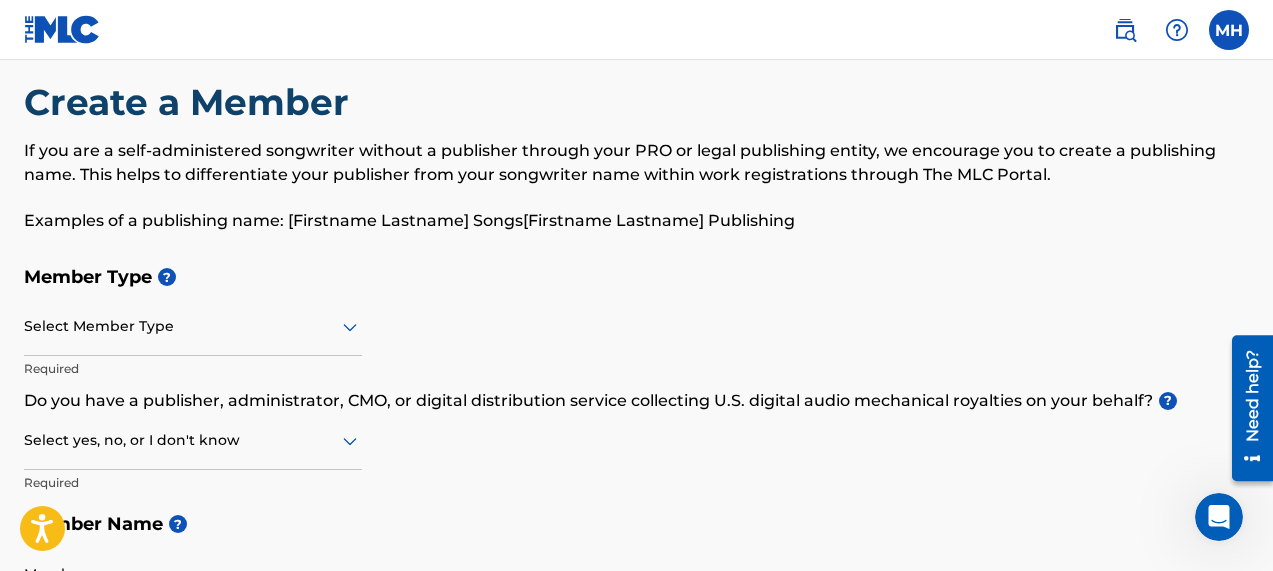 click on "Select Member Type" at bounding box center [193, 327] 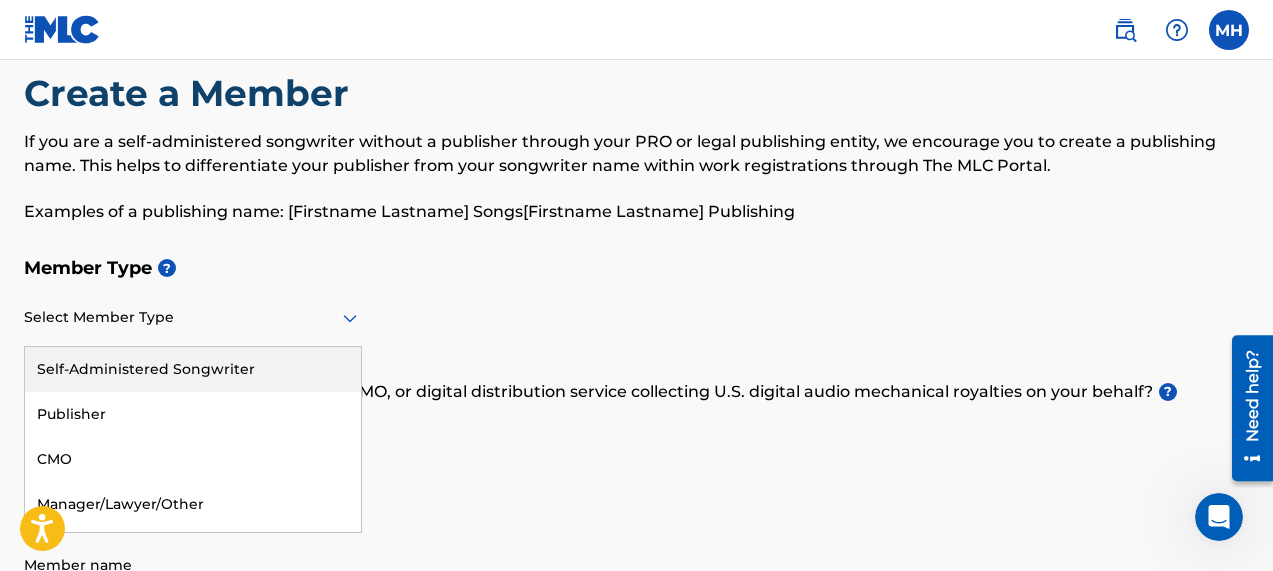 scroll, scrollTop: 40, scrollLeft: 0, axis: vertical 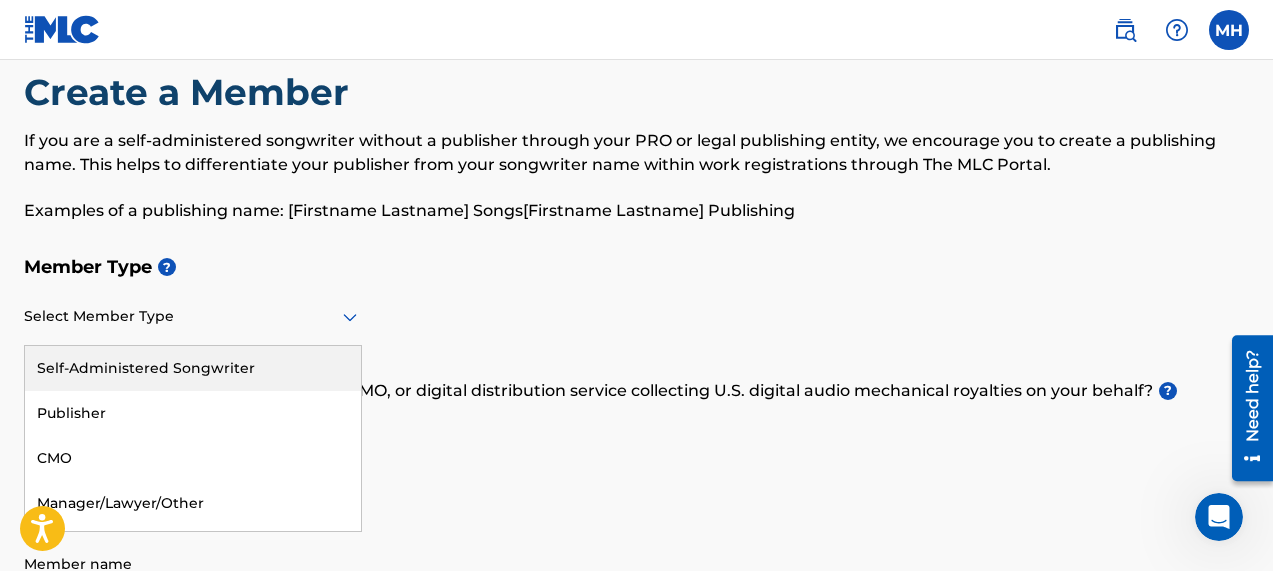 click at bounding box center [193, 316] 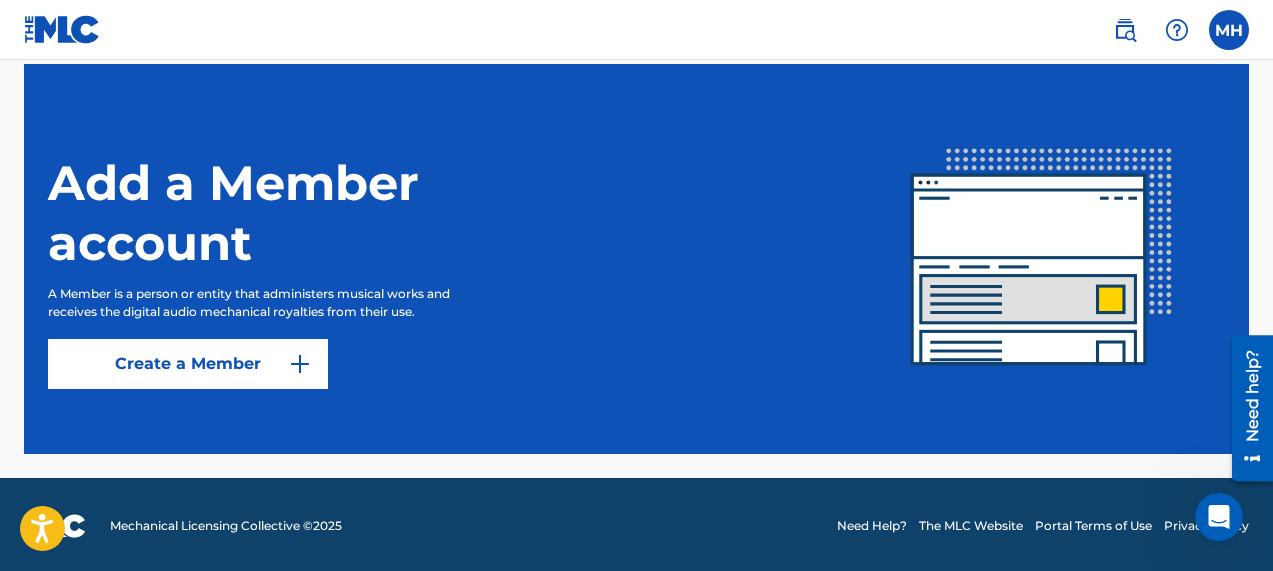 scroll, scrollTop: 575, scrollLeft: 0, axis: vertical 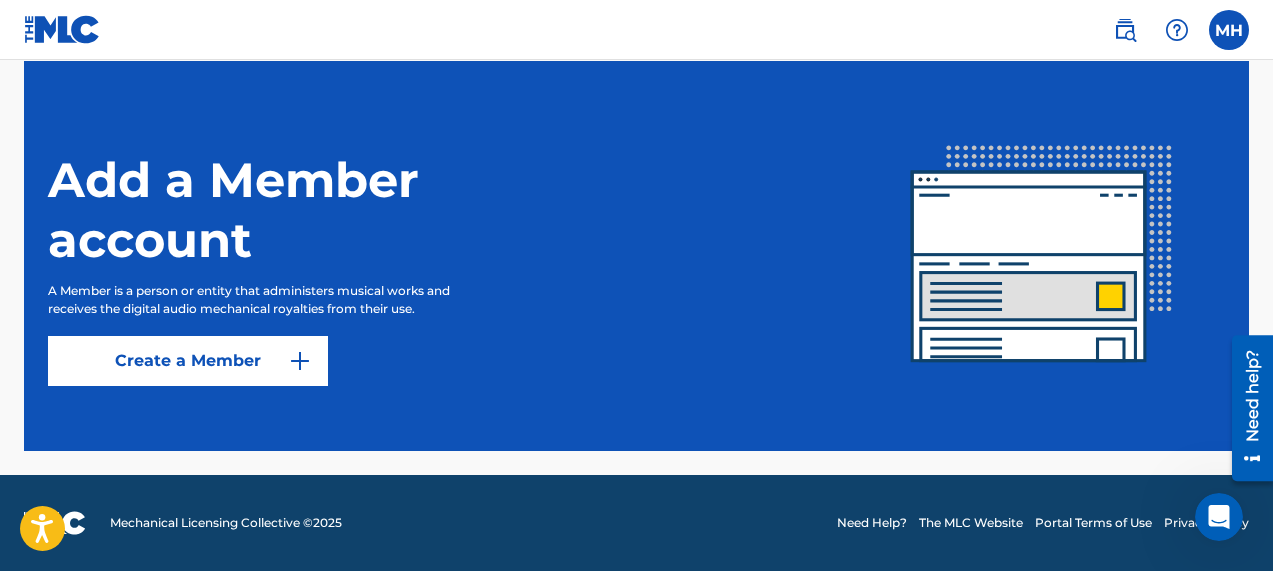 click on "Create a Member" at bounding box center [188, 361] 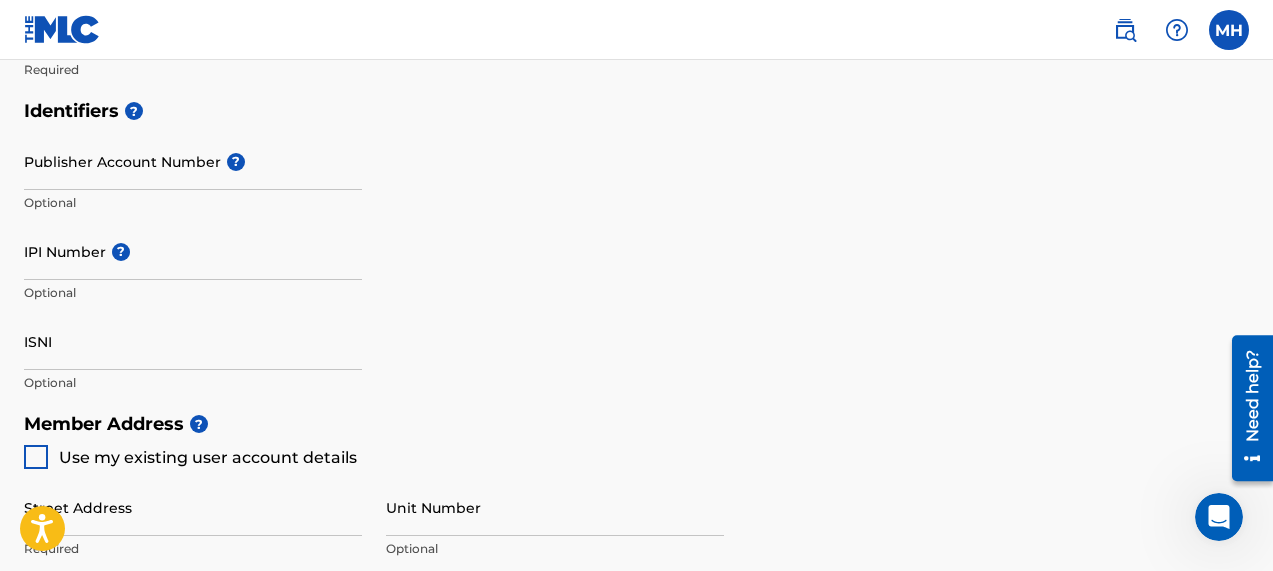 scroll, scrollTop: 0, scrollLeft: 0, axis: both 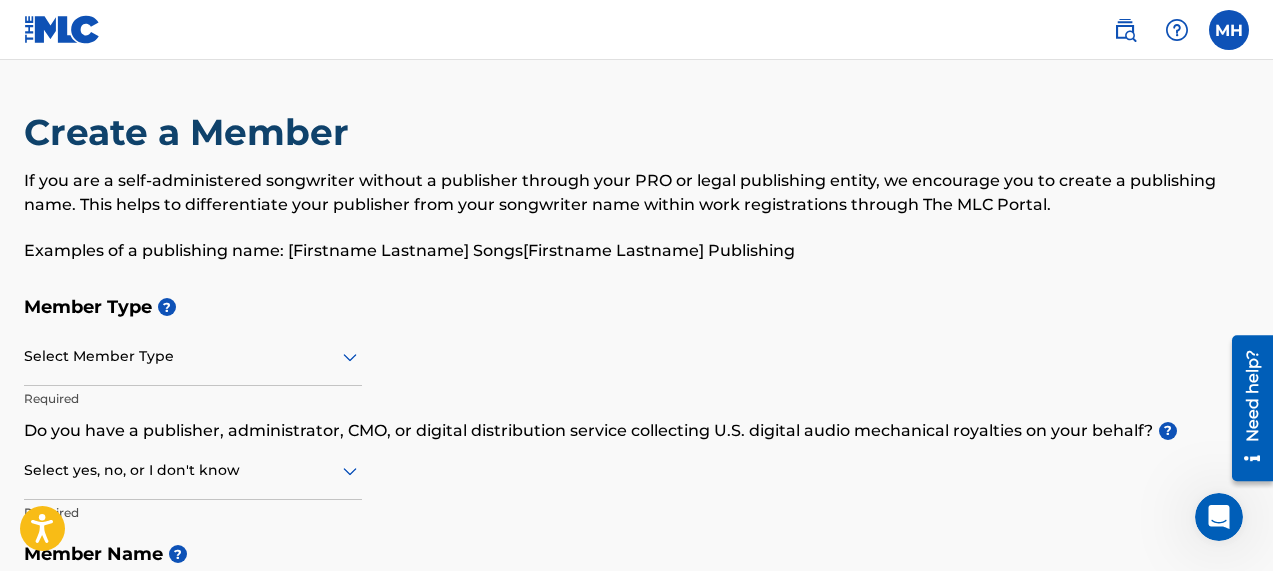click on "Select Member Type" at bounding box center [193, 357] 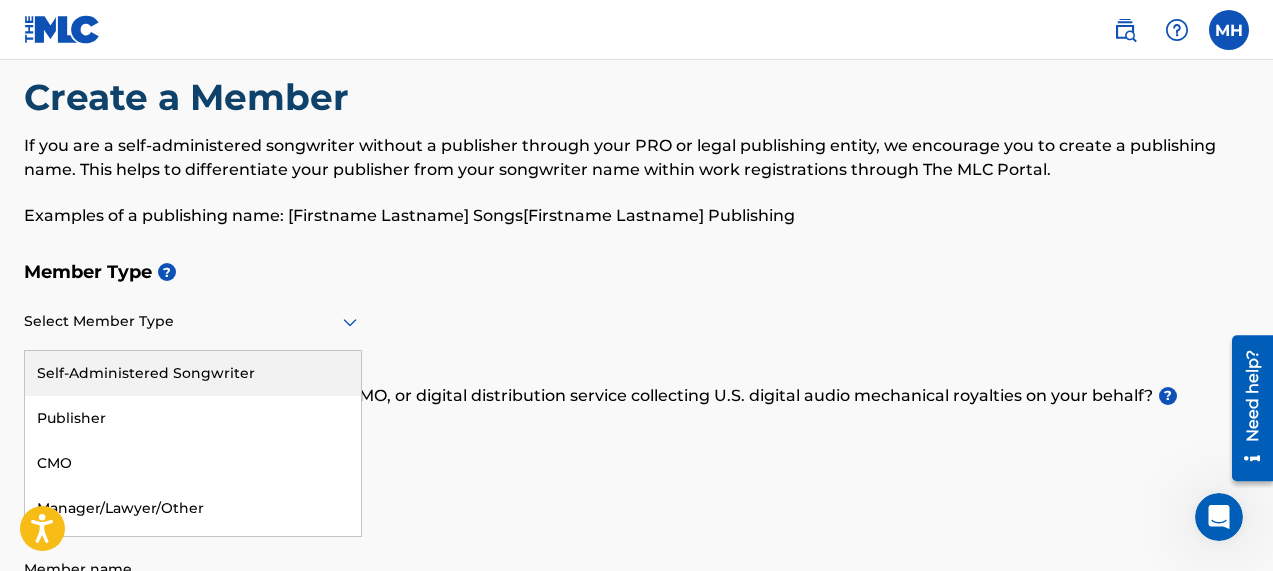 scroll, scrollTop: 40, scrollLeft: 0, axis: vertical 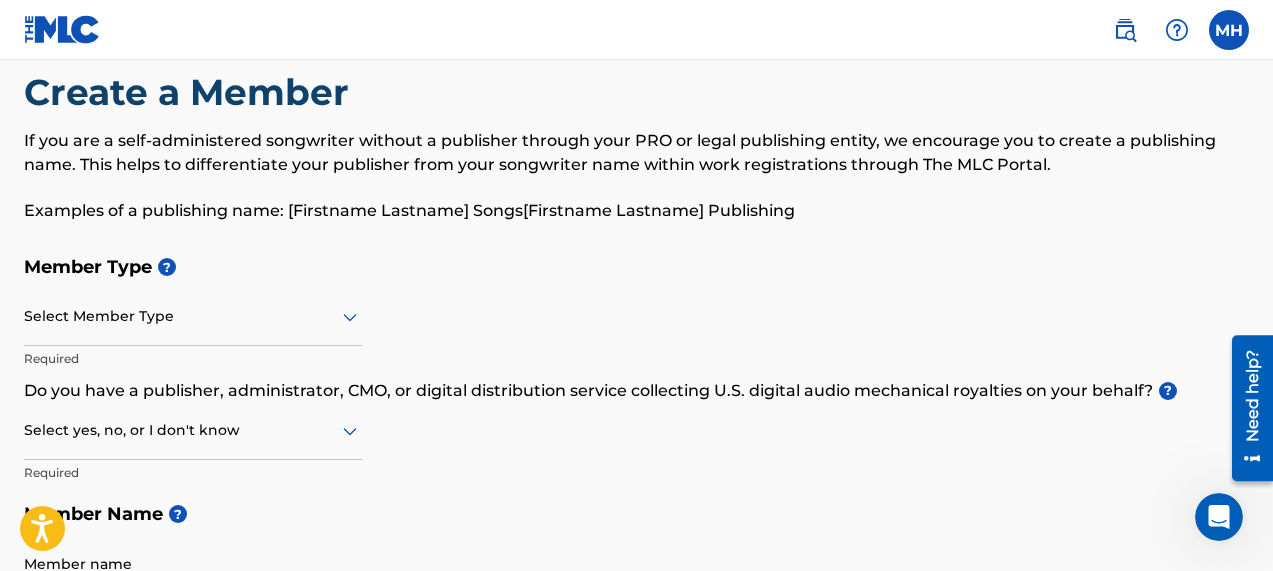 click on "Member Type ?" at bounding box center [636, 267] 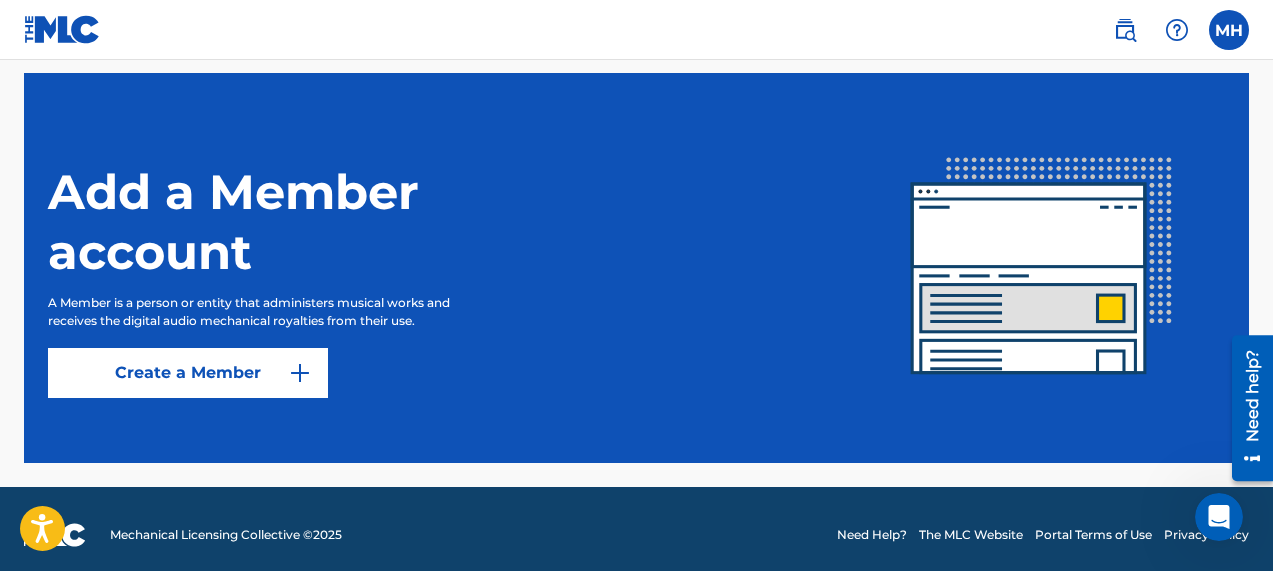 scroll, scrollTop: 575, scrollLeft: 0, axis: vertical 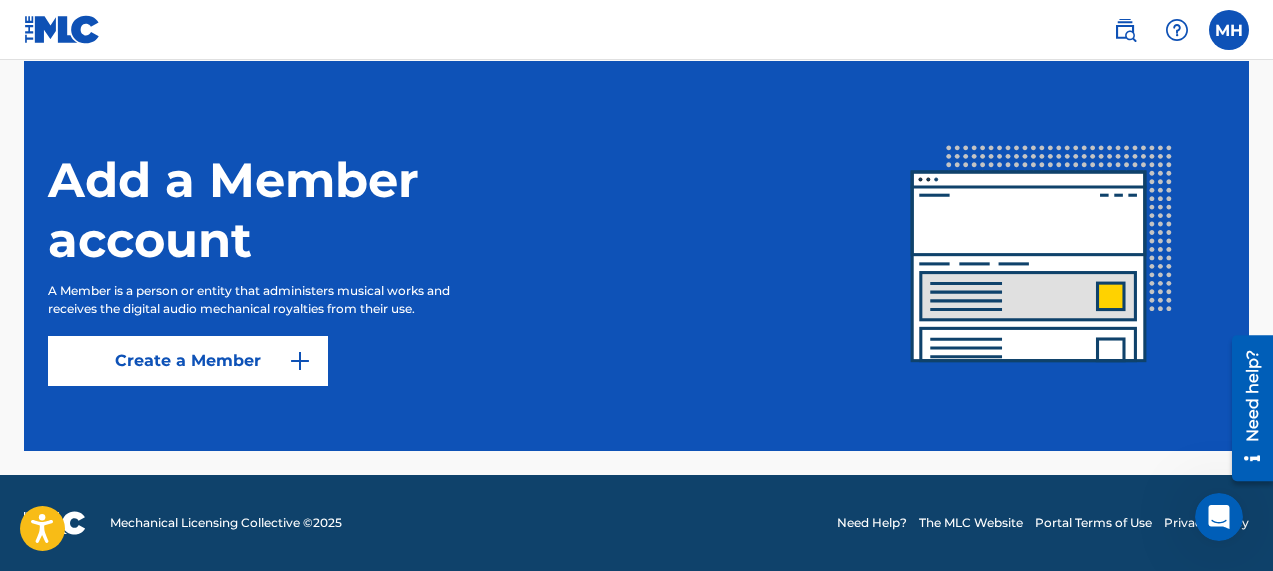 click at bounding box center [62, 29] 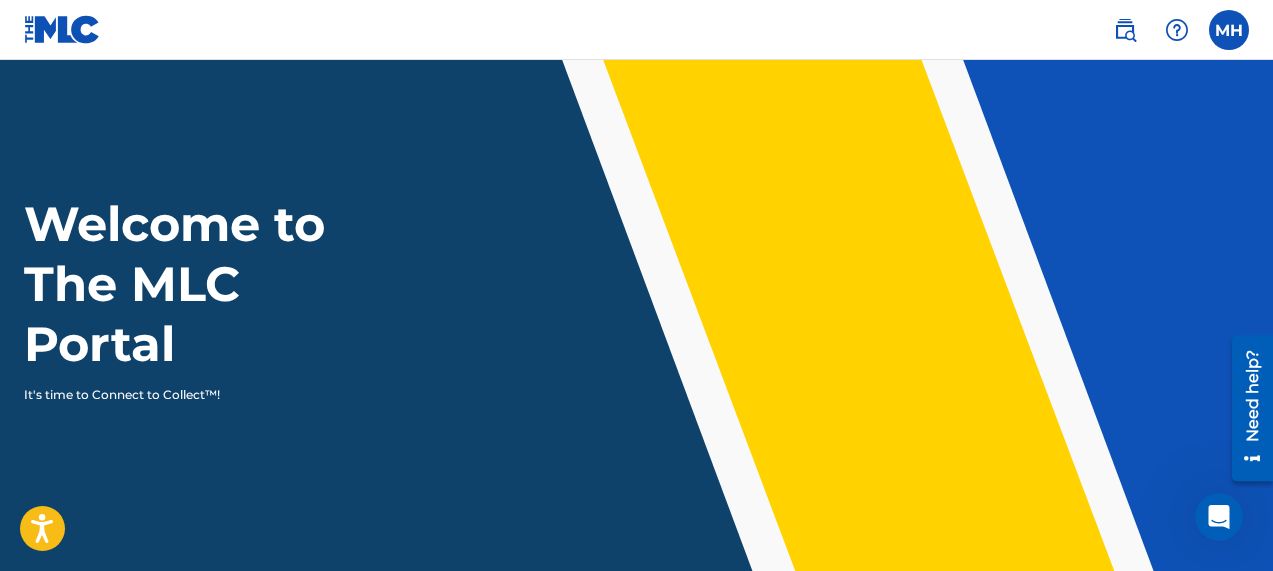 scroll, scrollTop: 0, scrollLeft: 0, axis: both 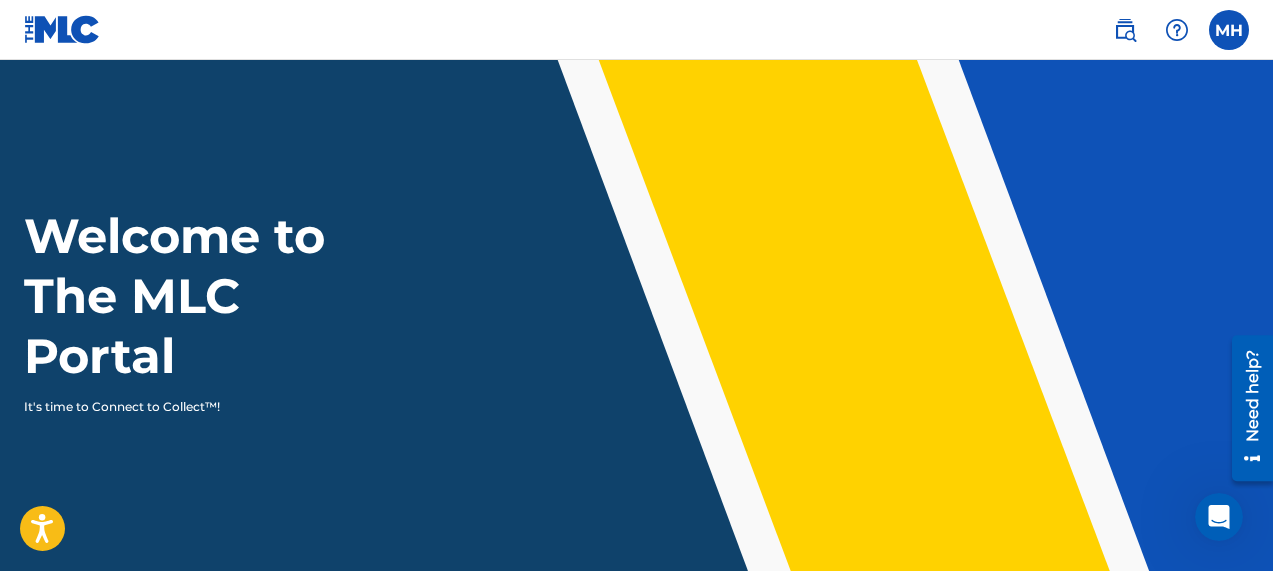 click at bounding box center (1229, 30) 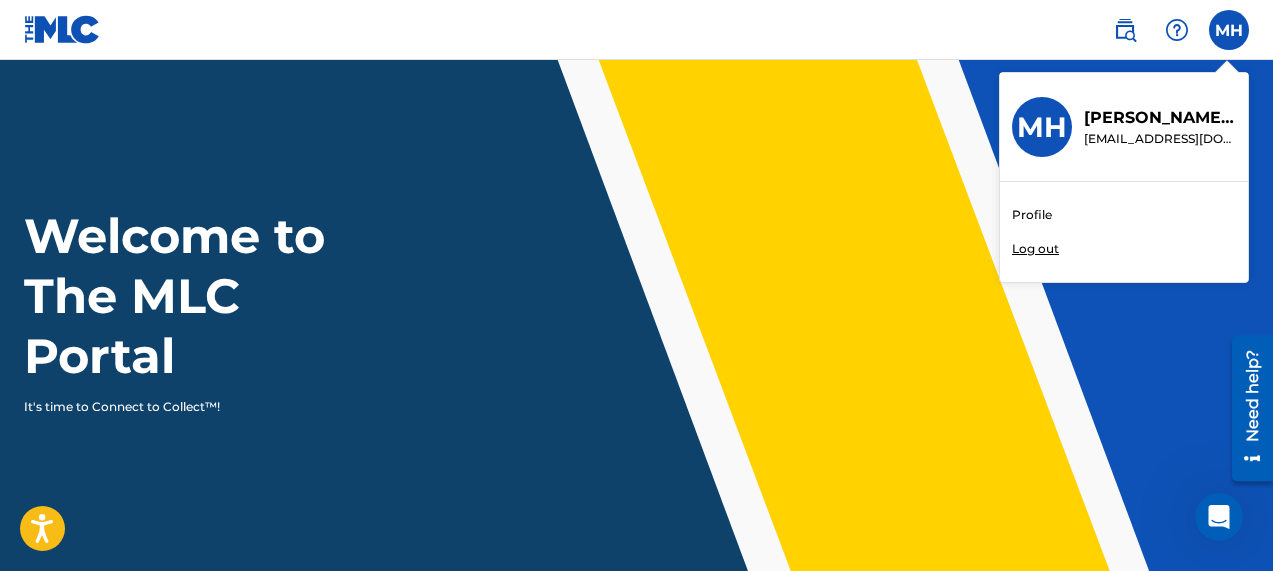 click on "Profile" at bounding box center [1032, 215] 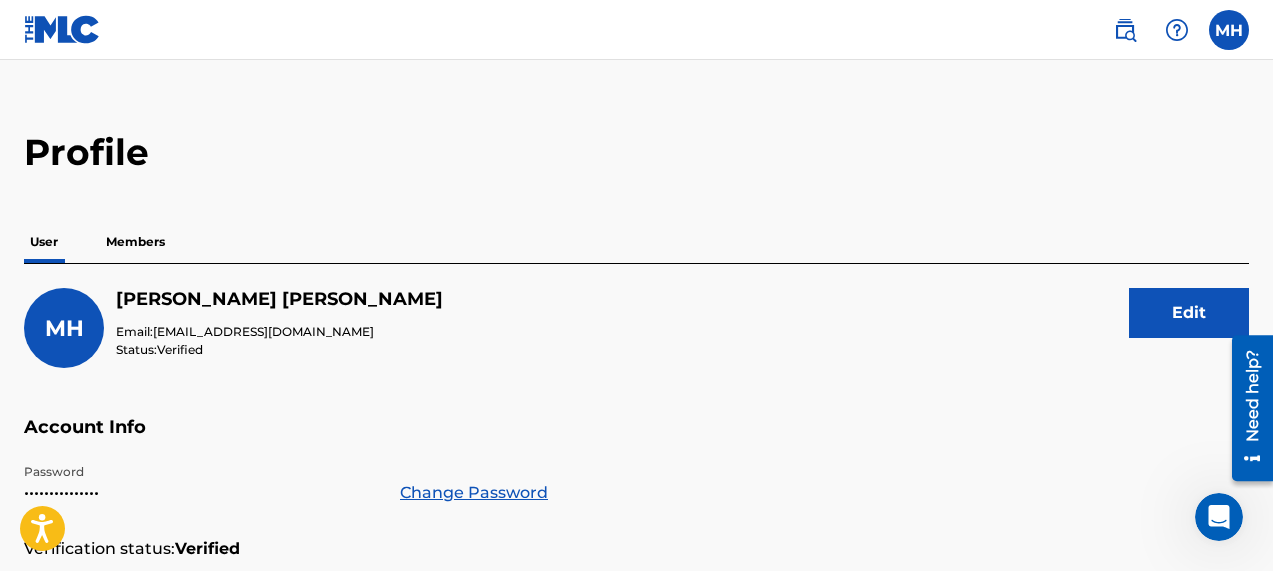 scroll, scrollTop: 0, scrollLeft: 0, axis: both 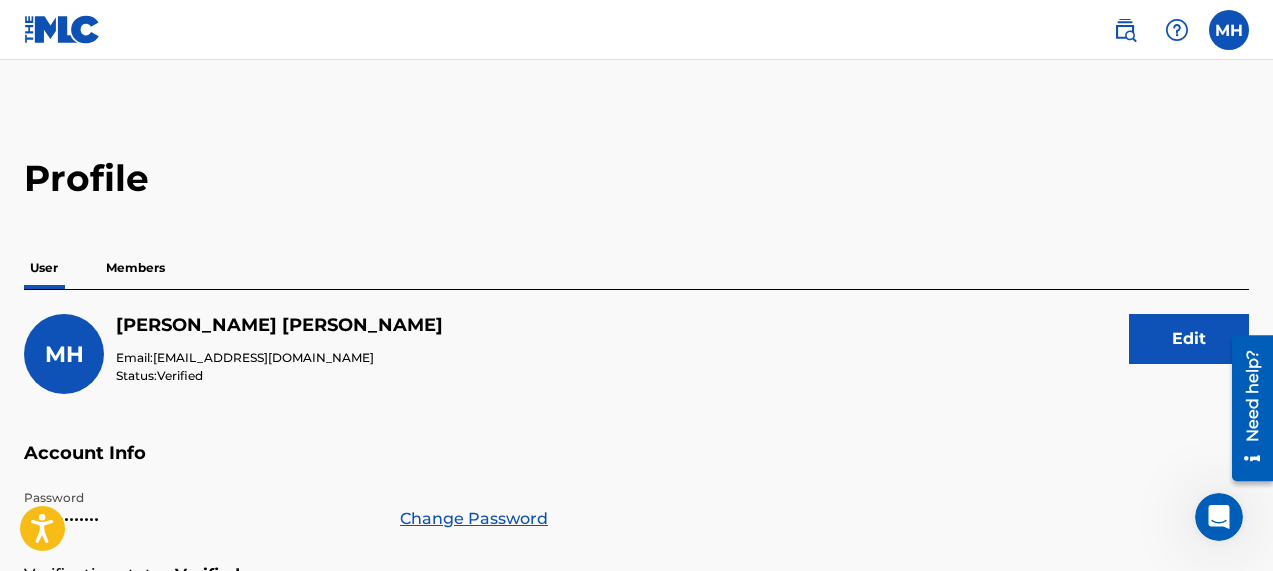 click on "Members" at bounding box center (135, 268) 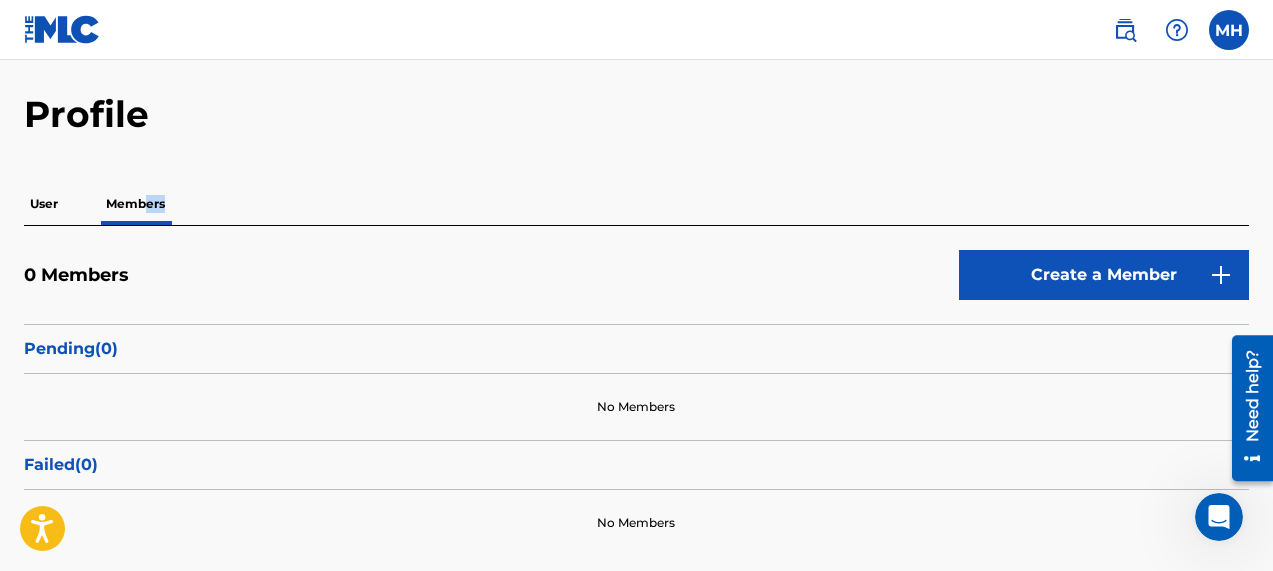 scroll, scrollTop: 193, scrollLeft: 0, axis: vertical 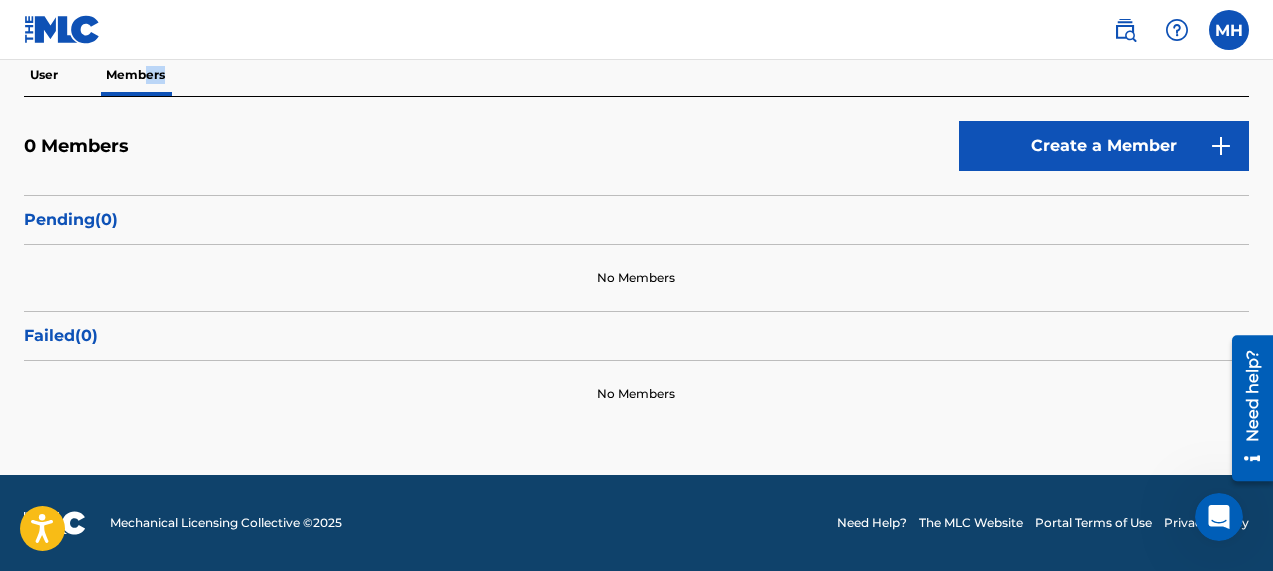 click on "Create a Member" at bounding box center (1104, 146) 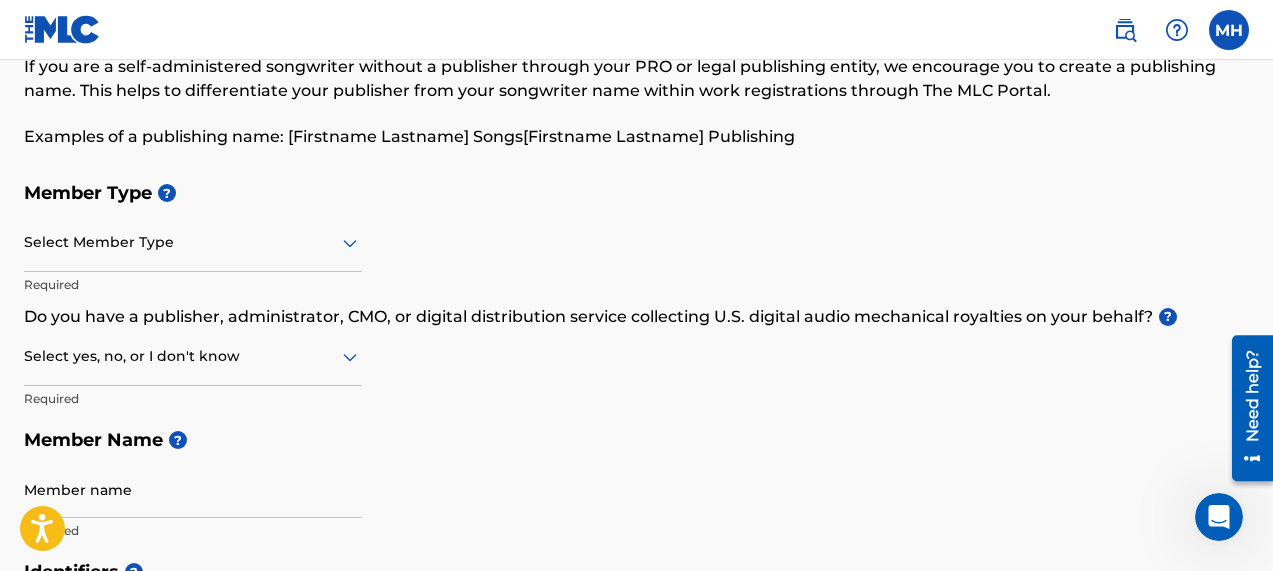 scroll, scrollTop: 0, scrollLeft: 0, axis: both 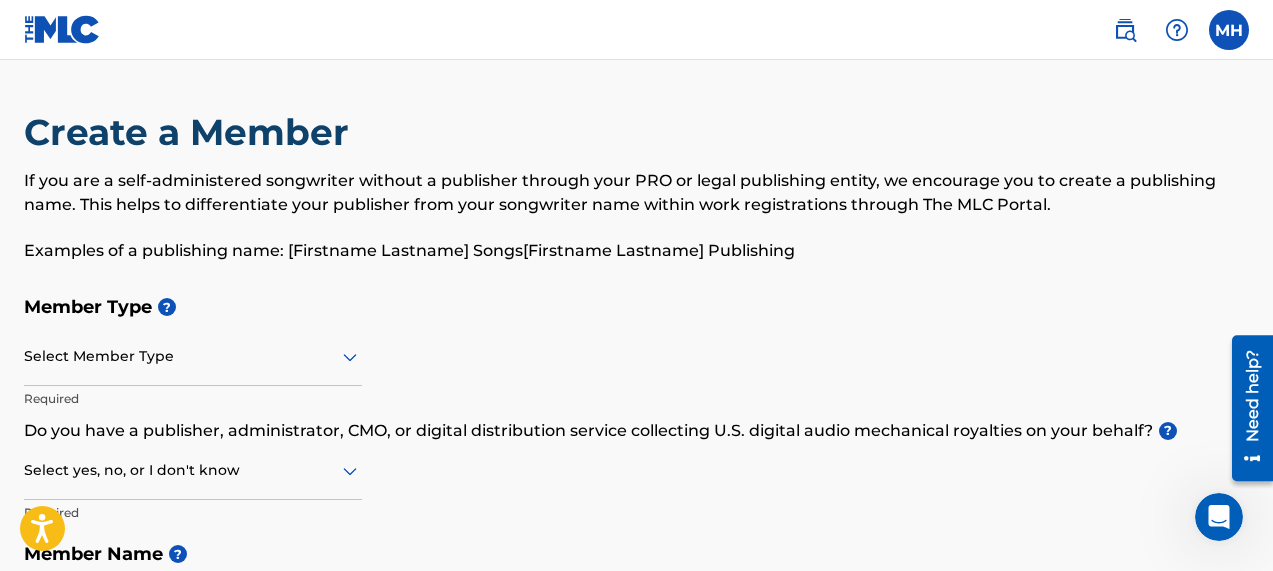 click at bounding box center [1125, 30] 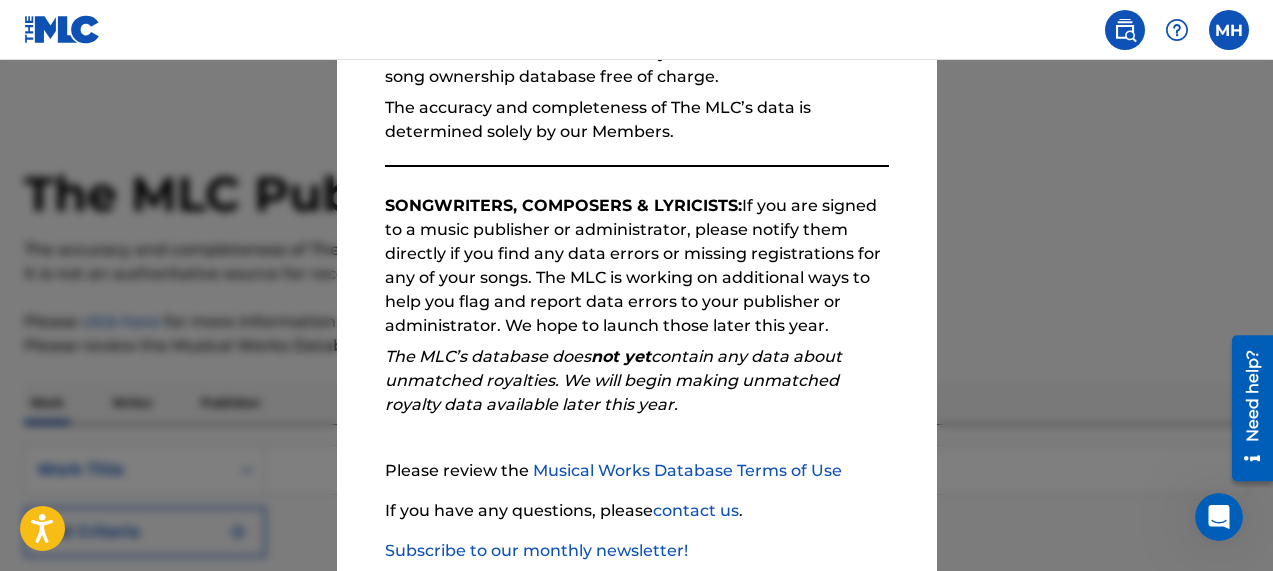 scroll, scrollTop: 344, scrollLeft: 0, axis: vertical 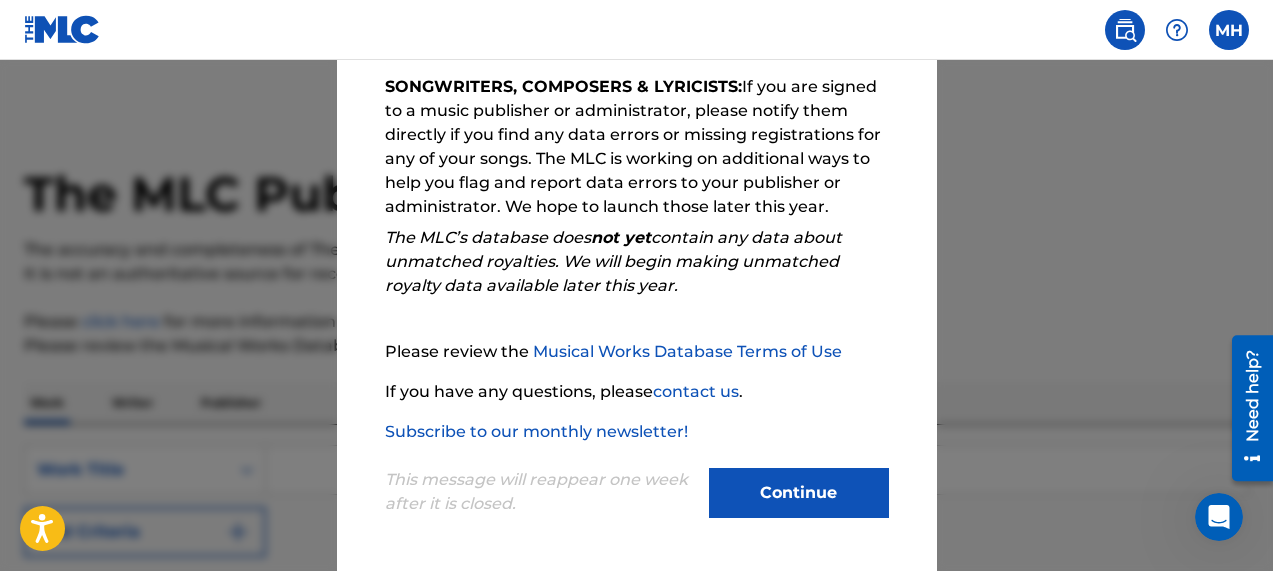 click on "Continue" at bounding box center (799, 493) 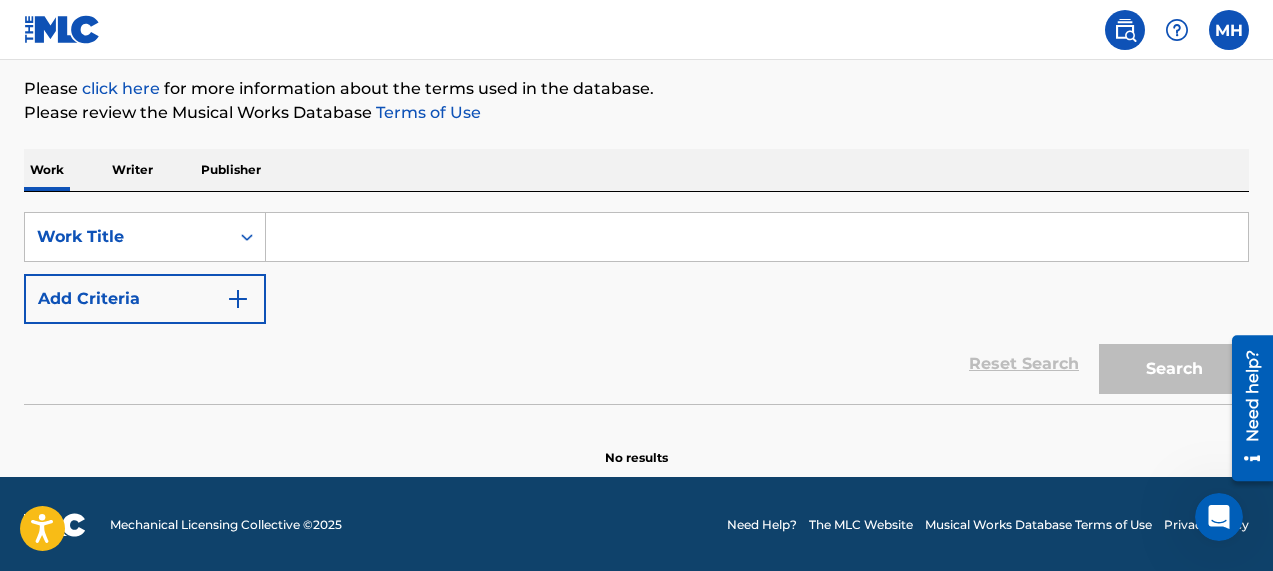 scroll, scrollTop: 235, scrollLeft: 0, axis: vertical 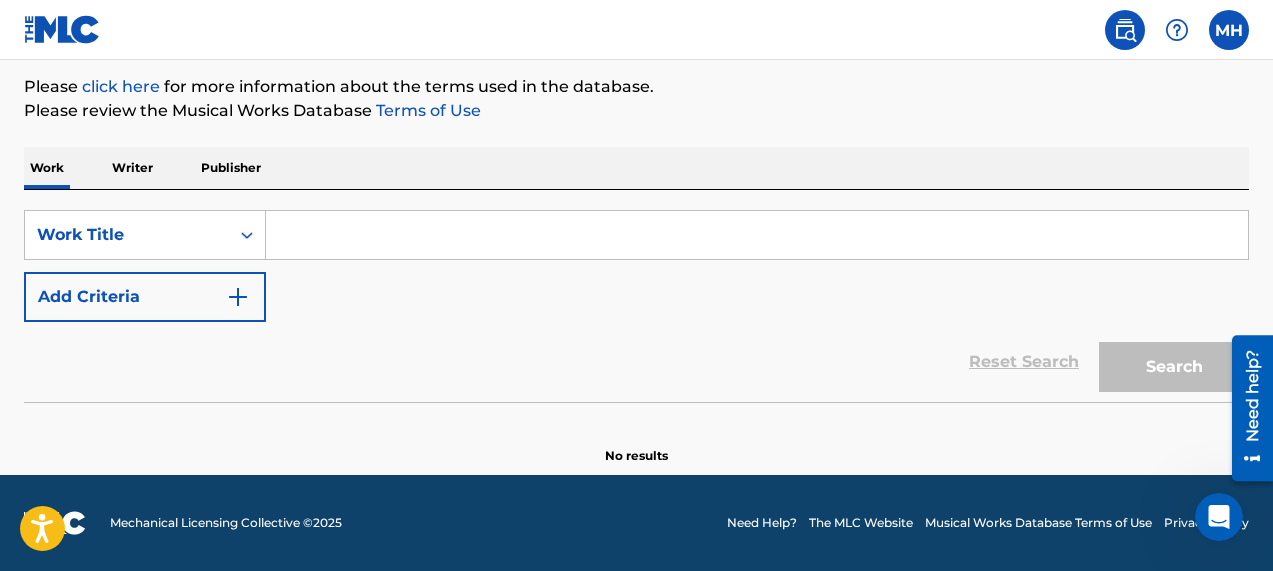 click at bounding box center [757, 235] 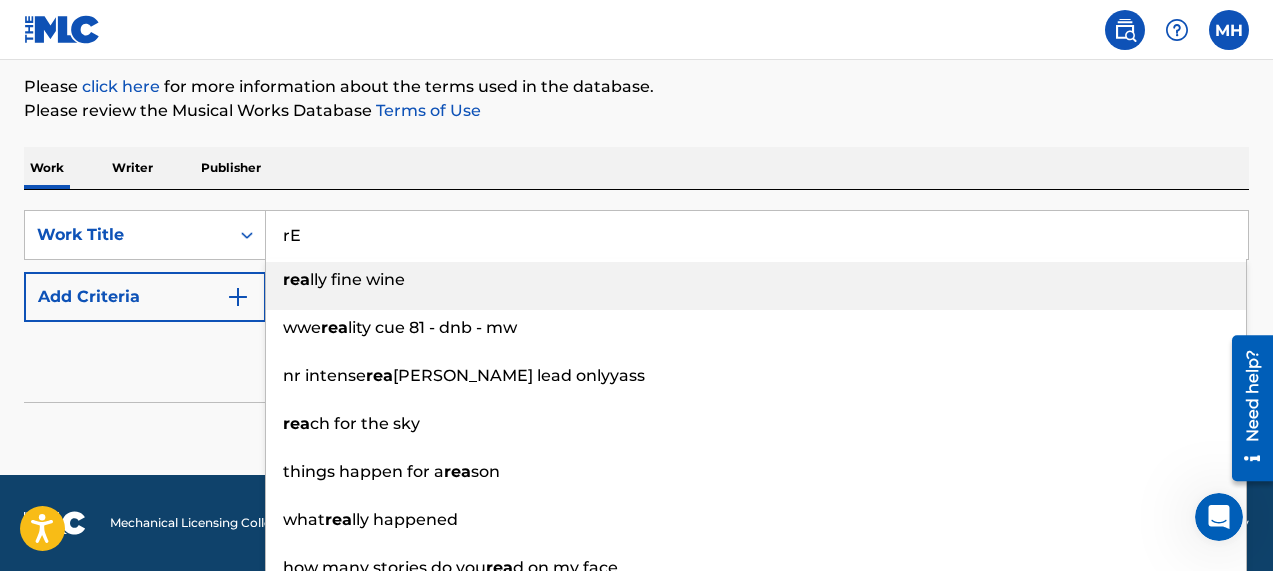 type on "r" 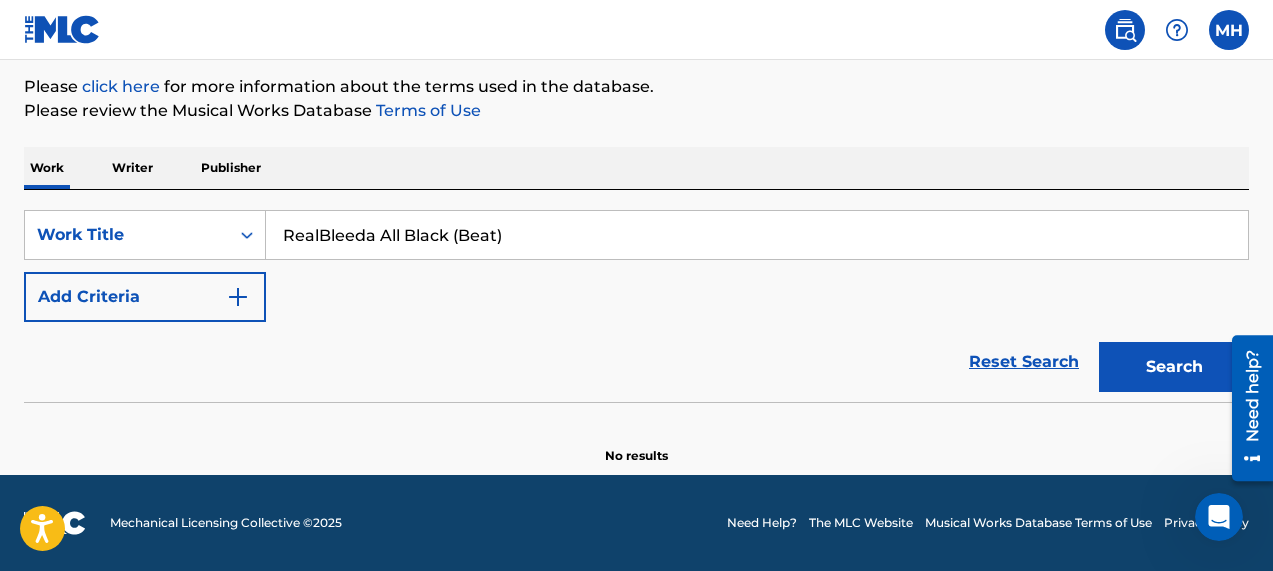 type on "RealBleeda All Black (Beat)" 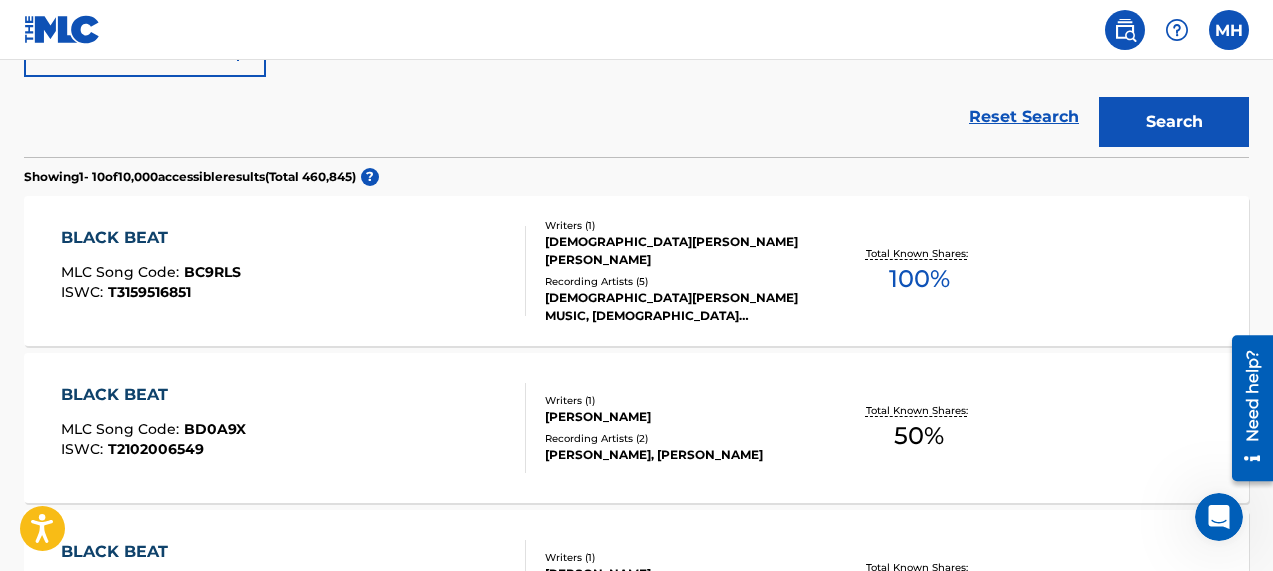 scroll, scrollTop: 477, scrollLeft: 0, axis: vertical 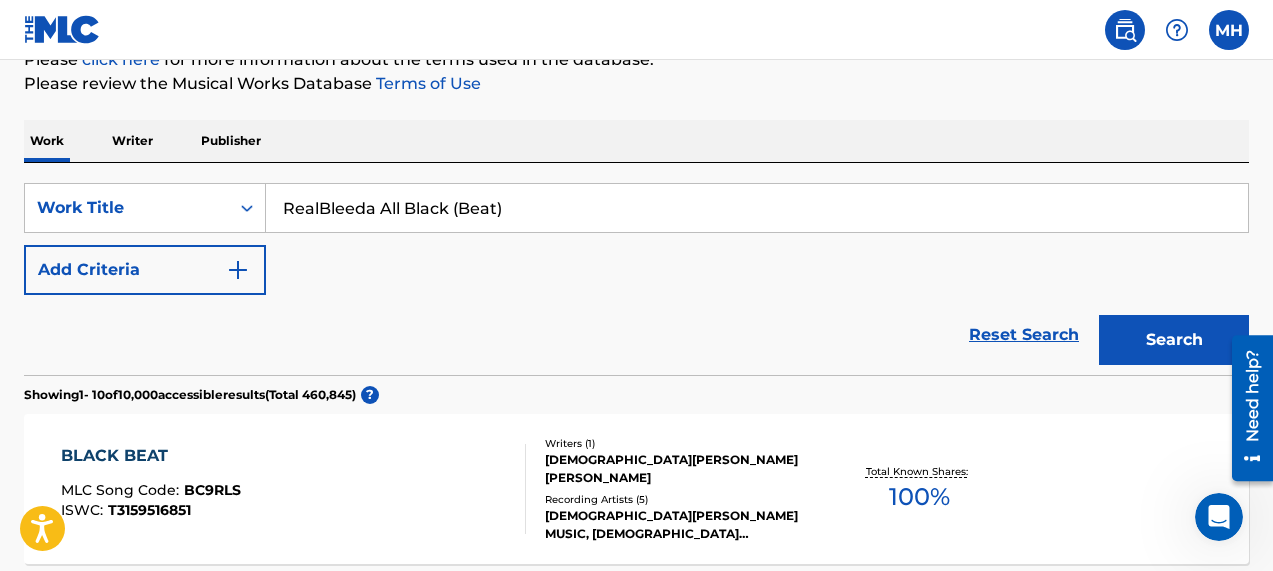 click at bounding box center [238, 270] 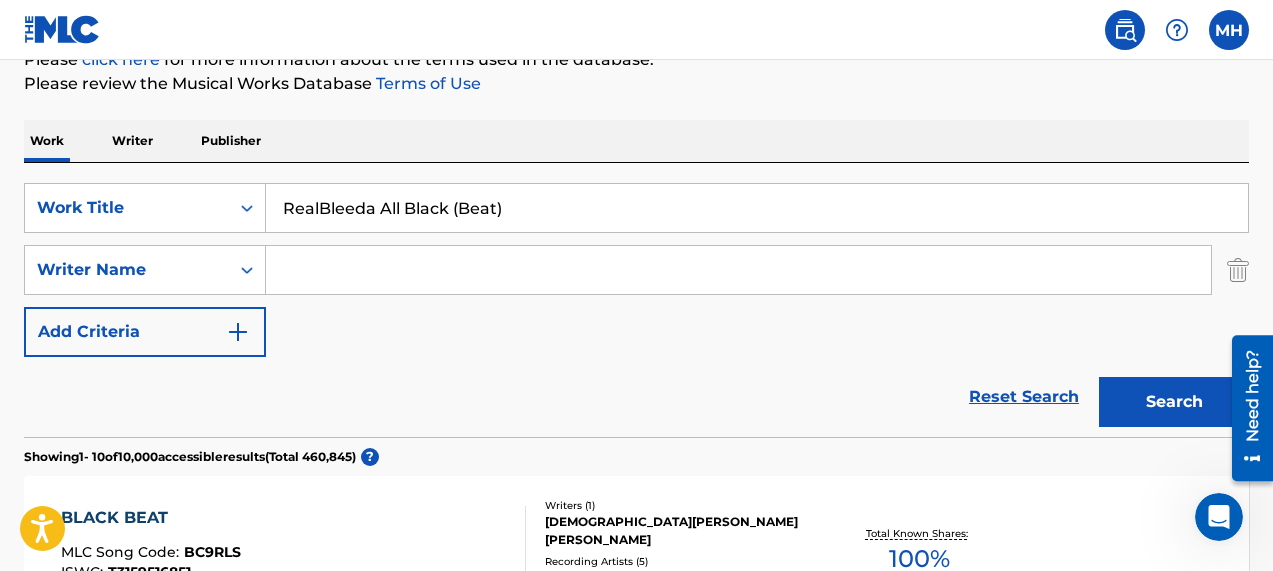 click at bounding box center (738, 270) 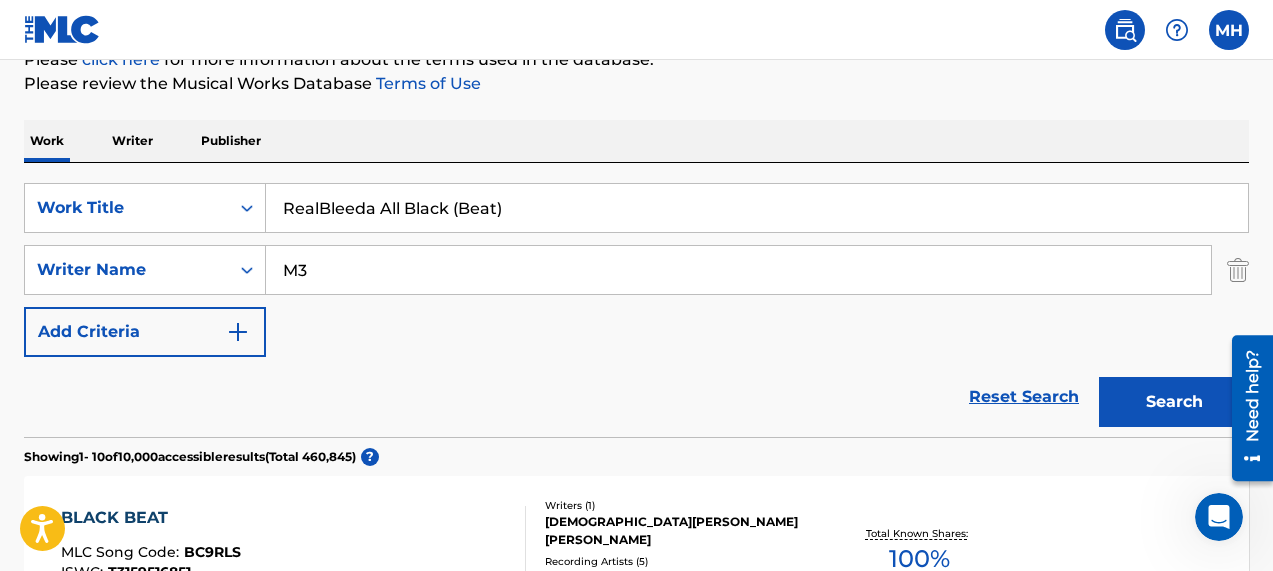 type on "M3" 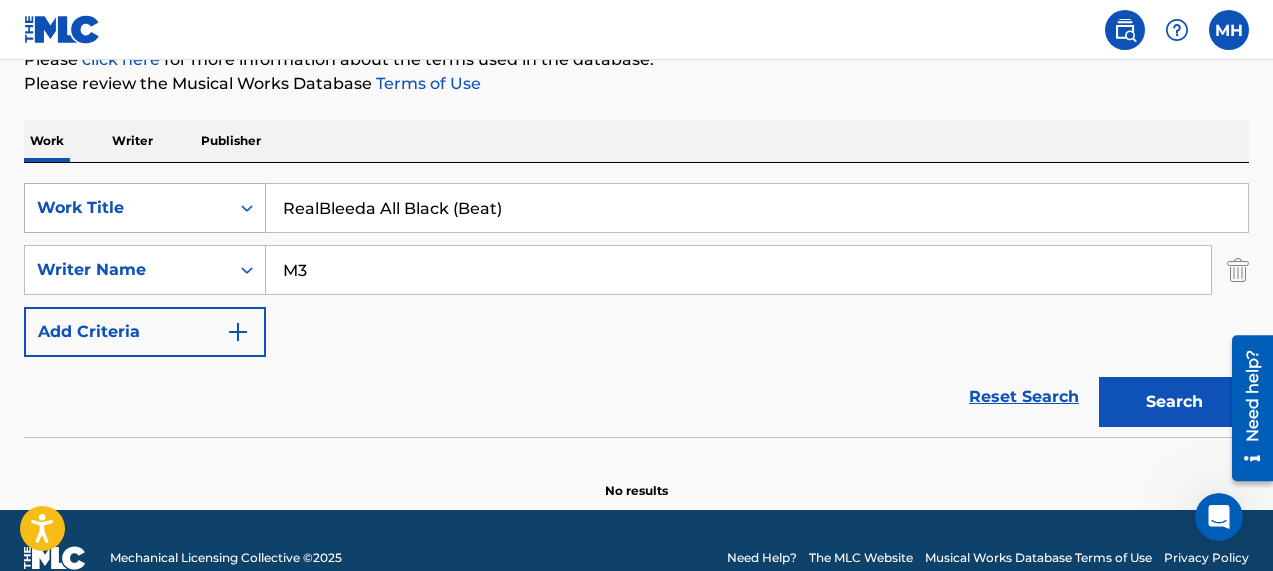 drag, startPoint x: 507, startPoint y: 199, endPoint x: 186, endPoint y: 205, distance: 321.05606 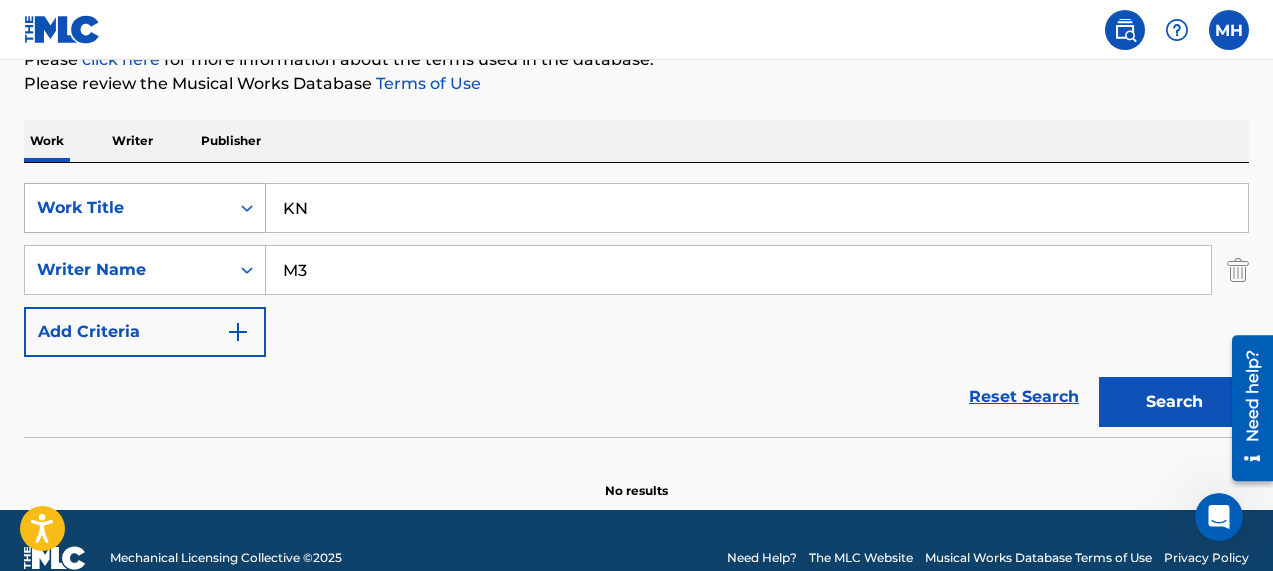 type on "K" 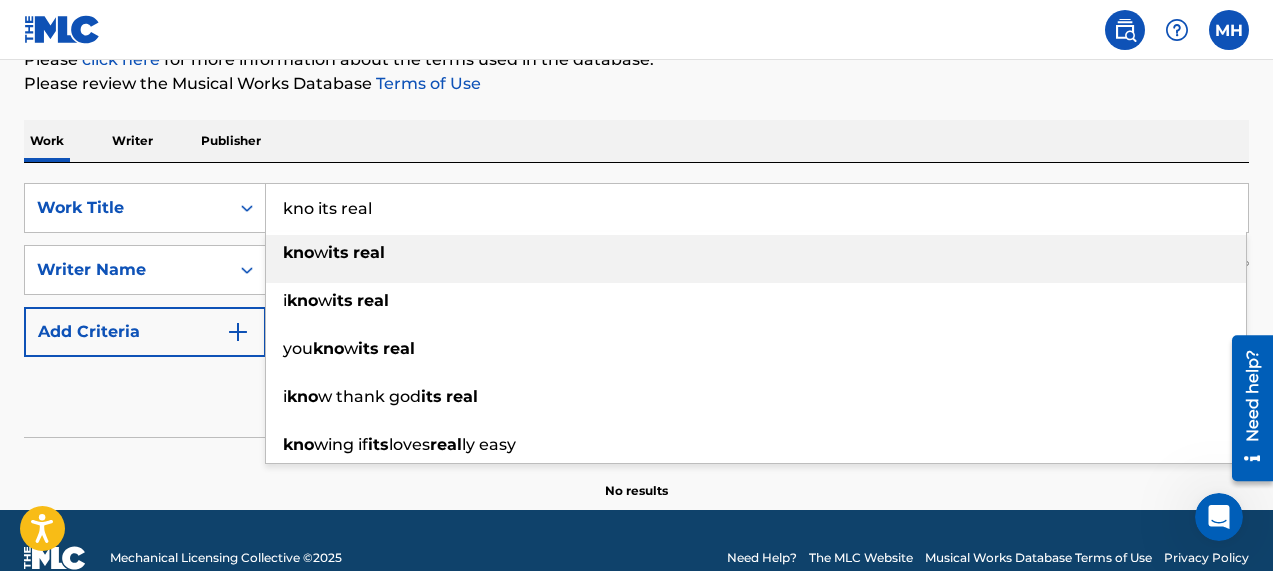 type on "kno its real" 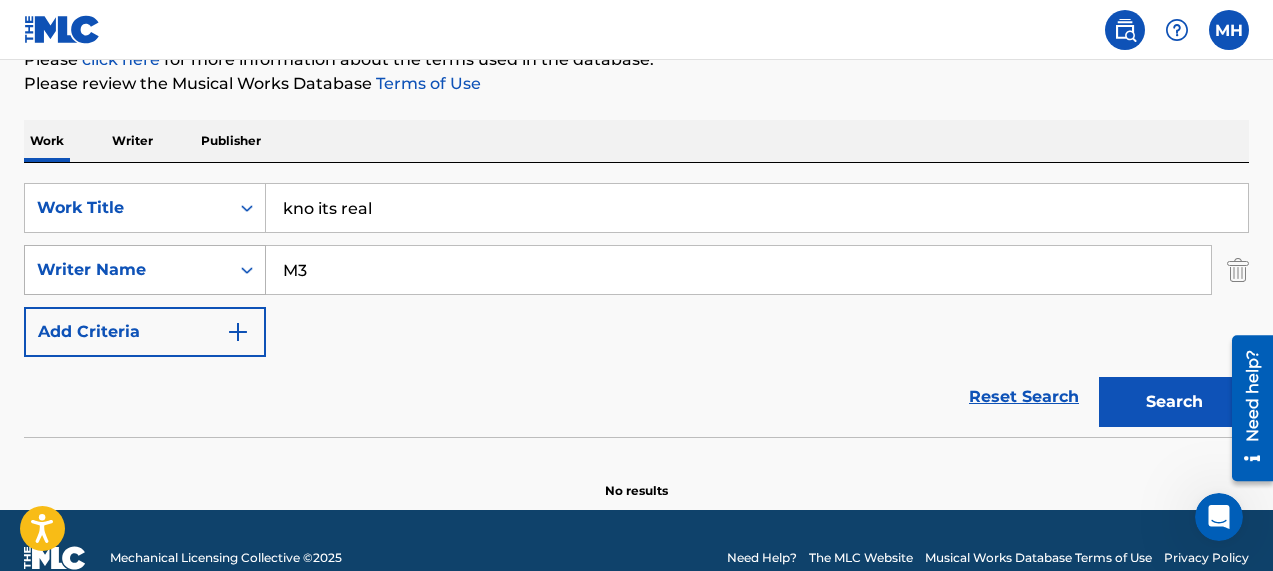 drag, startPoint x: 414, startPoint y: 275, endPoint x: 240, endPoint y: 275, distance: 174 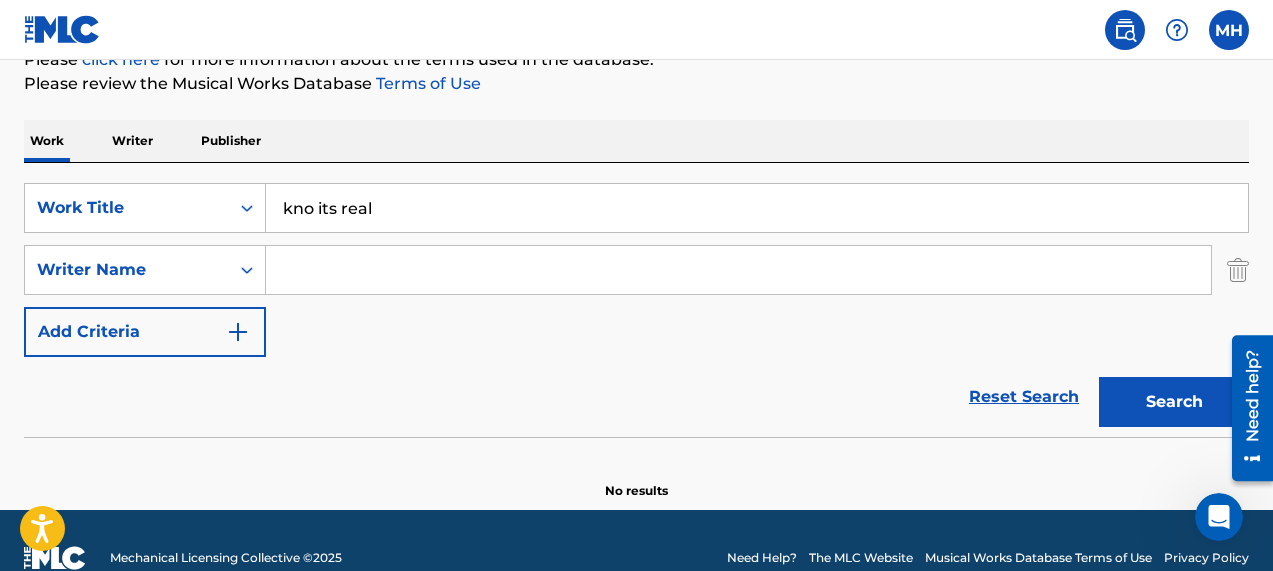 click on "Search" at bounding box center [1174, 402] 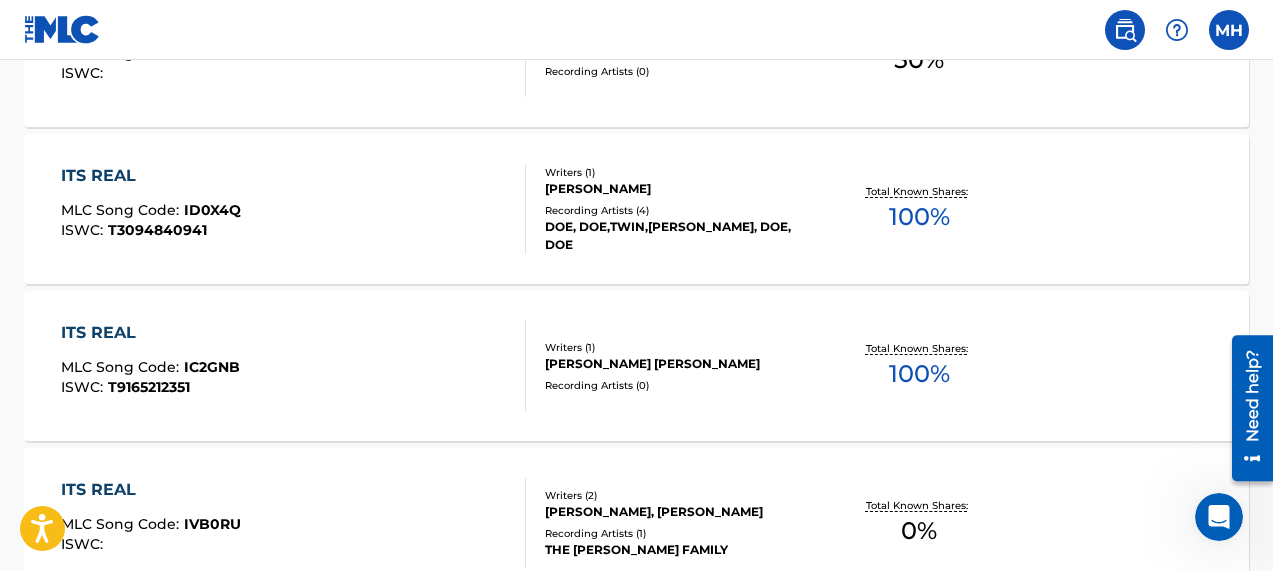 scroll, scrollTop: 1939, scrollLeft: 0, axis: vertical 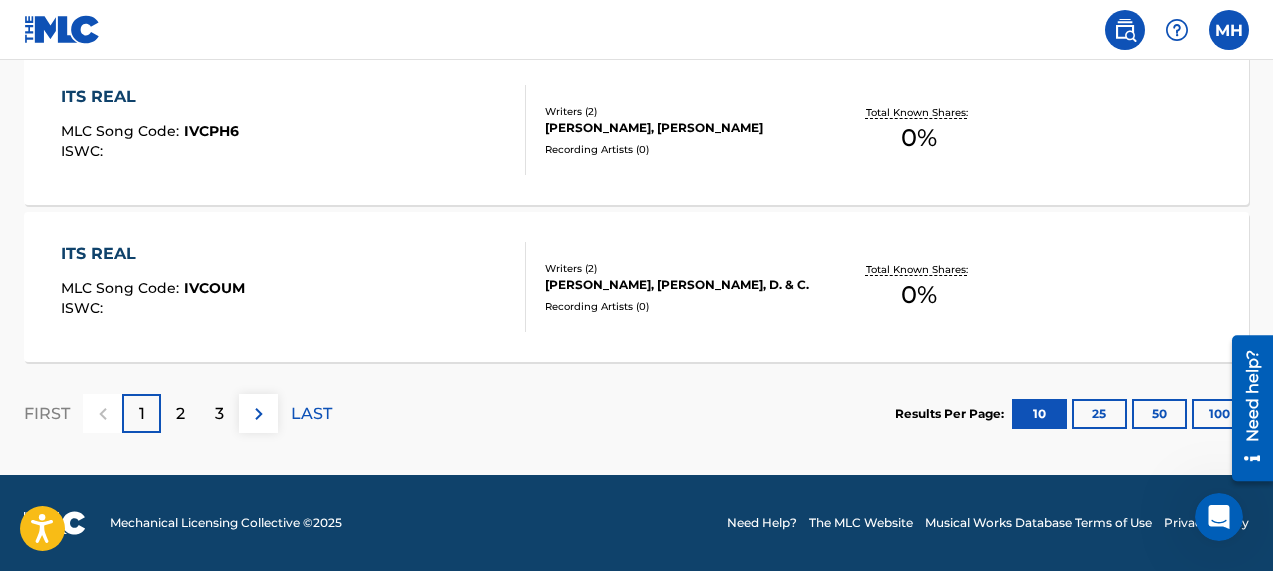 click on "FIRST 1 2 3 LAST" at bounding box center (178, 413) 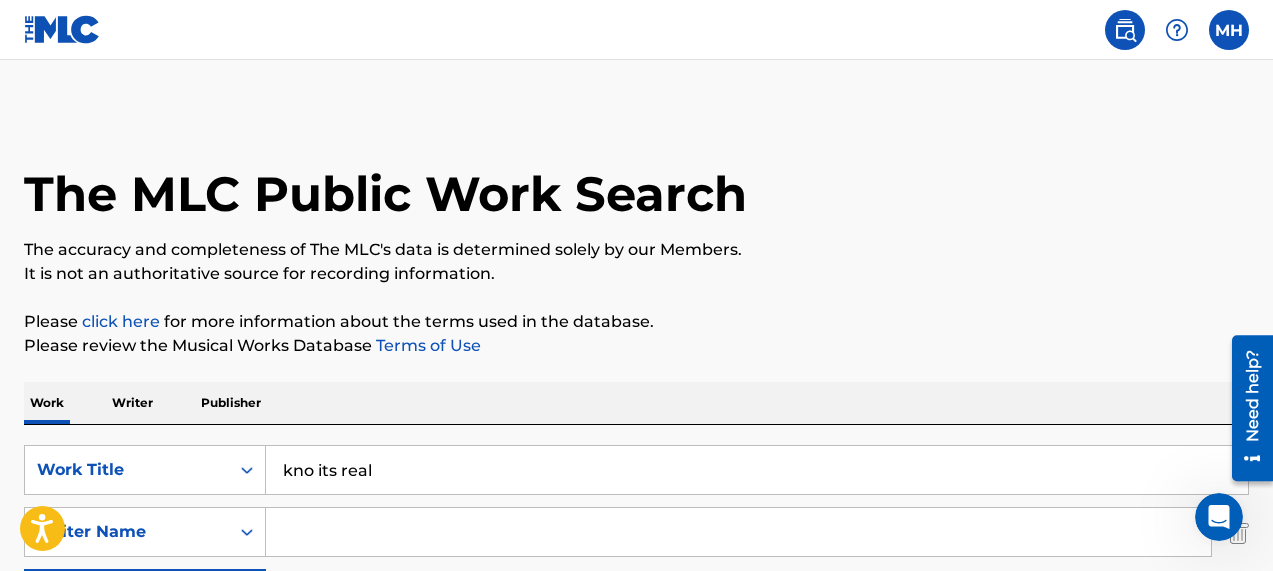 scroll, scrollTop: 339, scrollLeft: 0, axis: vertical 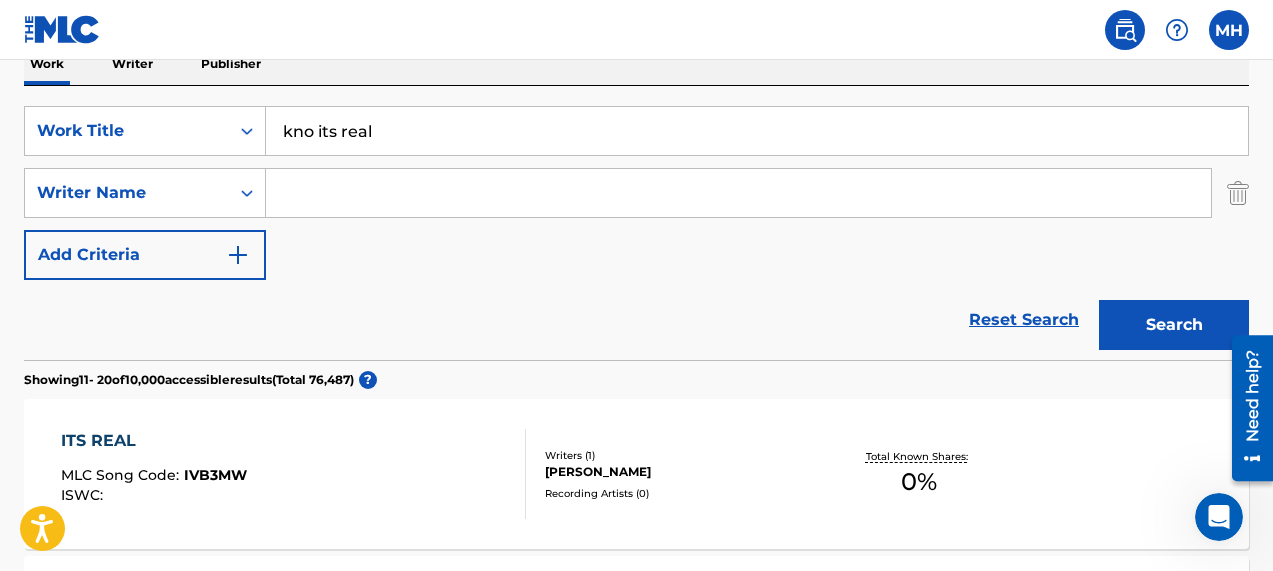 click at bounding box center [738, 193] 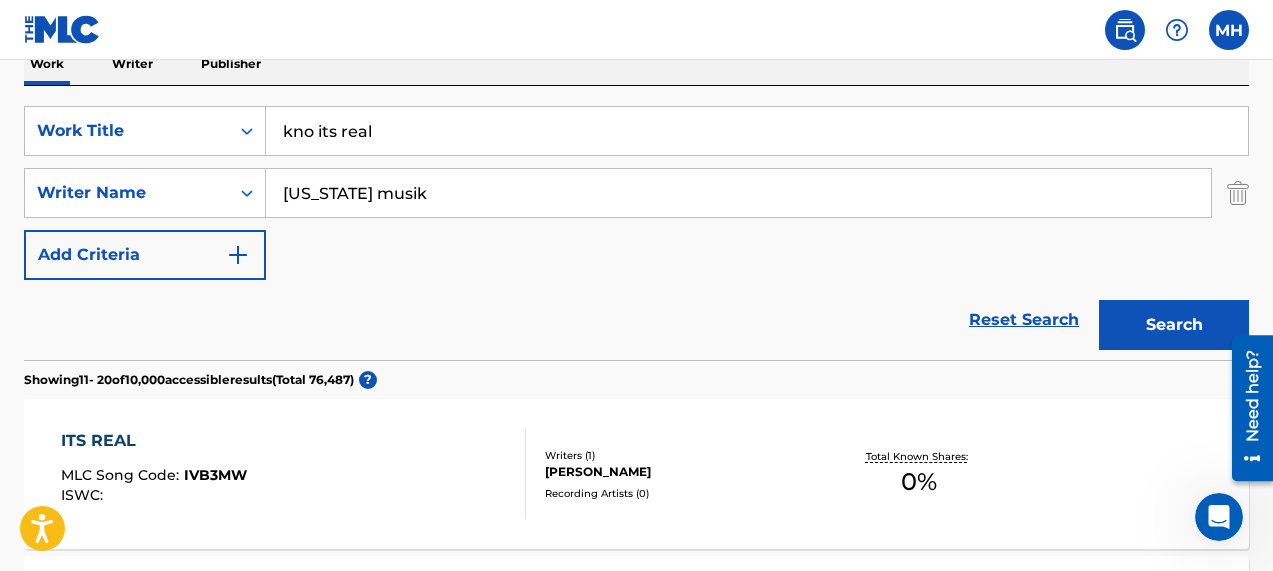 type on "[US_STATE] musik" 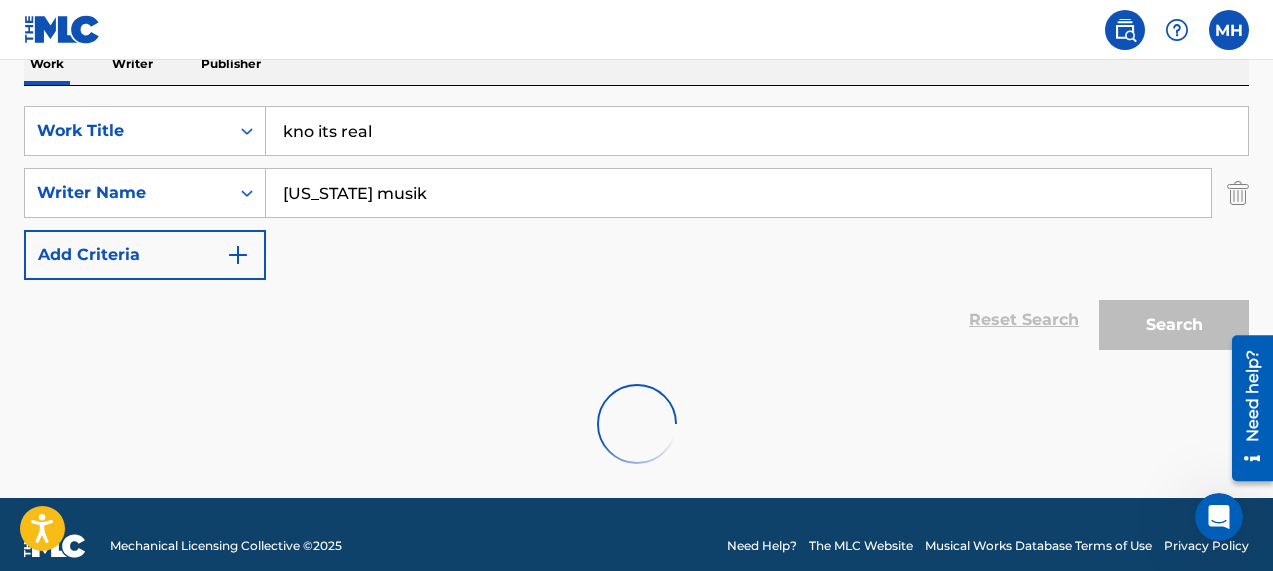 scroll, scrollTop: 297, scrollLeft: 0, axis: vertical 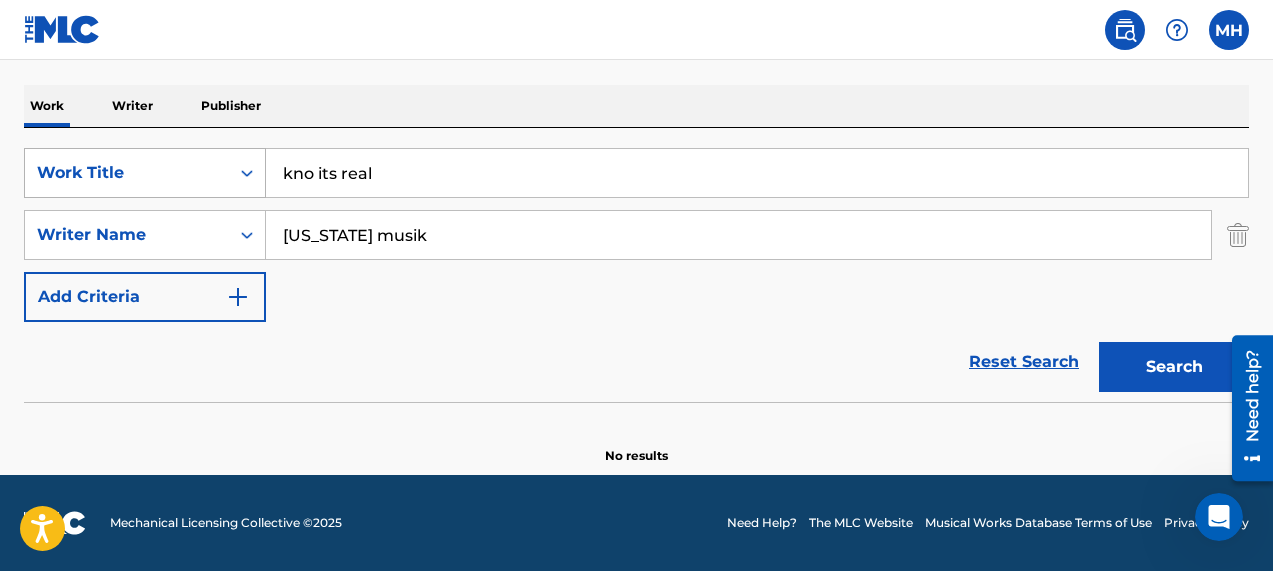 drag, startPoint x: 393, startPoint y: 178, endPoint x: 248, endPoint y: 182, distance: 145.05516 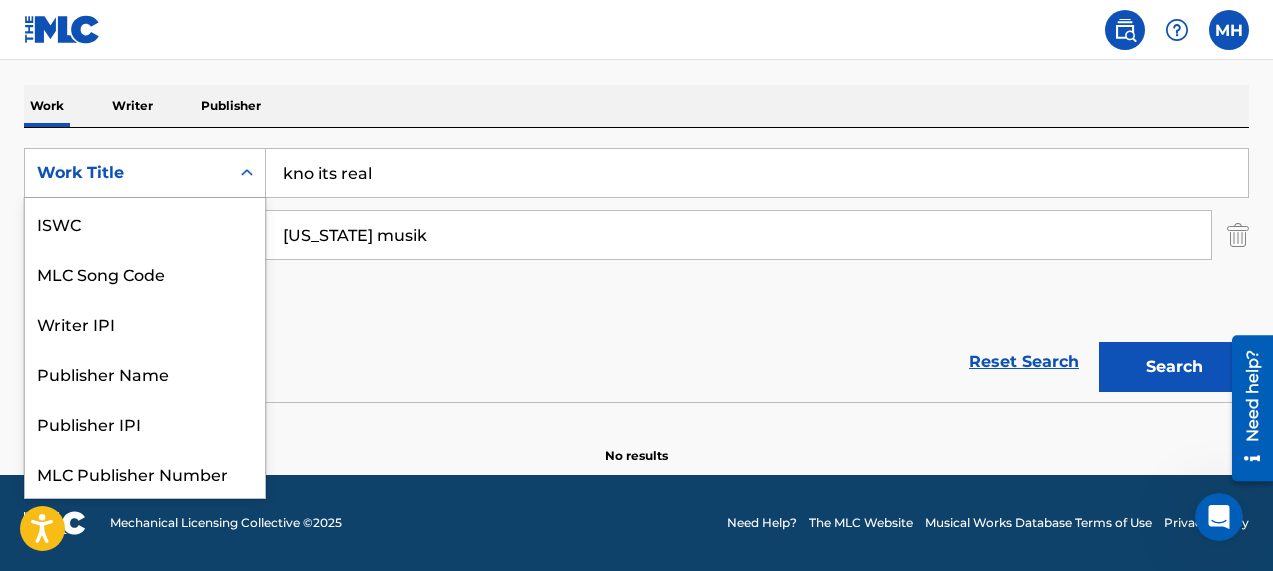 scroll, scrollTop: 50, scrollLeft: 0, axis: vertical 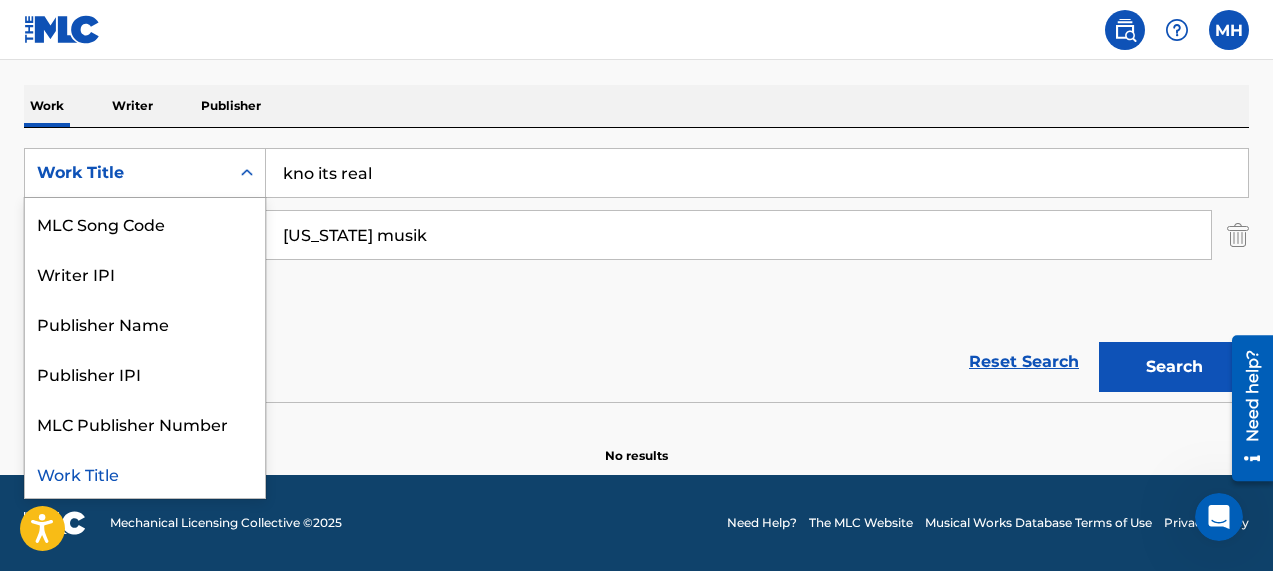 click on "kno its real" at bounding box center [757, 173] 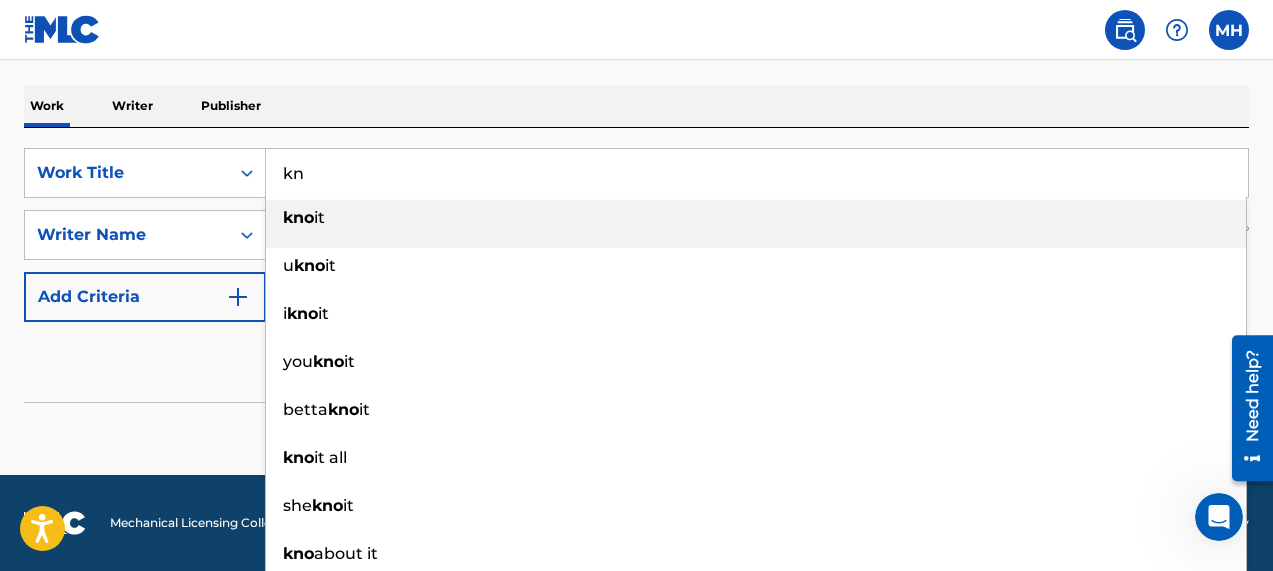 type on "k" 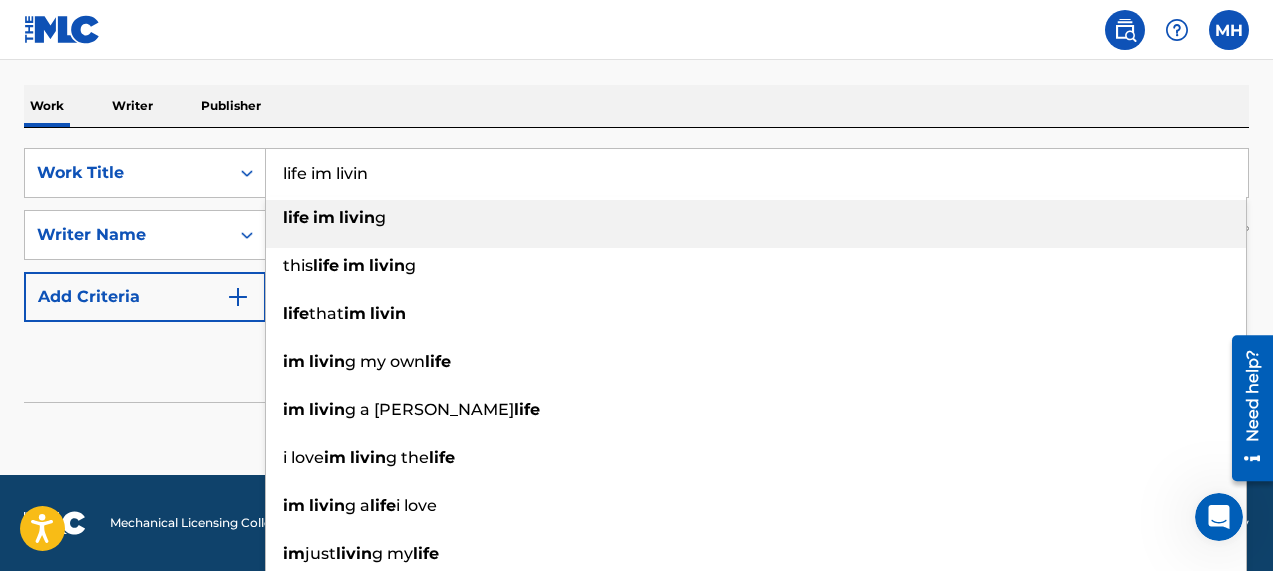type on "life im livin" 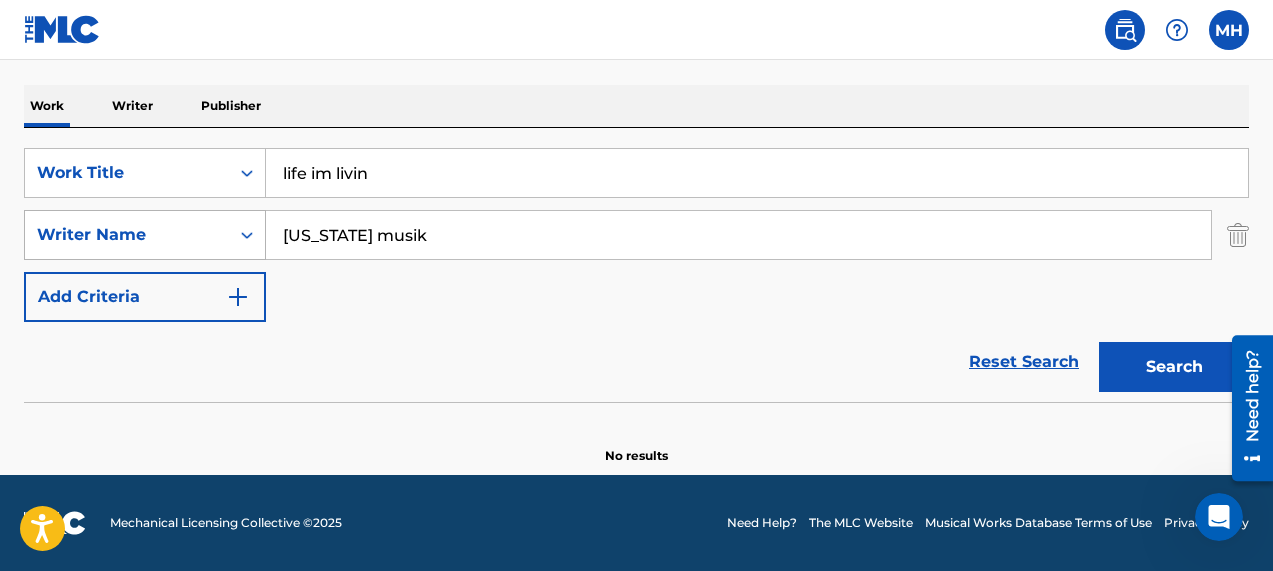 drag, startPoint x: 413, startPoint y: 241, endPoint x: 261, endPoint y: 235, distance: 152.11838 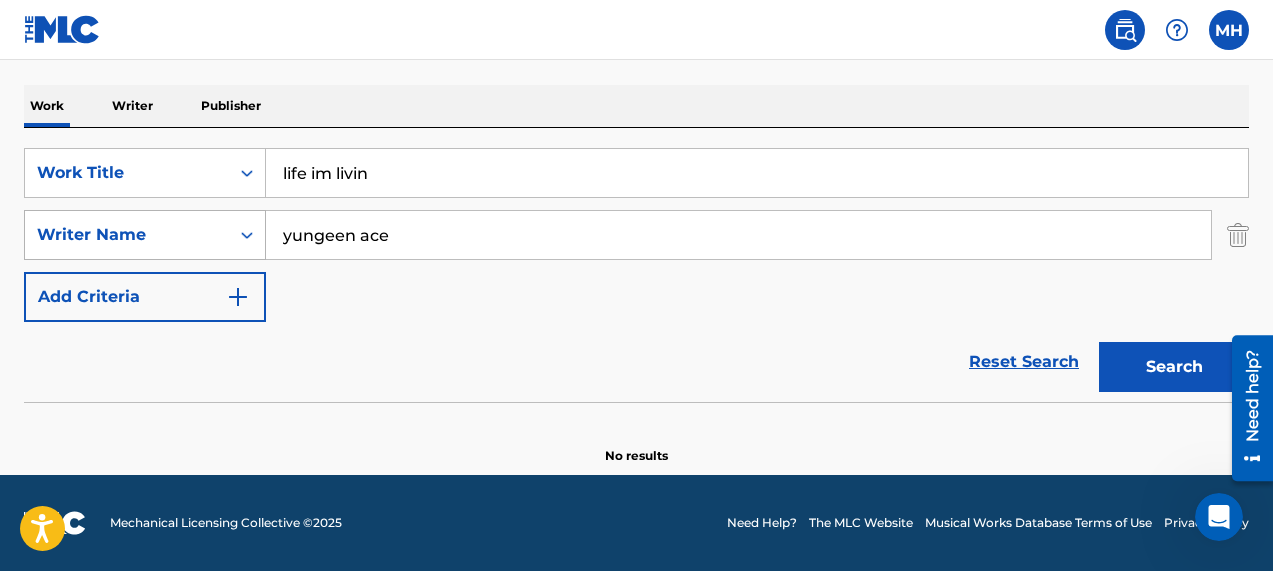 click on "Search" at bounding box center [1174, 367] 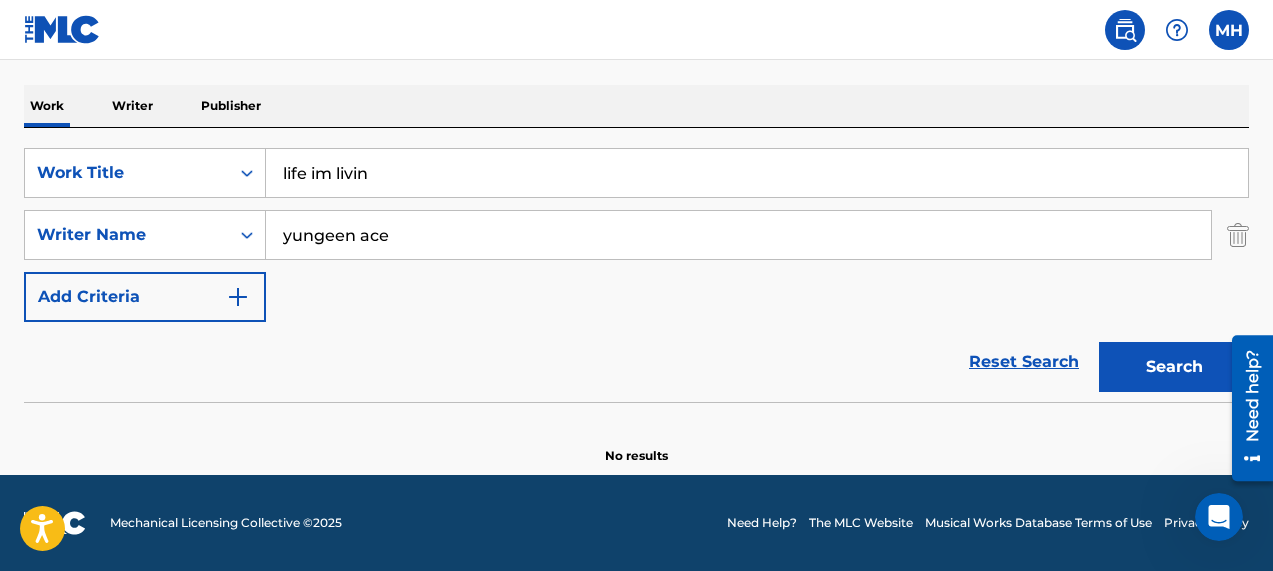 type on "yungeen ace" 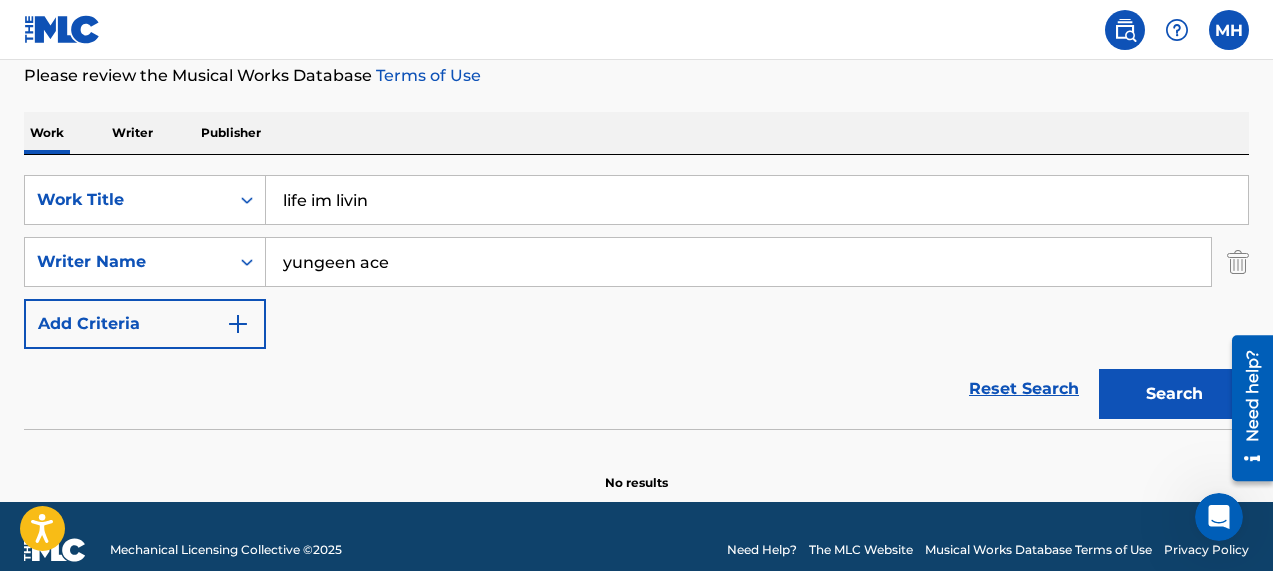 scroll, scrollTop: 297, scrollLeft: 0, axis: vertical 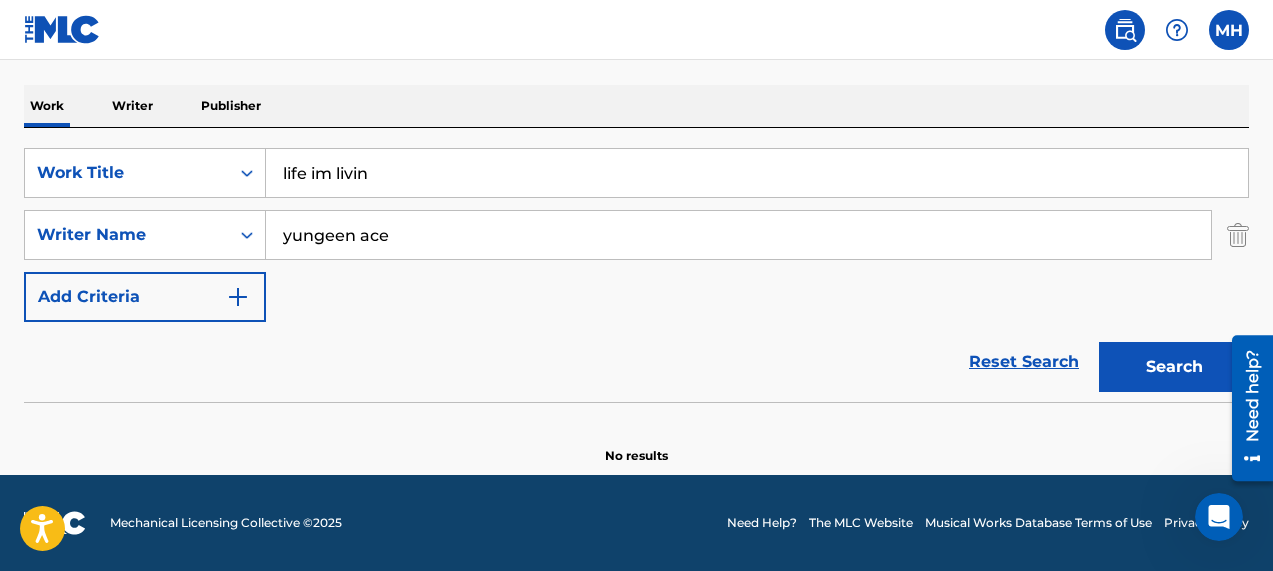 click at bounding box center (1125, 30) 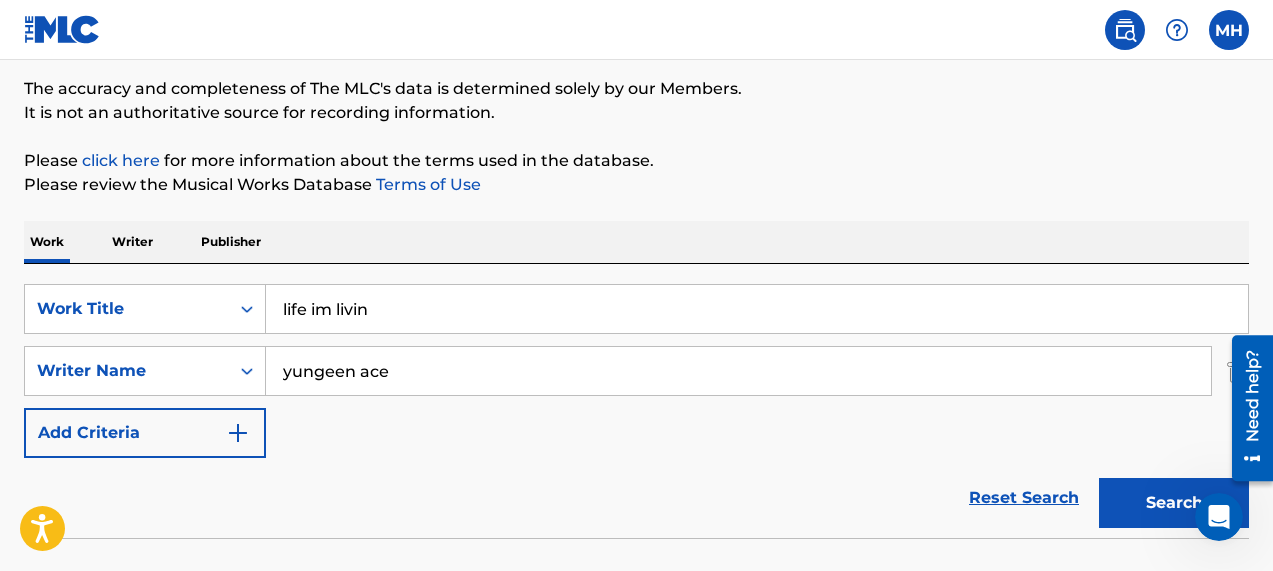 scroll, scrollTop: 297, scrollLeft: 0, axis: vertical 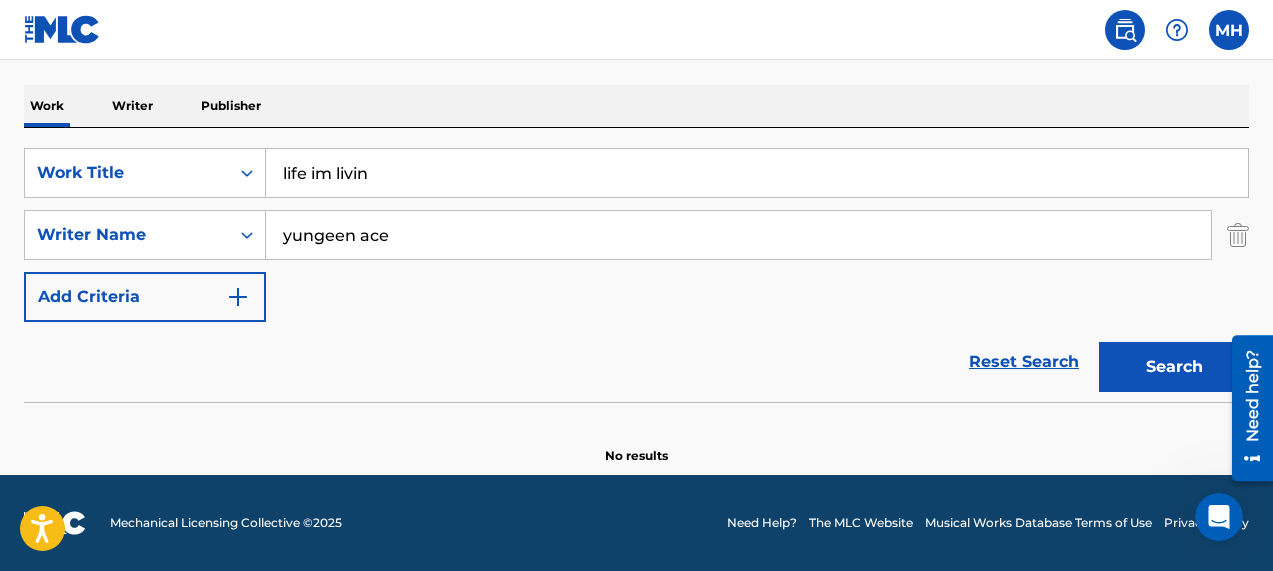click at bounding box center (1229, 30) 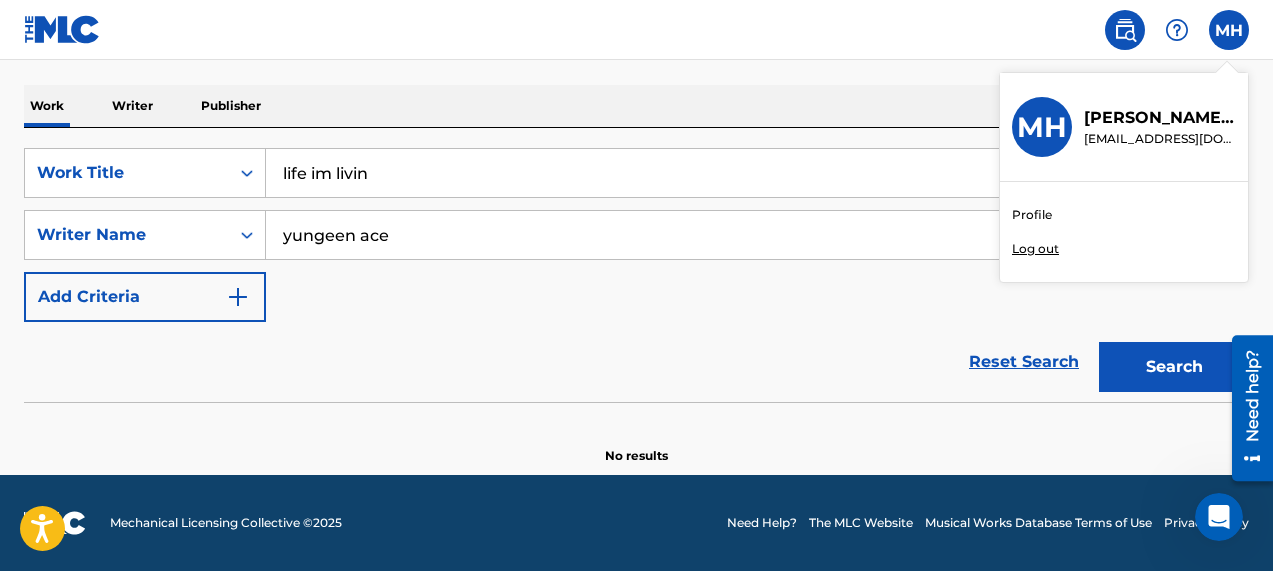 click on "The MLC Public Work Search The accuracy and completeness of The MLC's data is determined solely by our Members. It is not an authoritative source for recording information. Please   click here   for more information about the terms used in the database. Please review the Musical Works Database   Terms of Use Work Writer Publisher SearchWithCriteriab9f331ed-5efa-4700-b778-d9bc097b2036 Work Title life im livin SearchWithCriteriaf32b4f6f-1ef6-4200-9d2b-1d7e6ccfb405 Writer Name yungeen ace Add Criteria Reset Search Search No results" at bounding box center (636, 139) 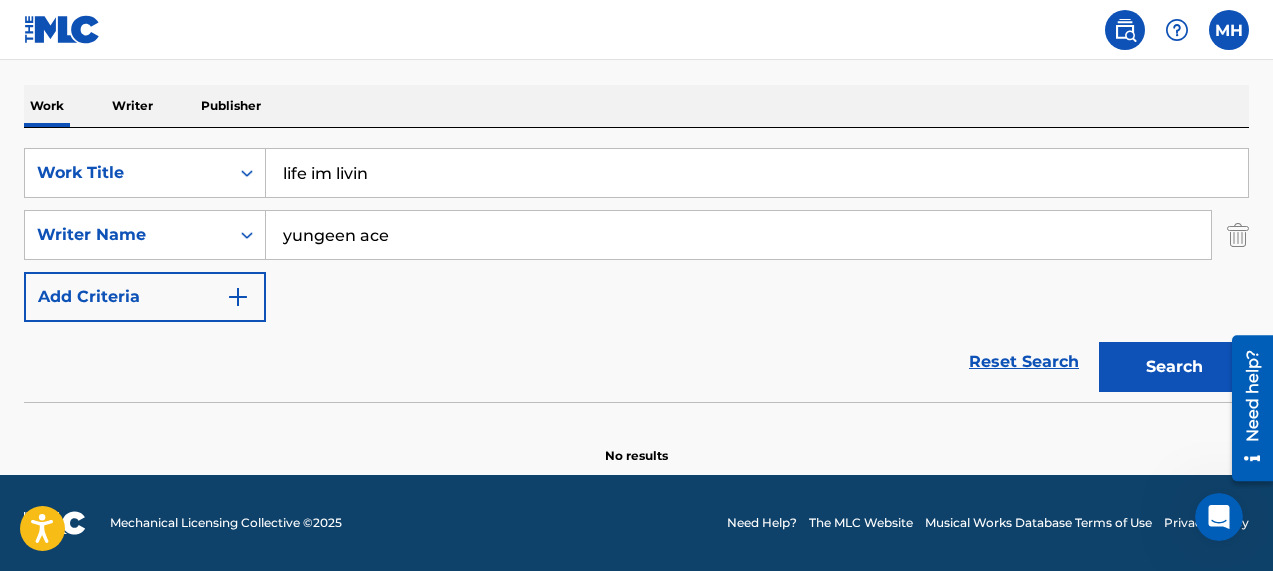click at bounding box center [62, 29] 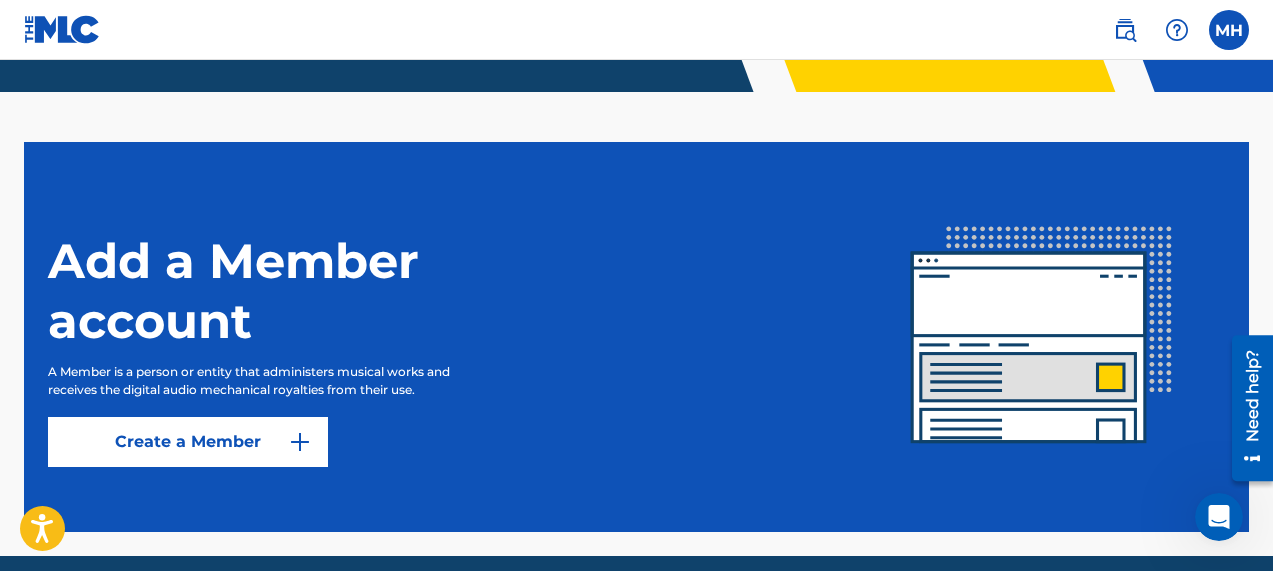 scroll, scrollTop: 575, scrollLeft: 0, axis: vertical 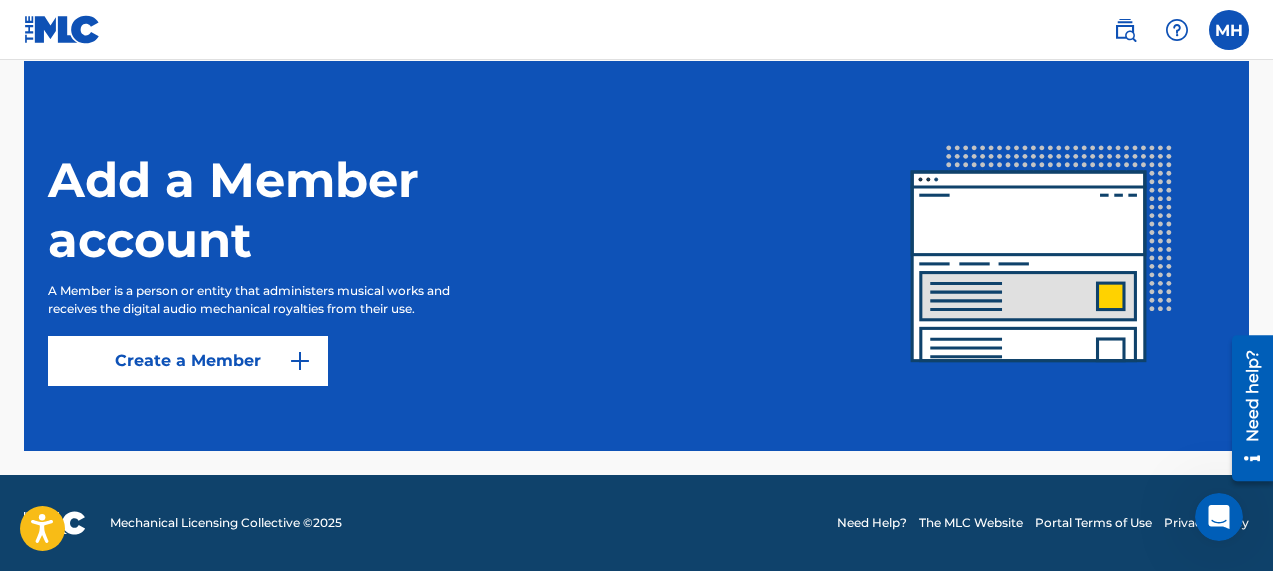 click on "Create a Member" at bounding box center (188, 361) 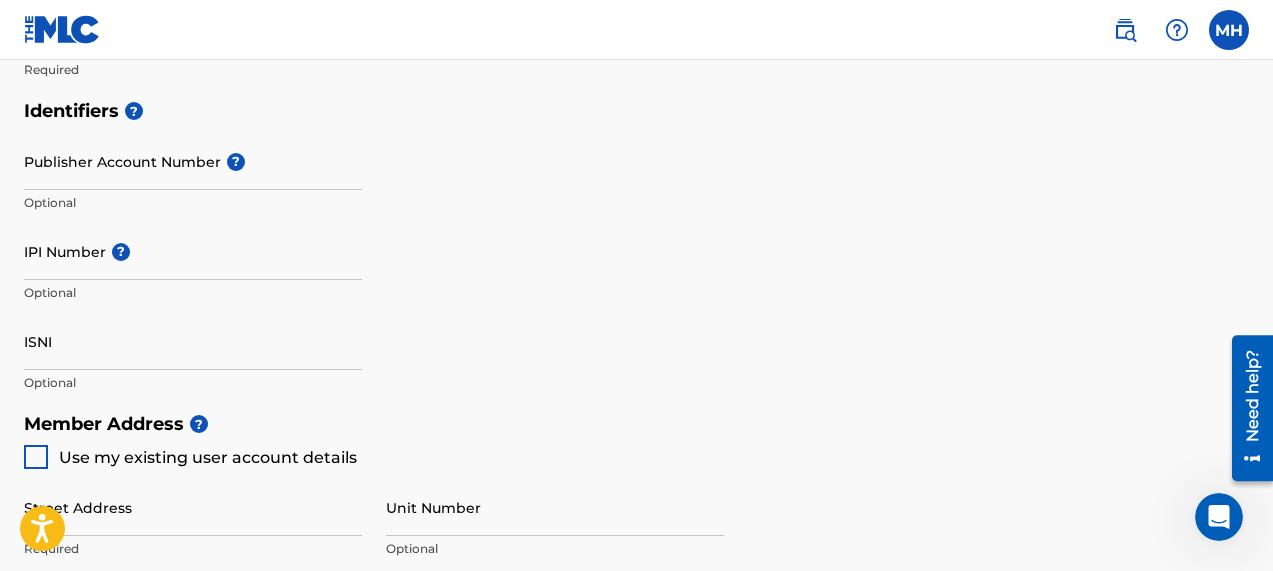 scroll, scrollTop: 0, scrollLeft: 0, axis: both 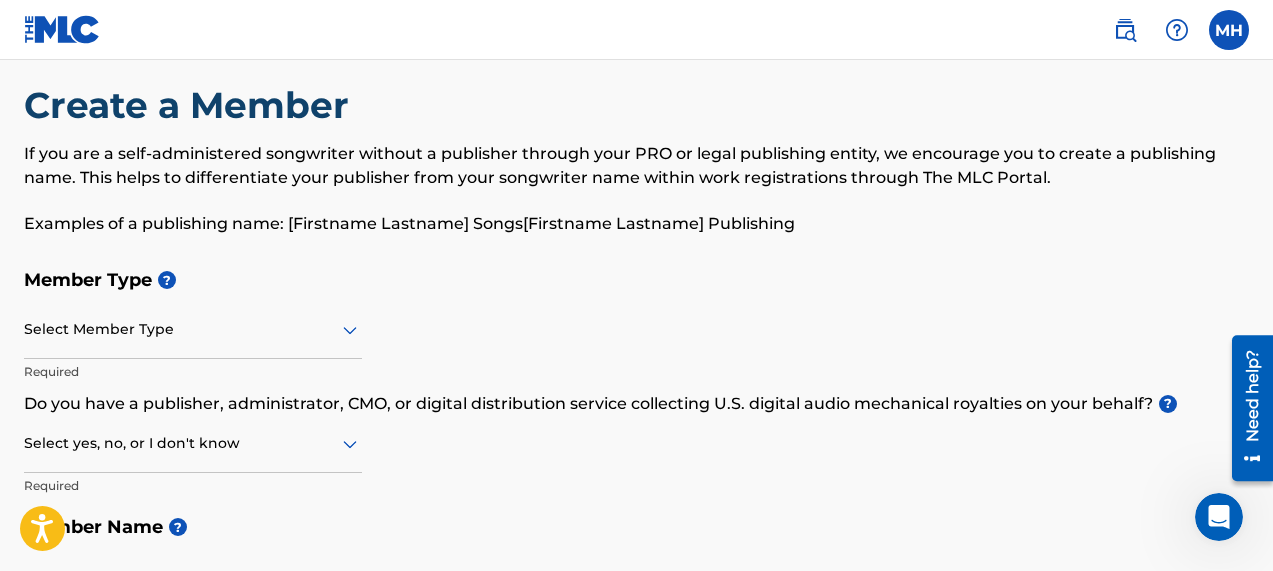 click on "Select Member Type" at bounding box center [193, 330] 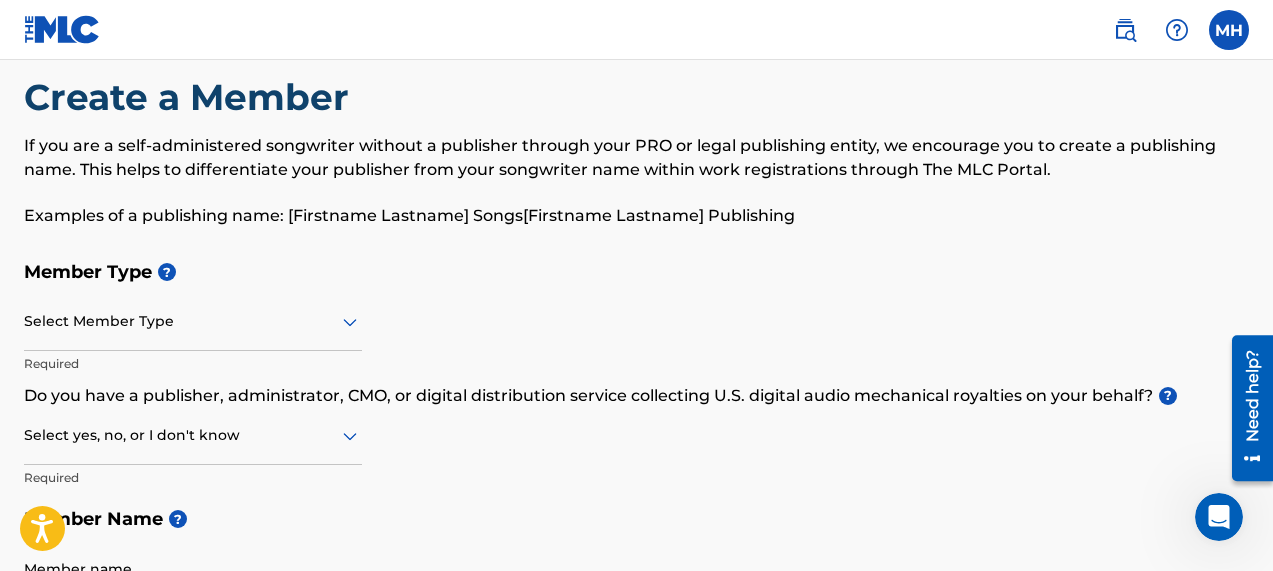scroll, scrollTop: 40, scrollLeft: 0, axis: vertical 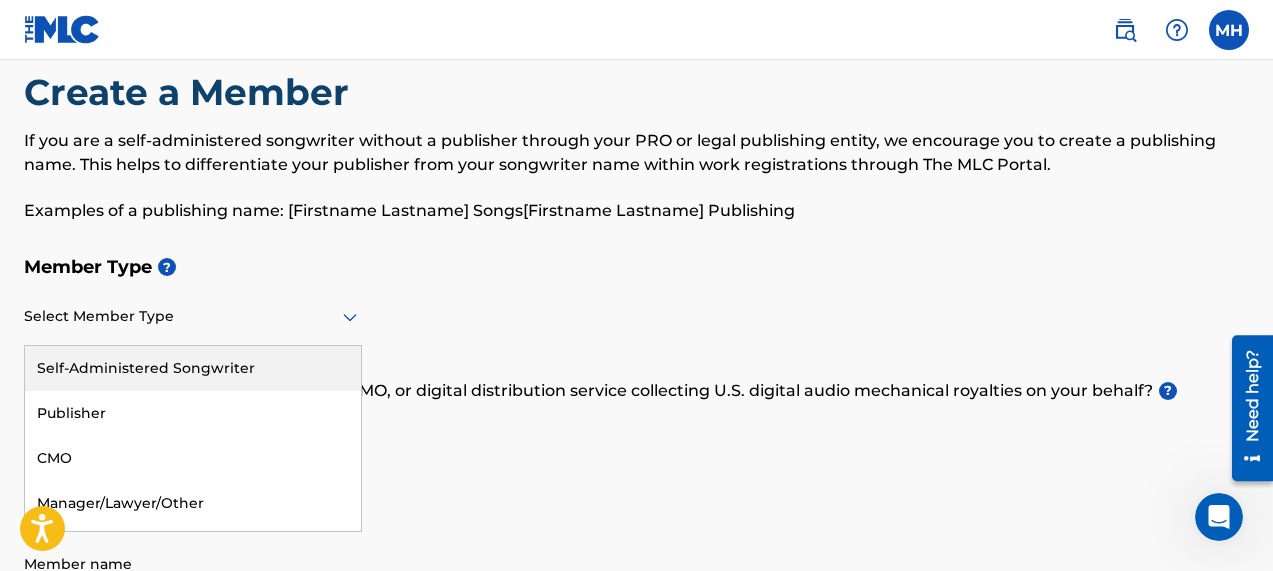 click on "Self-Administered Songwriter" at bounding box center (193, 368) 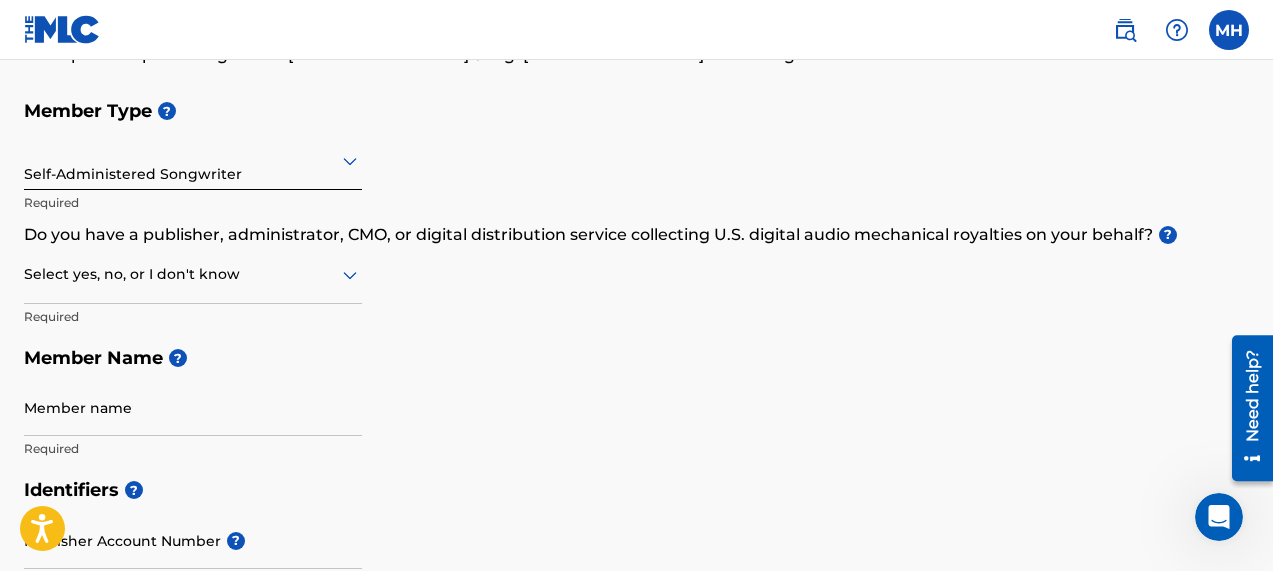 scroll, scrollTop: 200, scrollLeft: 0, axis: vertical 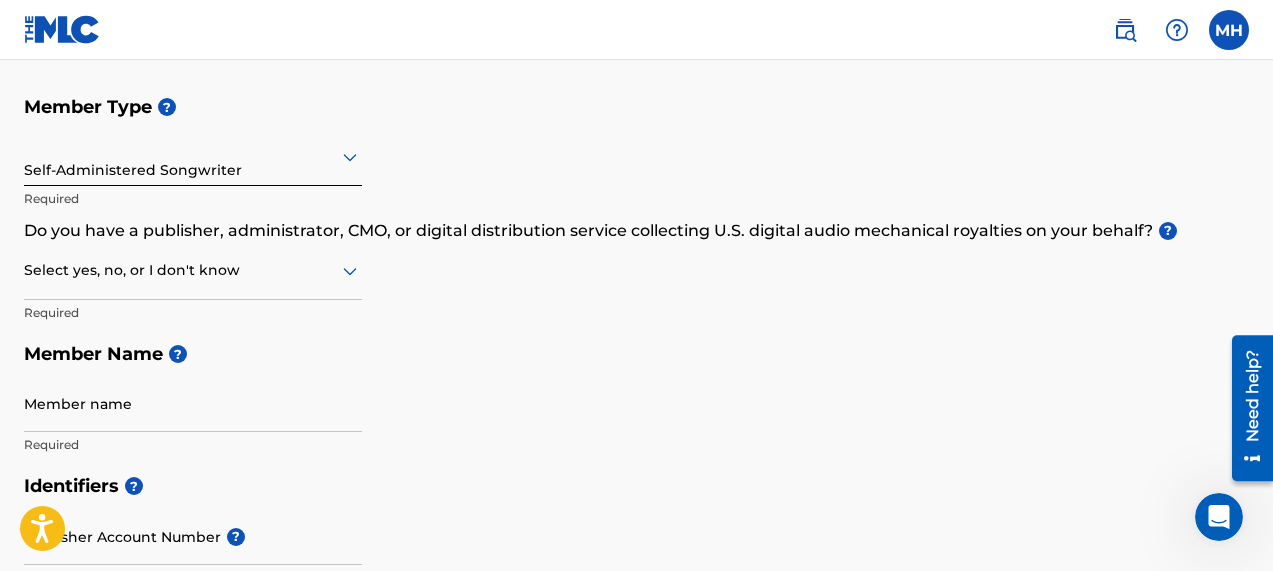 click at bounding box center (193, 270) 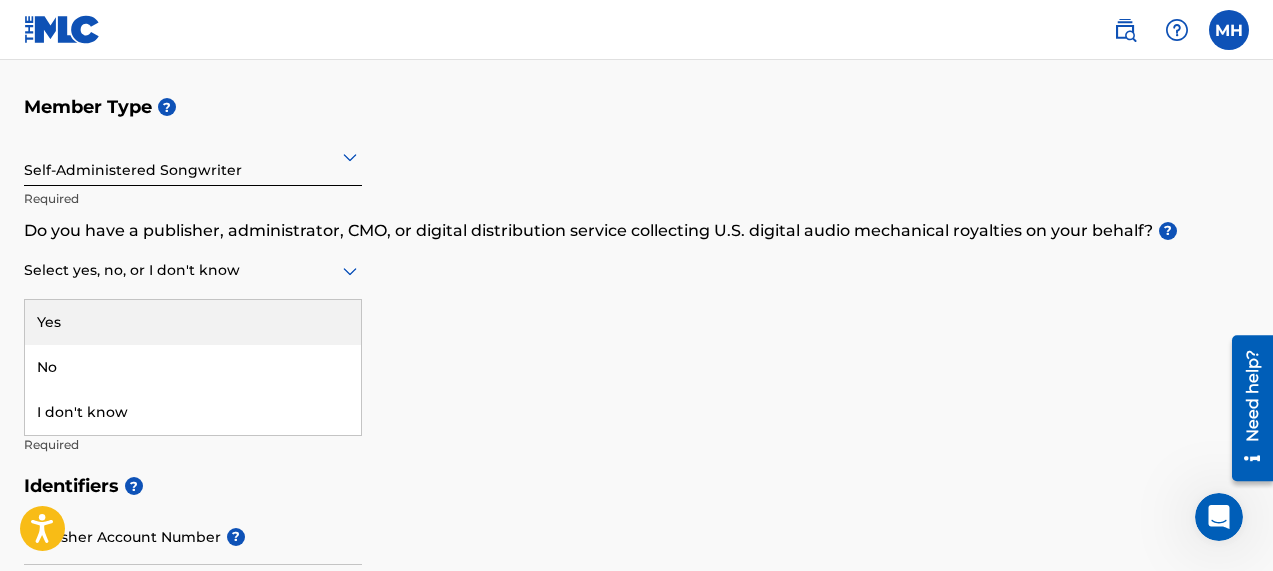 click on "Yes" at bounding box center (193, 322) 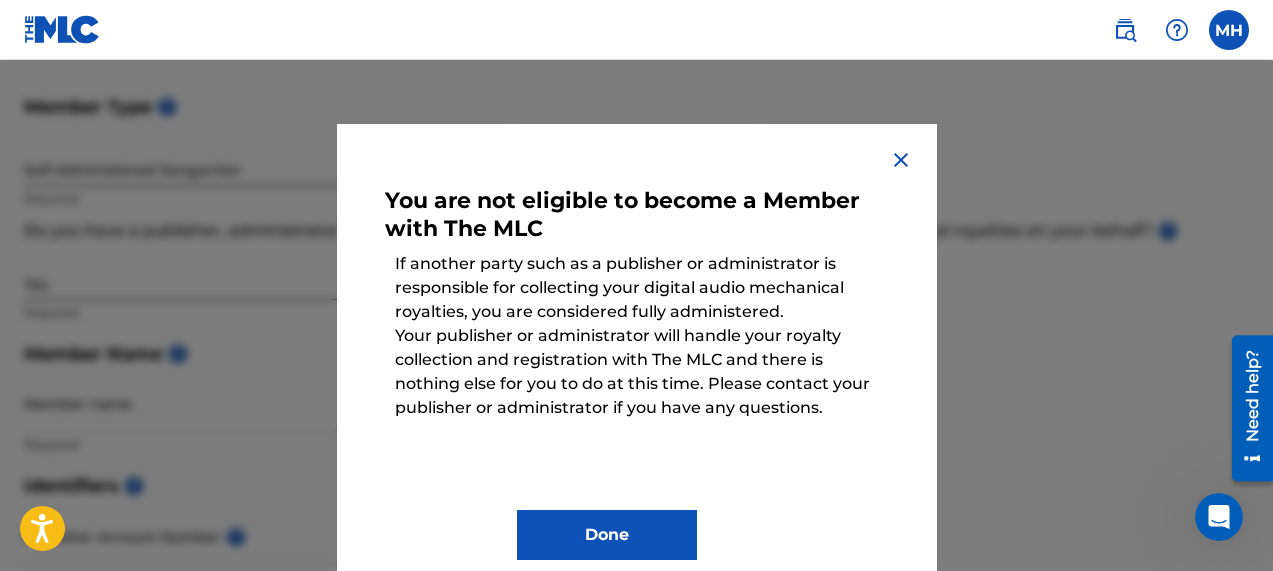 click at bounding box center [901, 160] 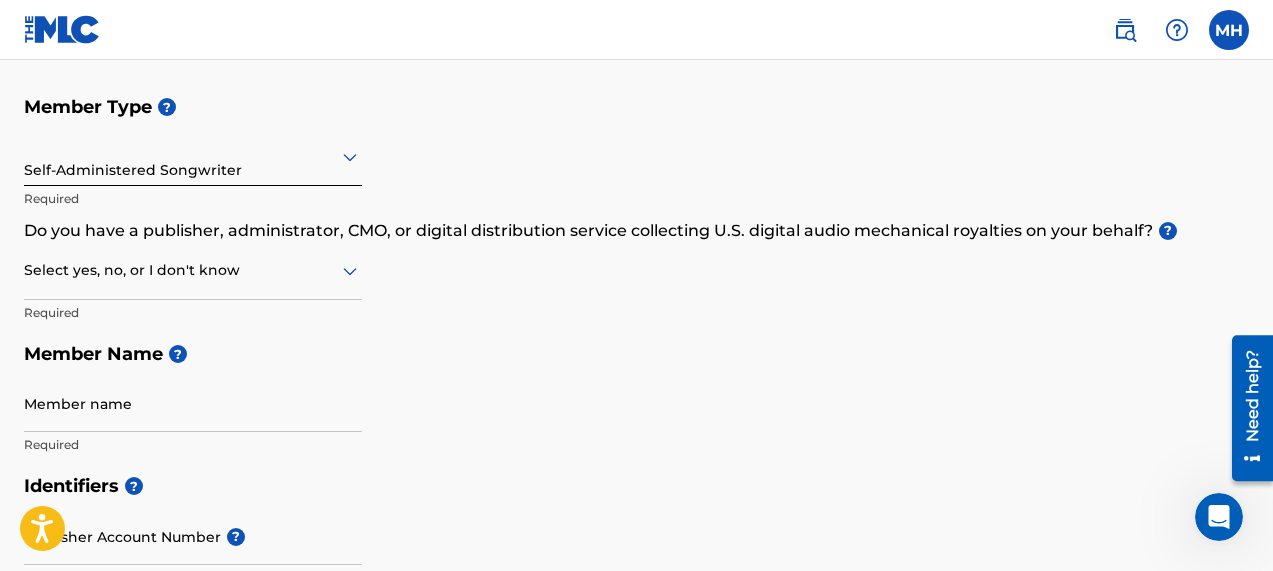 click on "Select yes, no, or I don't know" at bounding box center [193, 271] 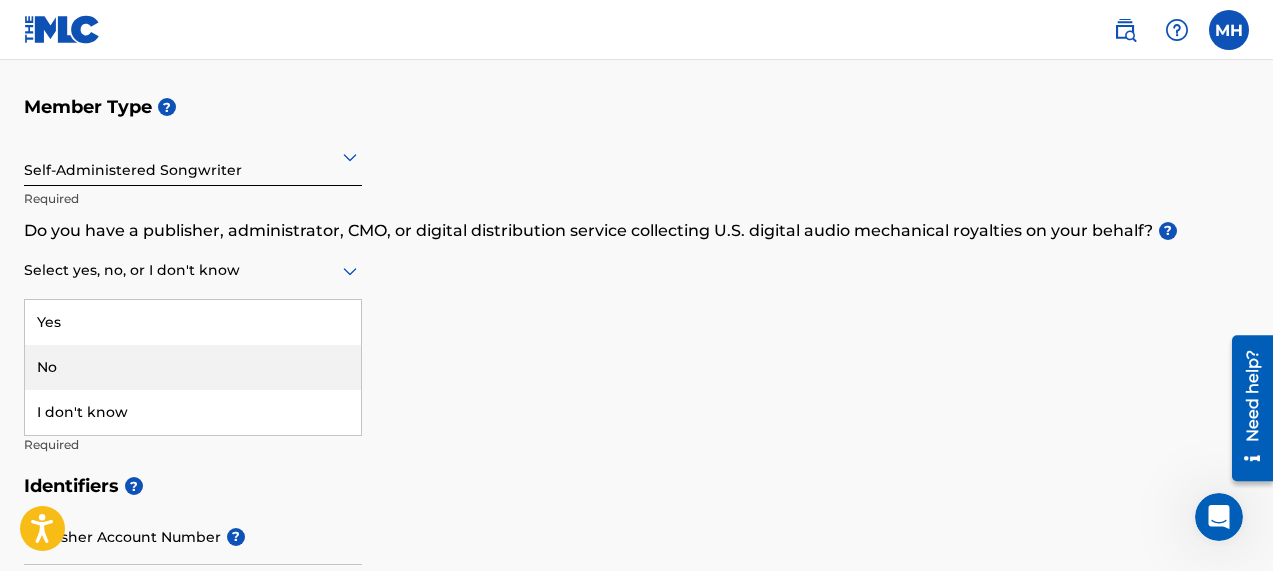 click on "No" at bounding box center (193, 367) 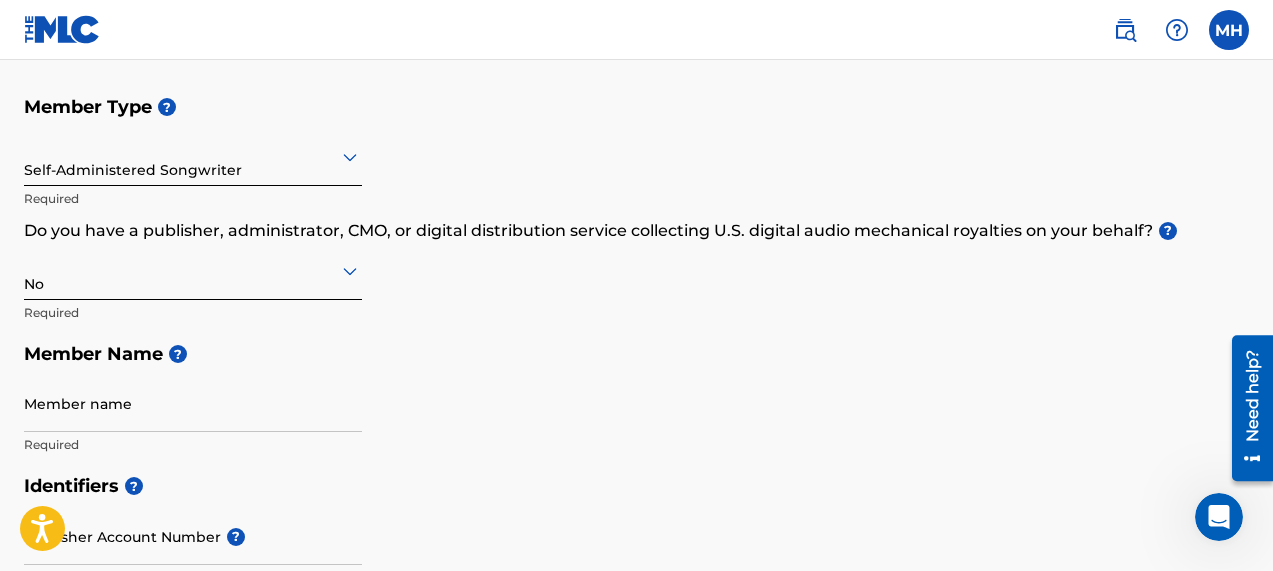 click at bounding box center [193, 270] 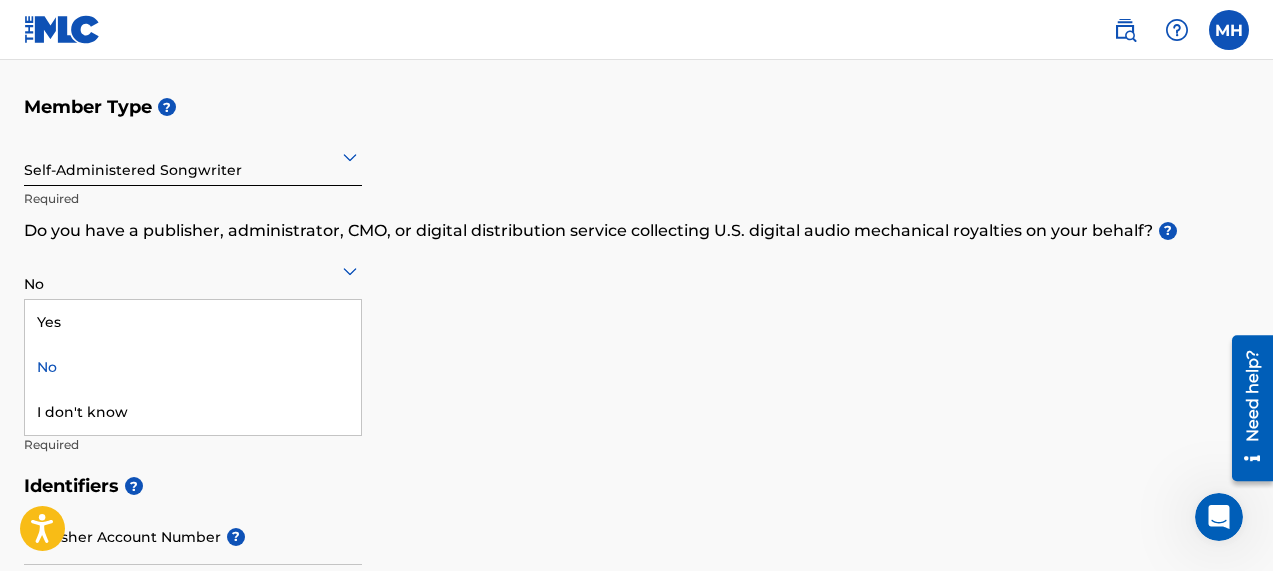 click on "Member Type ? Self-Administered Songwriter Required Do you have a publisher, administrator, CMO, or digital distribution service collecting U.S. digital audio mechanical royalties on your behalf? ? No selected, 2 of 3. 3 results available. Use Up and Down to choose options, press Enter to select the currently focused option, press Escape to exit the menu, press Tab to select the option and exit the menu. No Yes No I don't know Required Member Name ? Member name Required" at bounding box center [636, 275] 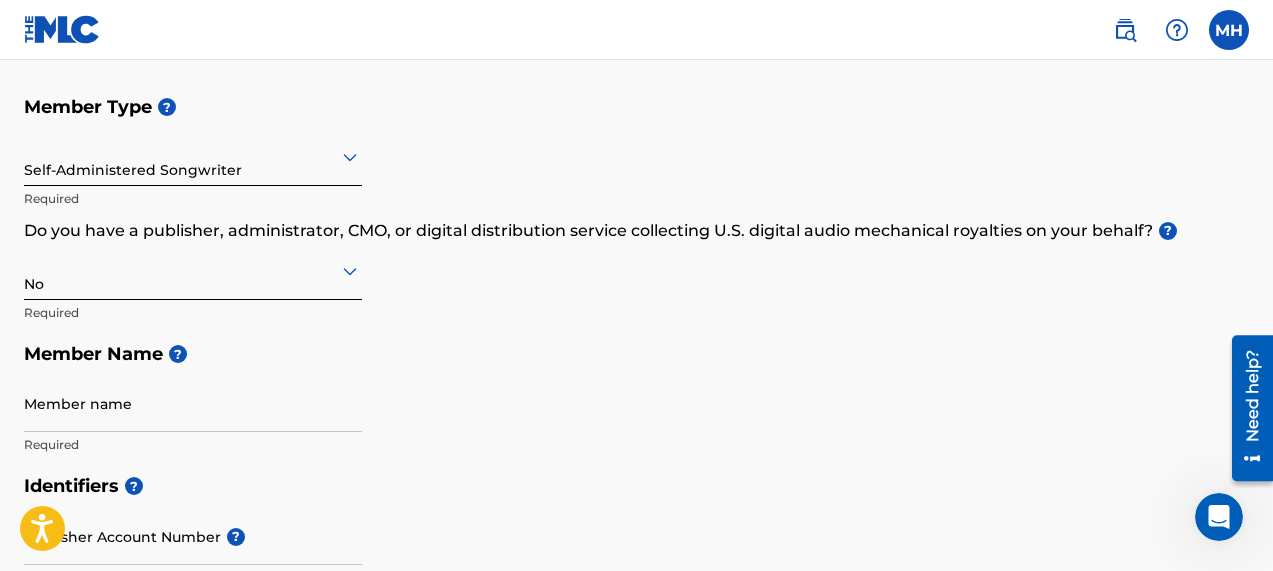 scroll, scrollTop: 240, scrollLeft: 0, axis: vertical 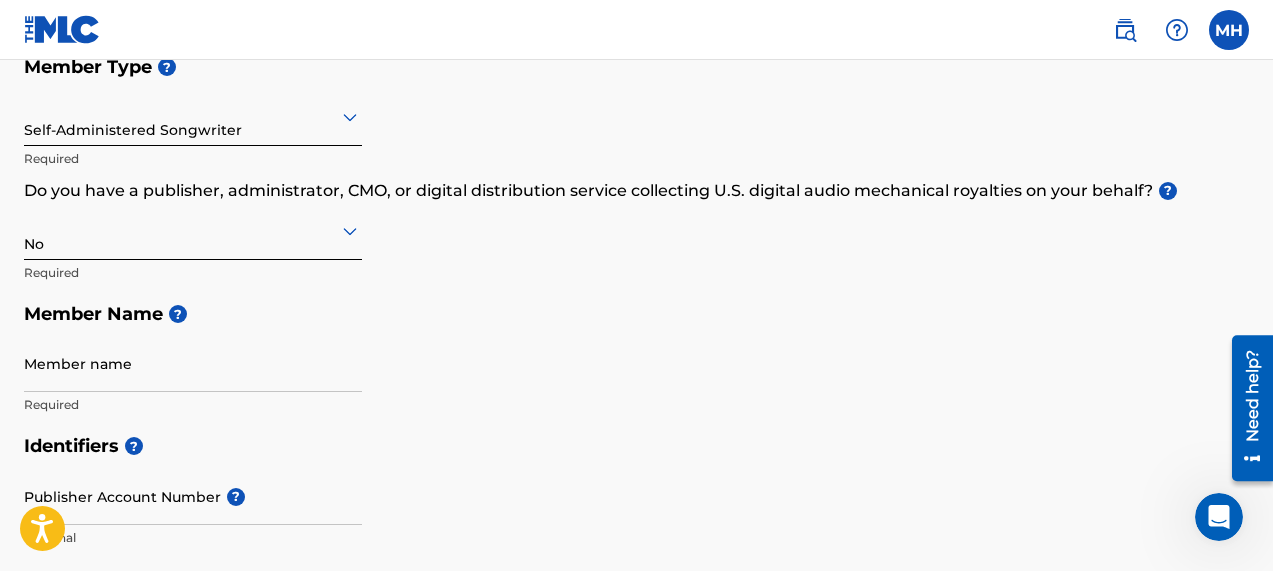 click on "Member name" at bounding box center [193, 363] 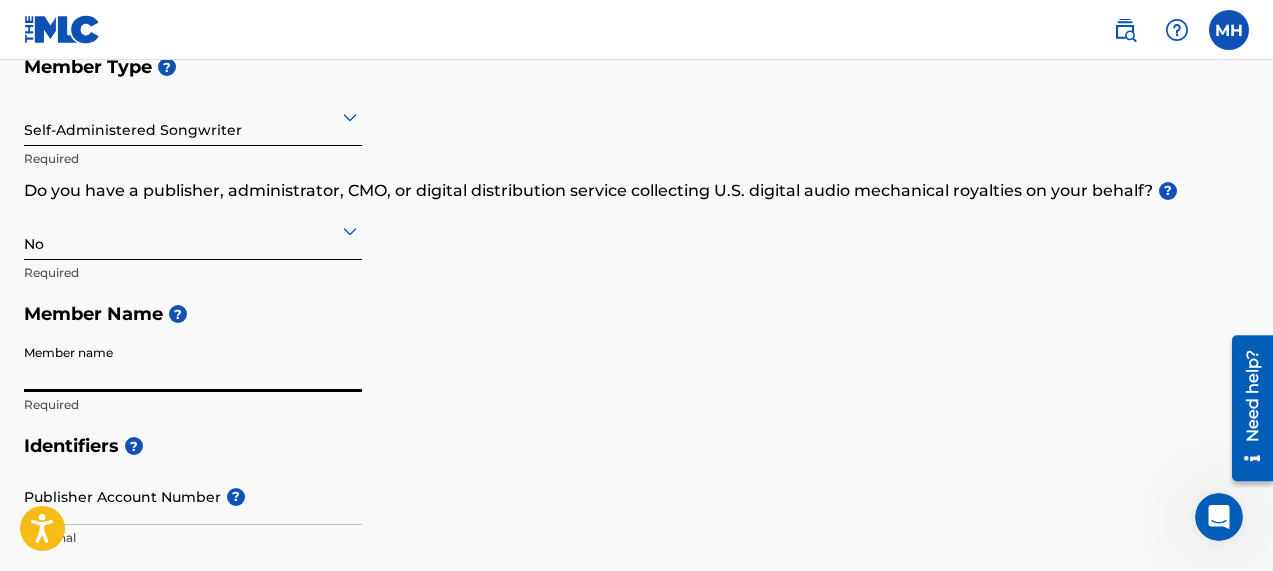 type on "m" 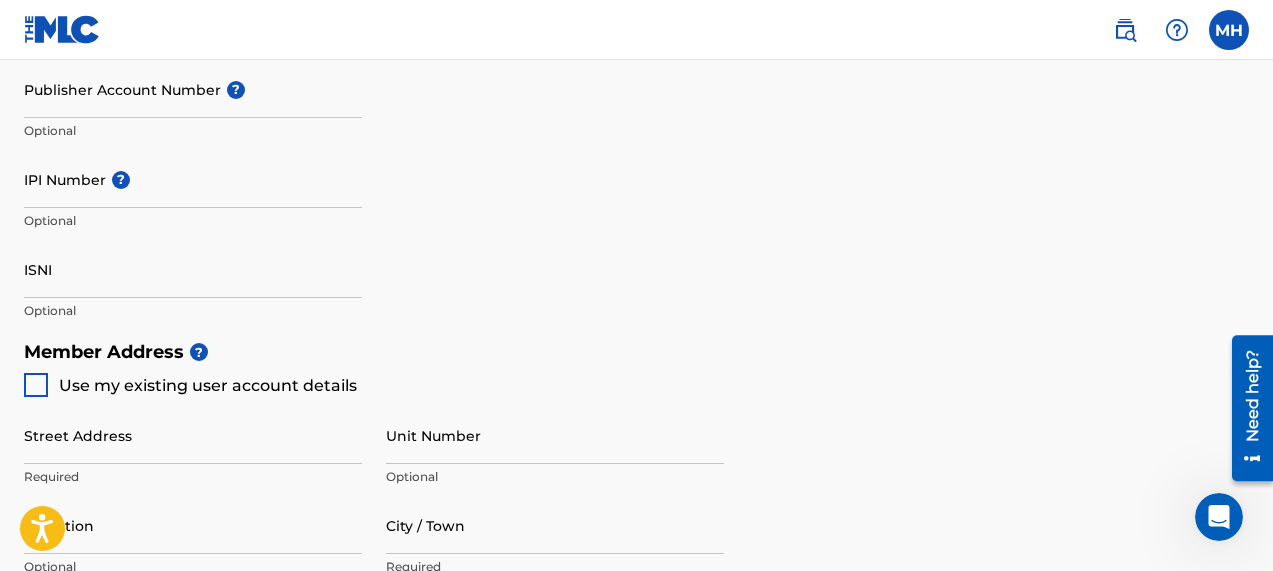 scroll, scrollTop: 675, scrollLeft: 0, axis: vertical 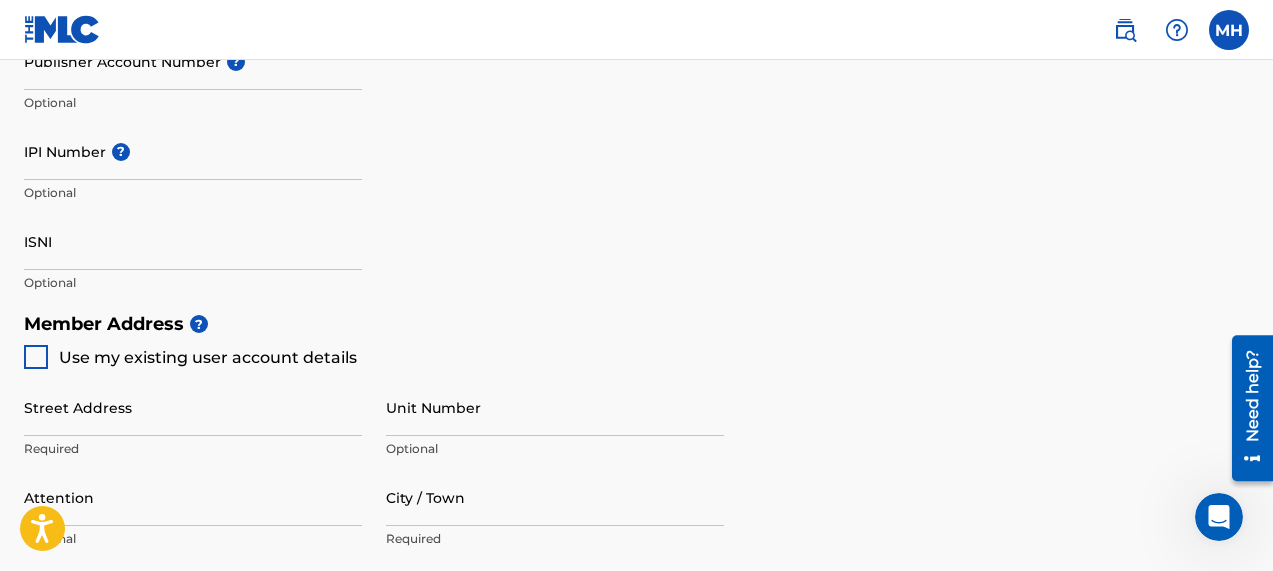 type on "M3" 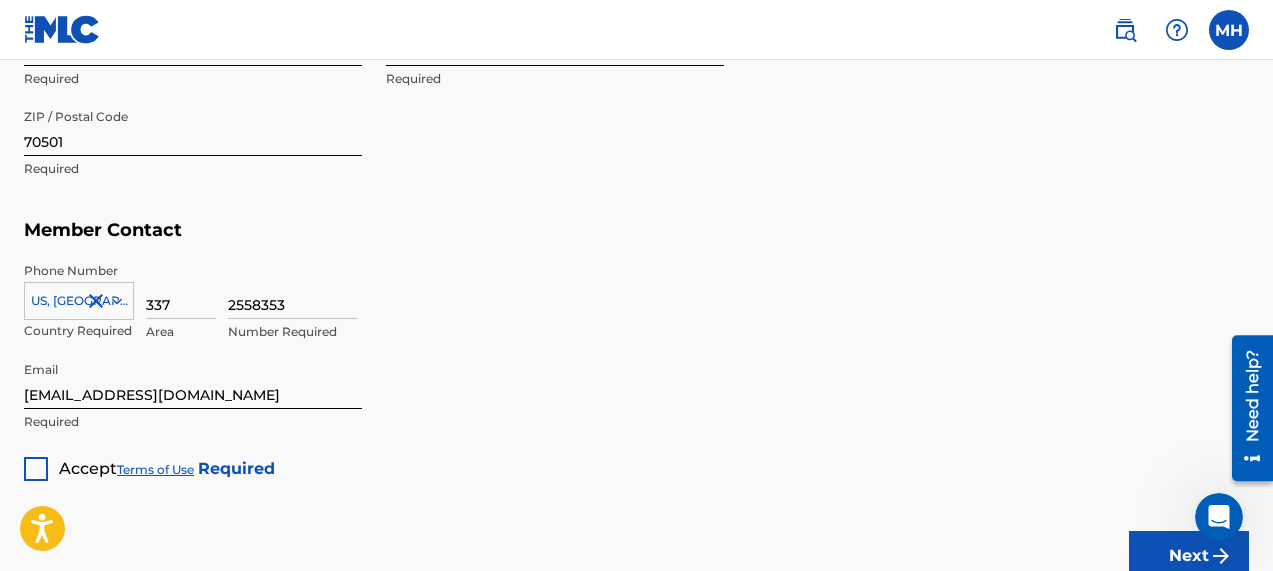 scroll, scrollTop: 1229, scrollLeft: 0, axis: vertical 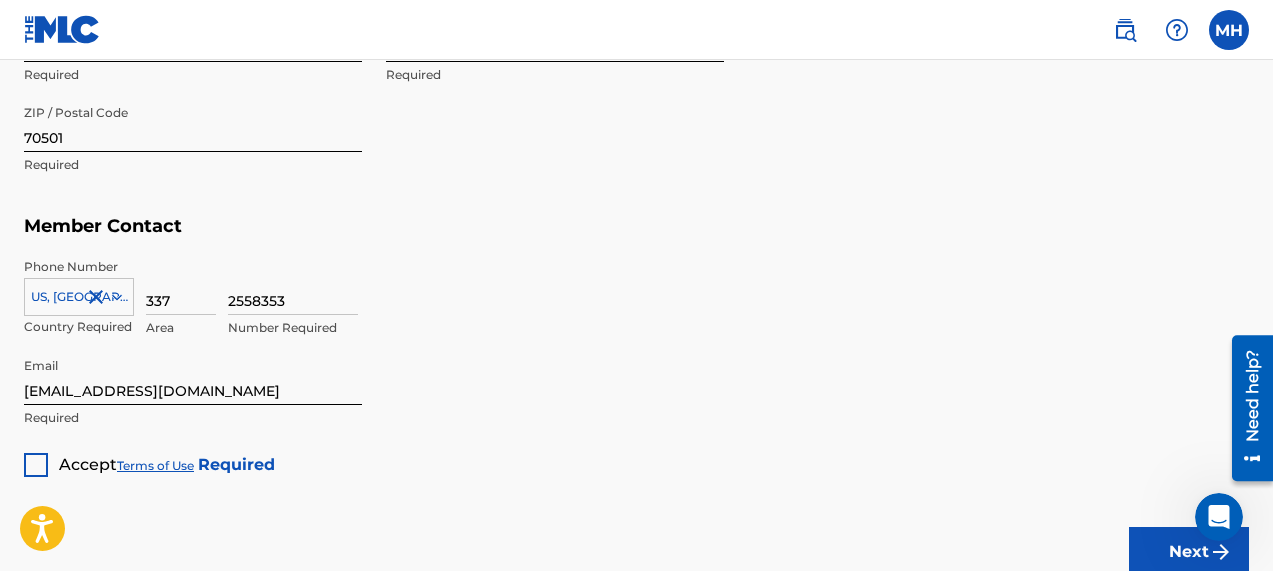 click at bounding box center [36, 465] 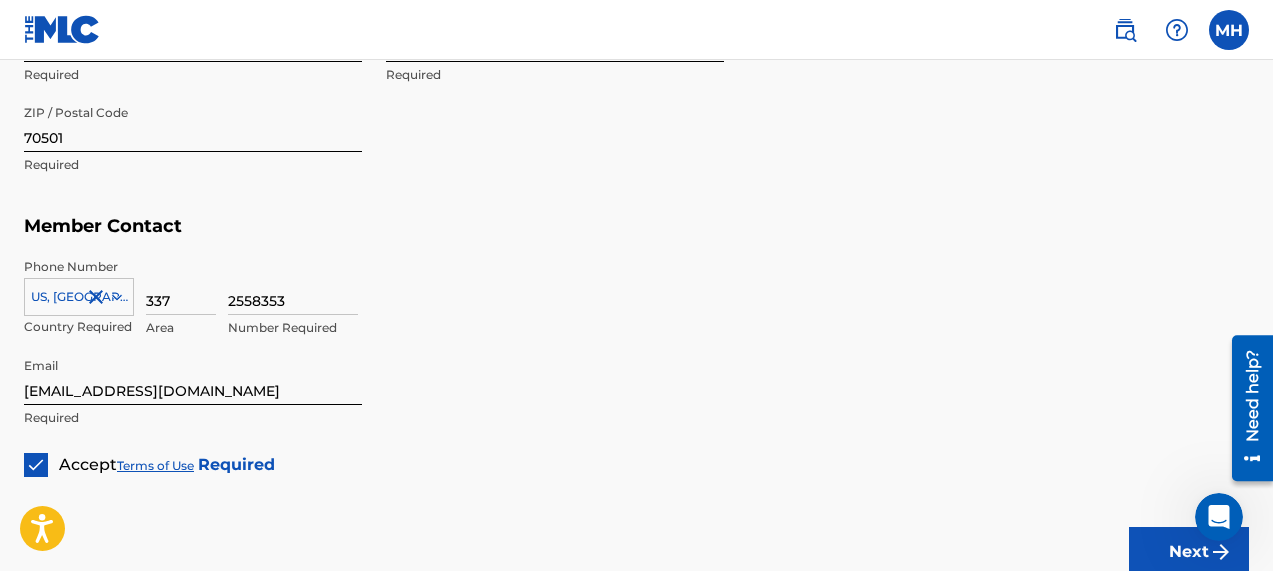 scroll, scrollTop: 1381, scrollLeft: 0, axis: vertical 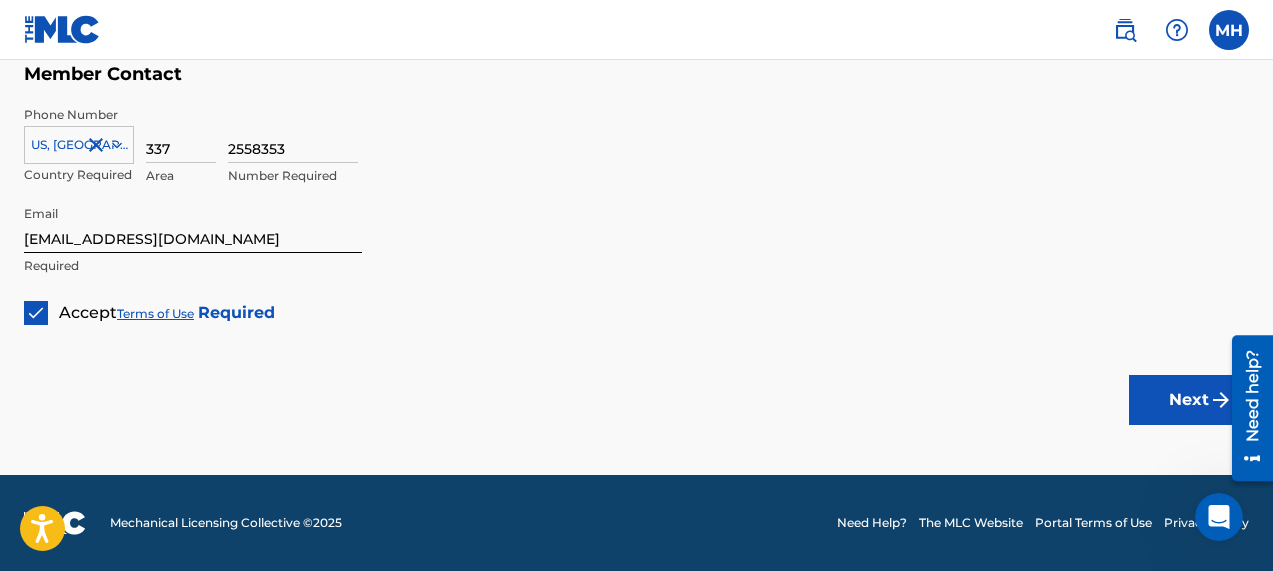 click on "Next" at bounding box center [1189, 400] 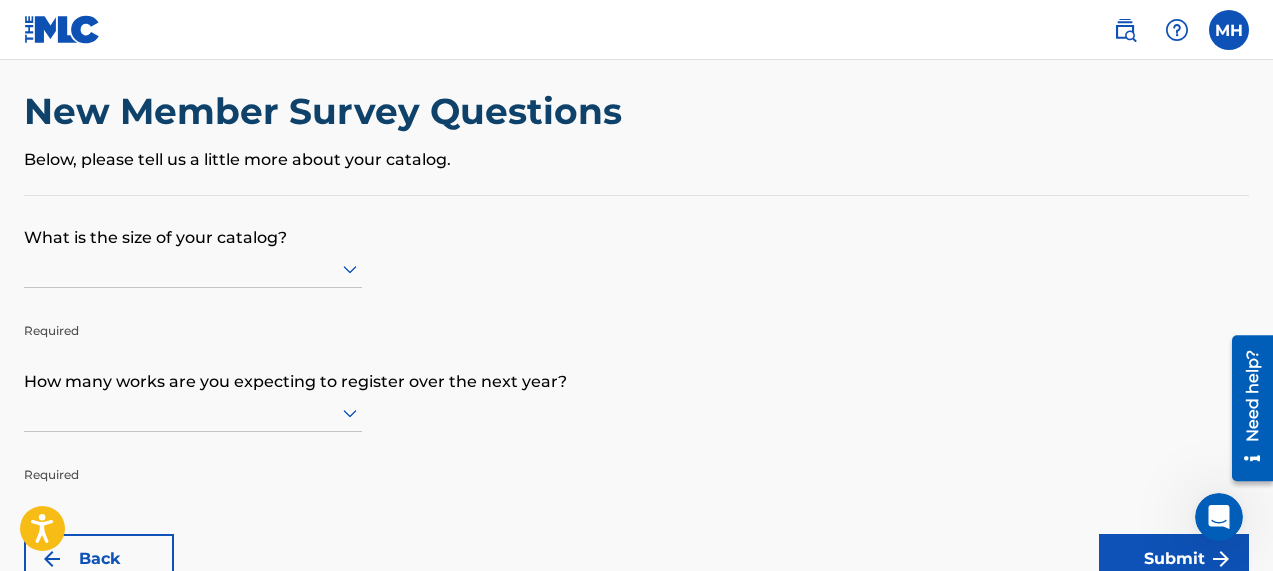click at bounding box center [193, 269] 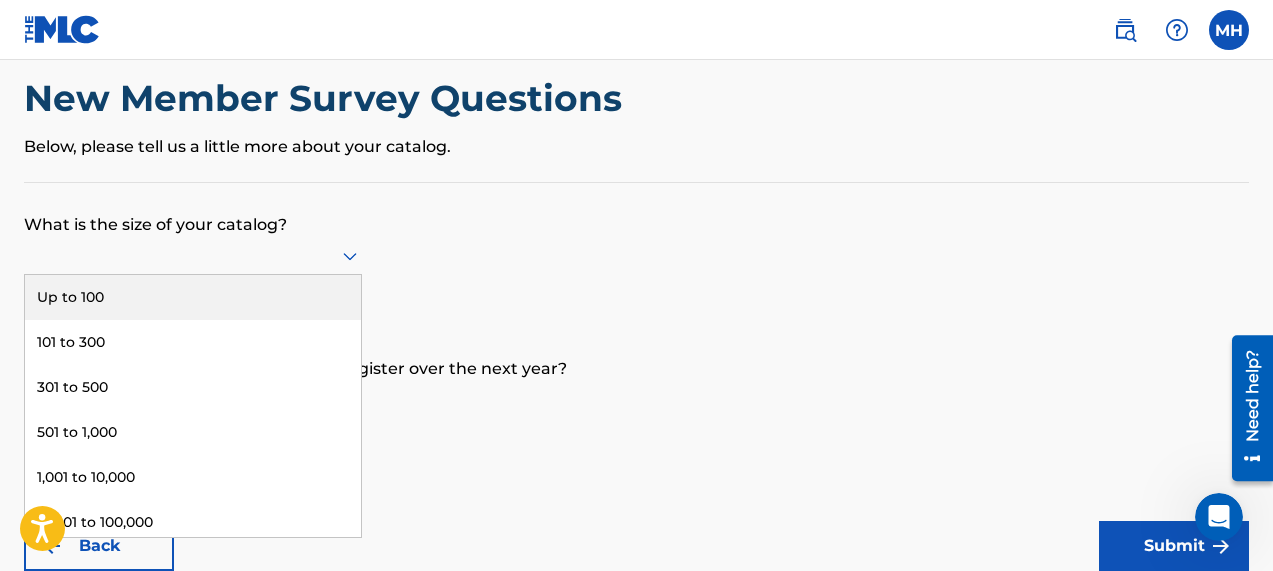scroll, scrollTop: 39, scrollLeft: 0, axis: vertical 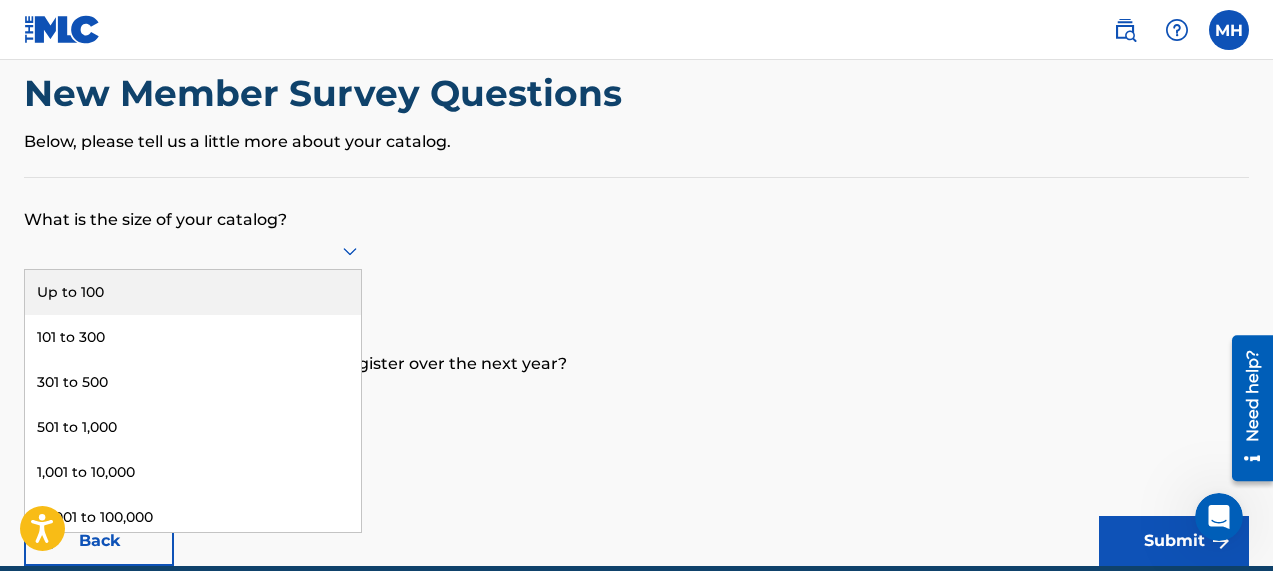 click on "Up to 100" at bounding box center (193, 292) 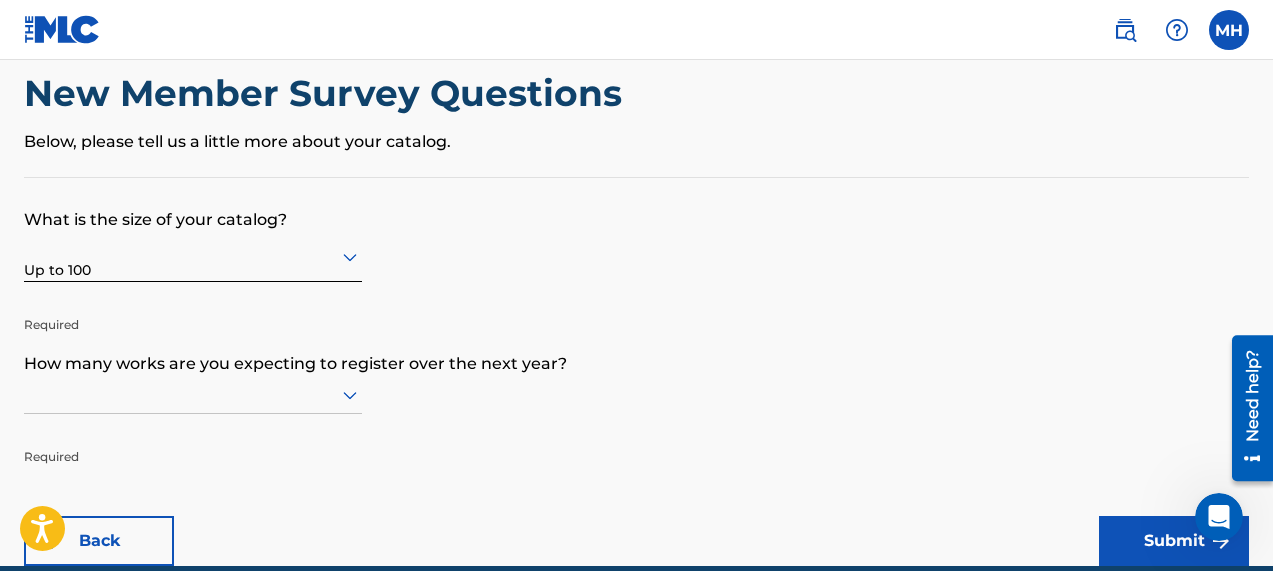 scroll, scrollTop: 183, scrollLeft: 0, axis: vertical 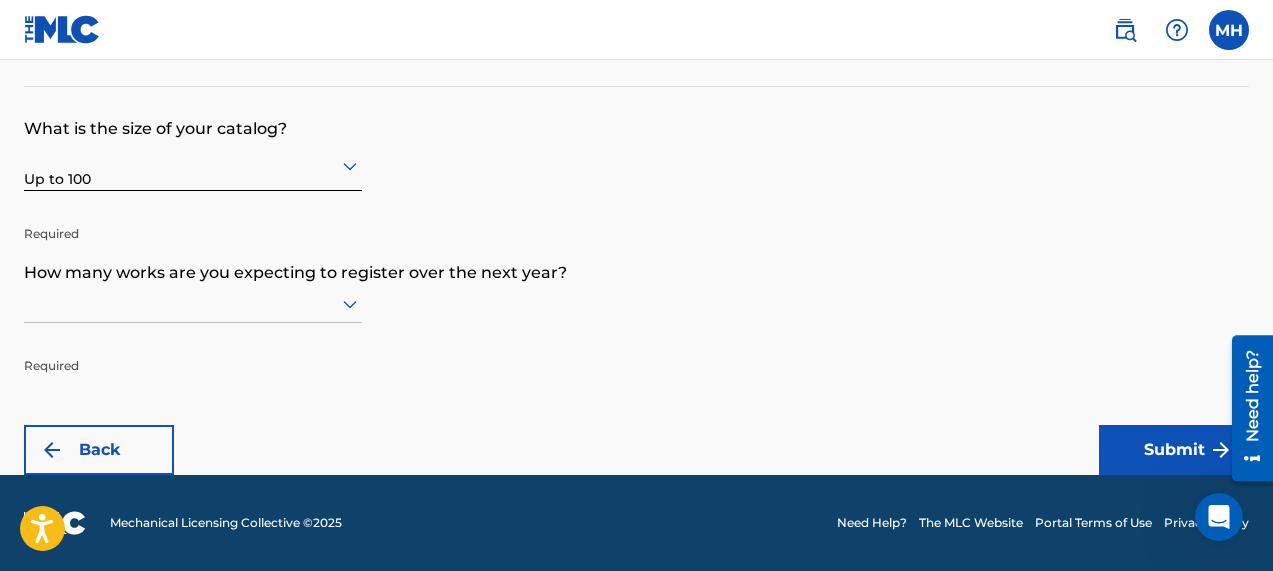 click at bounding box center [193, 304] 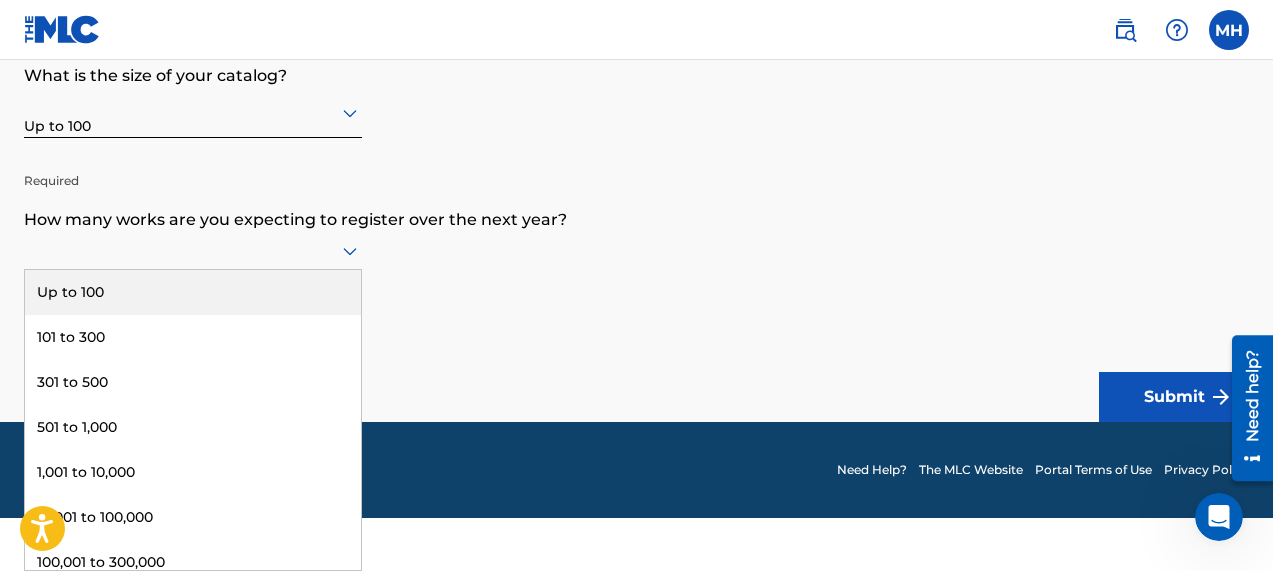 click on "Up to 100" at bounding box center [193, 292] 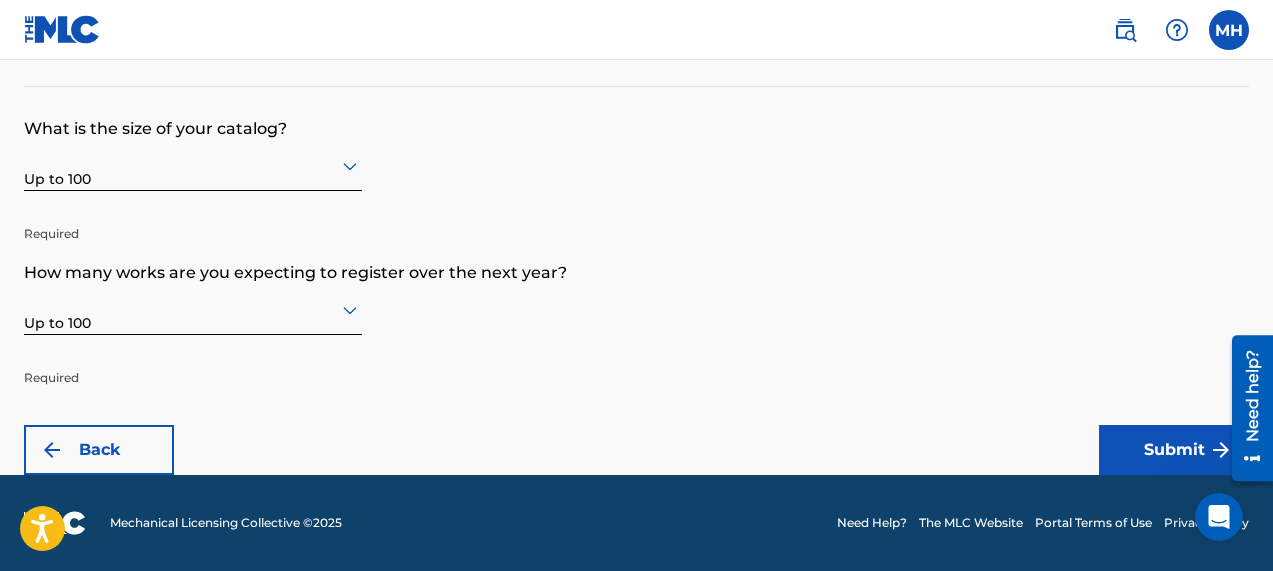 scroll, scrollTop: 130, scrollLeft: 0, axis: vertical 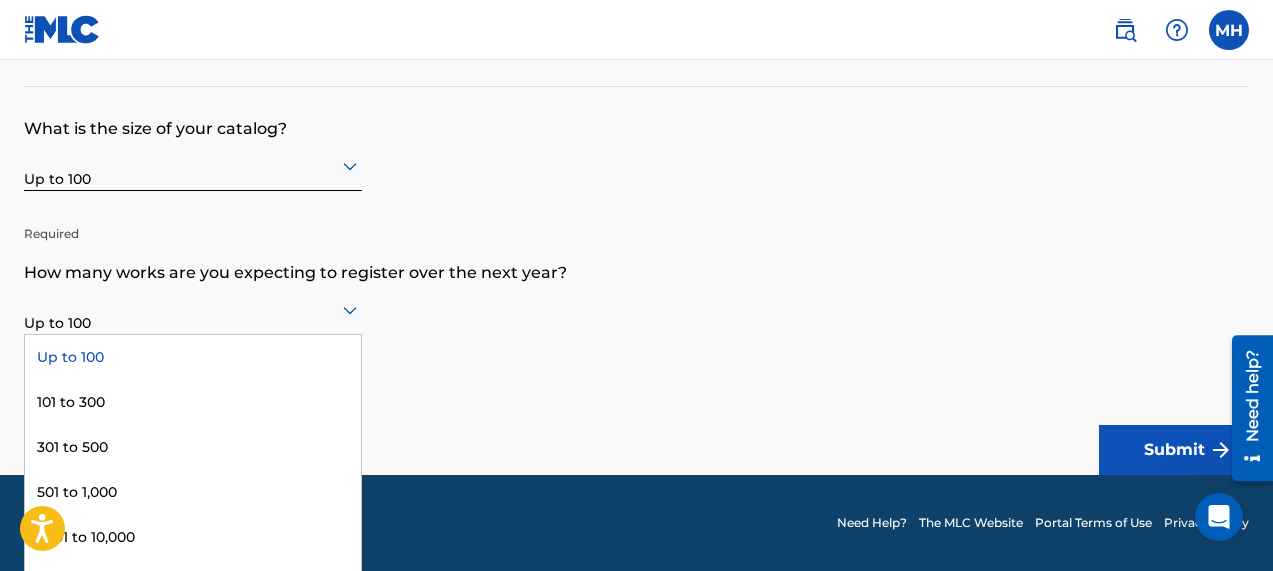 click on "What is the size of your catalog? Up to 100 Required How many works are you expecting to register over the next year? Up to 100 selected, 1 of 9. 9 results available. Use Up and Down to choose options, press Enter to select the currently focused option, press Escape to exit the menu, press Tab to select the option and exit the menu. Up to 100 Up to 100 101 to 300 301 to 500 501 to 1,000 1,001 to 10,000 10,001 to 100,000 100,001 to 300,000 301,000 to 500,000 Over 500,000 Required Back Submit" at bounding box center [636, 281] 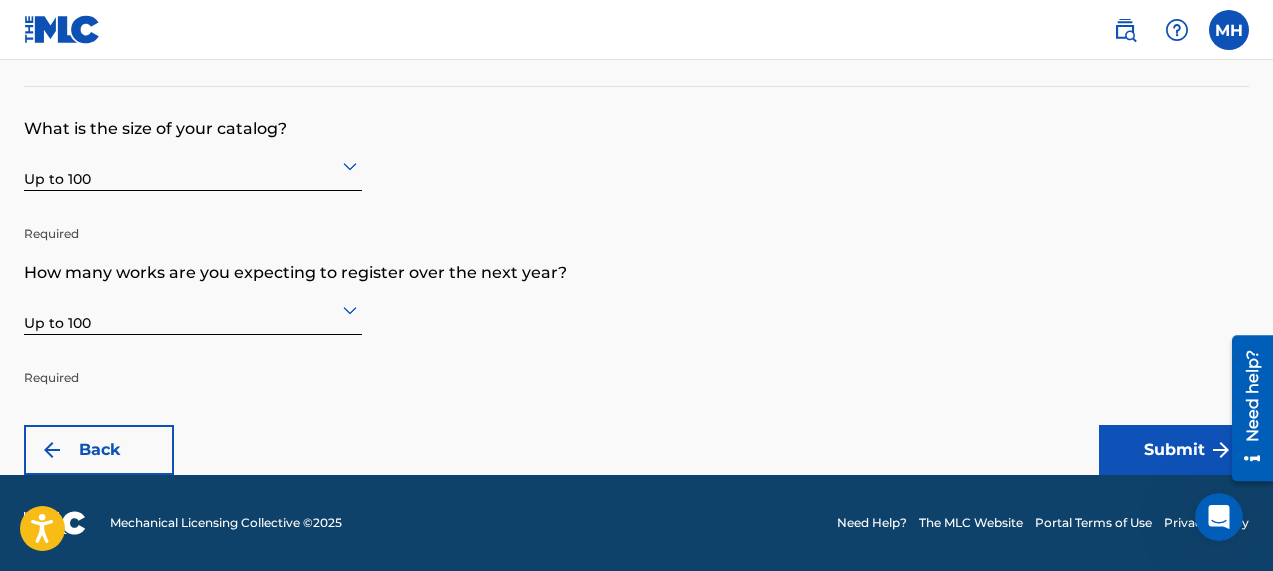 click on "Up to 100" at bounding box center [193, 310] 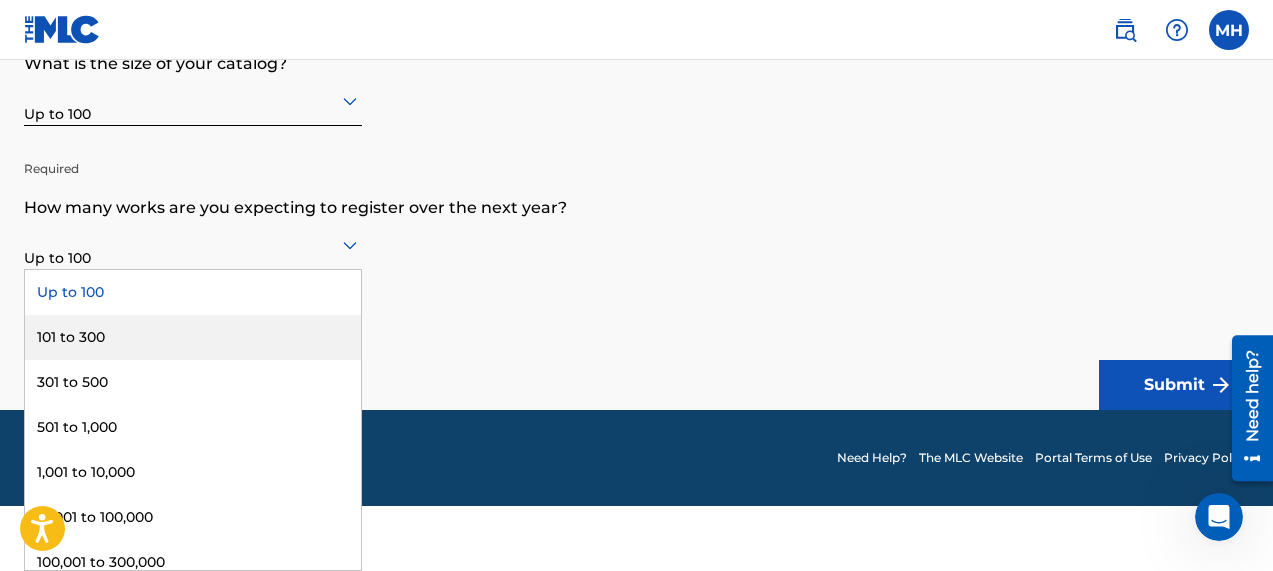 click on "101 to 300" at bounding box center (193, 337) 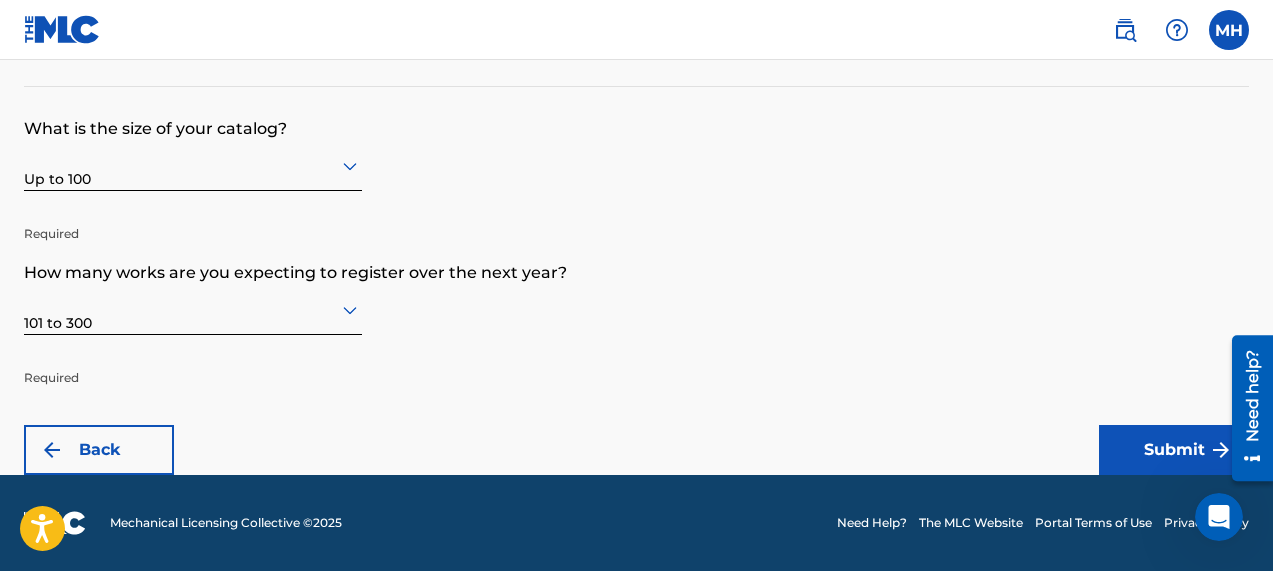 scroll, scrollTop: 130, scrollLeft: 0, axis: vertical 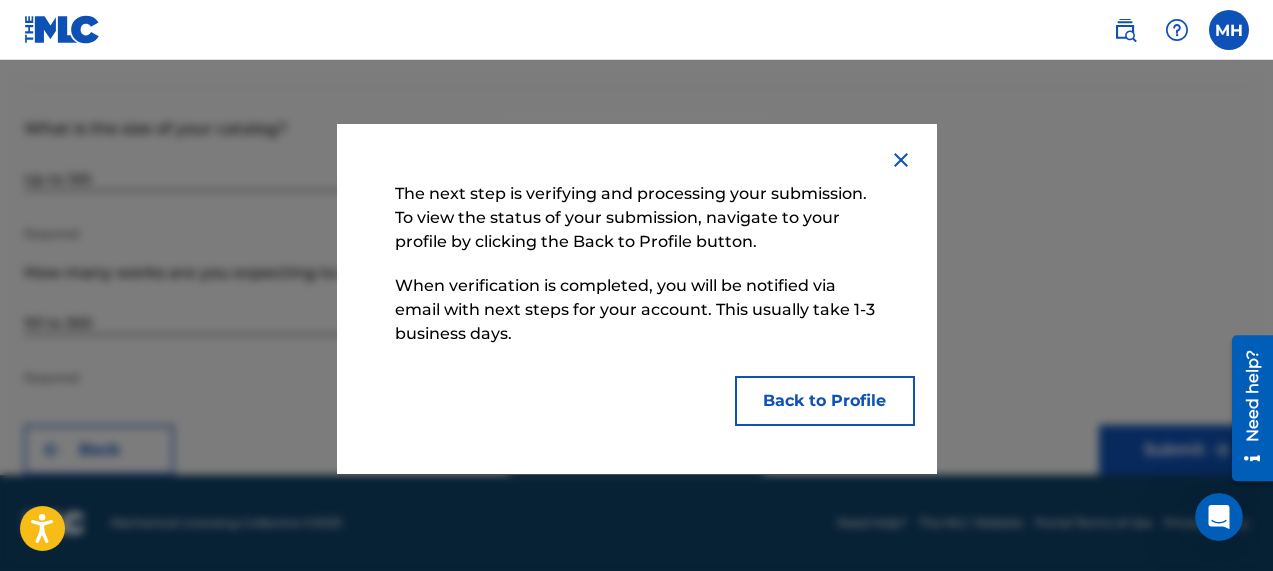 click on "Back to Profile" at bounding box center [825, 401] 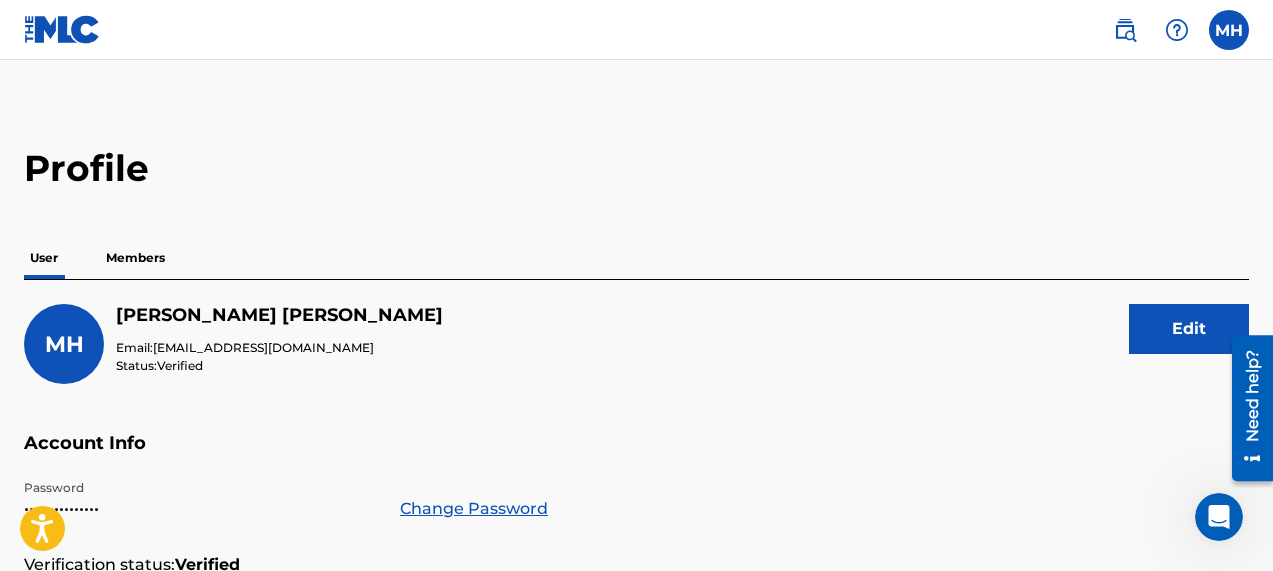 scroll, scrollTop: 0, scrollLeft: 0, axis: both 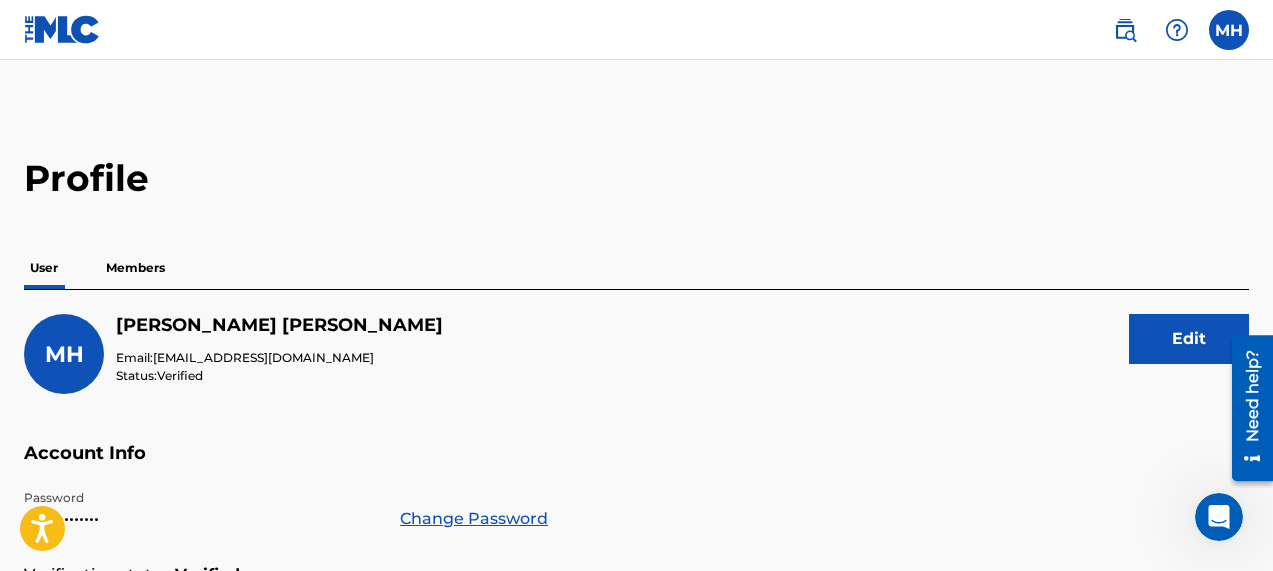 click on "Members" at bounding box center (135, 268) 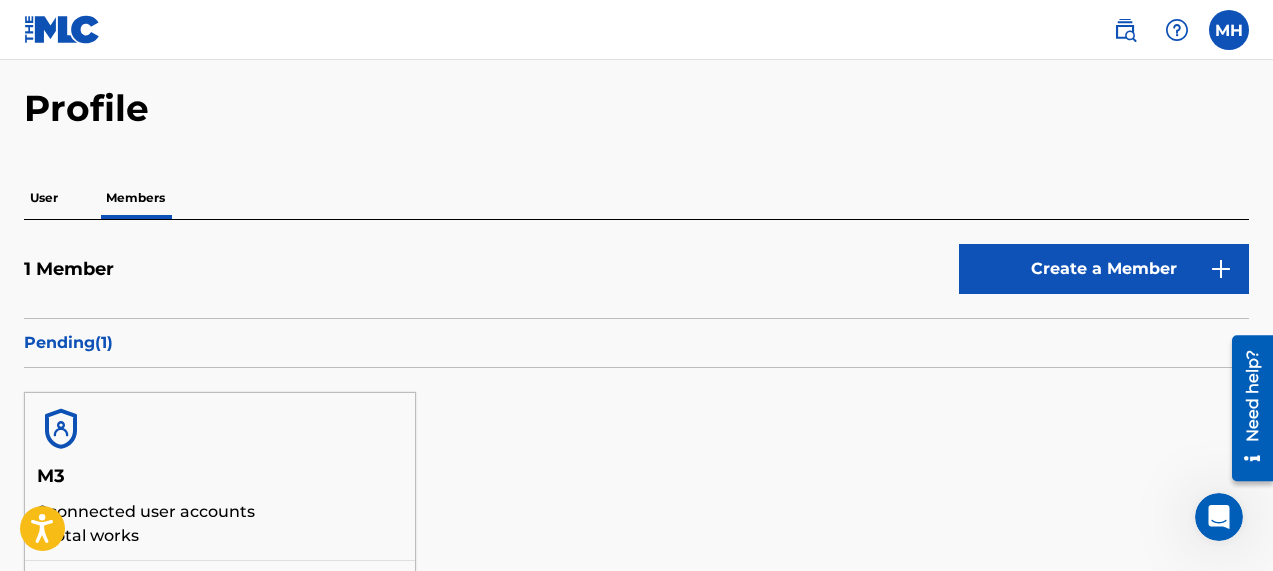 scroll, scrollTop: 105, scrollLeft: 0, axis: vertical 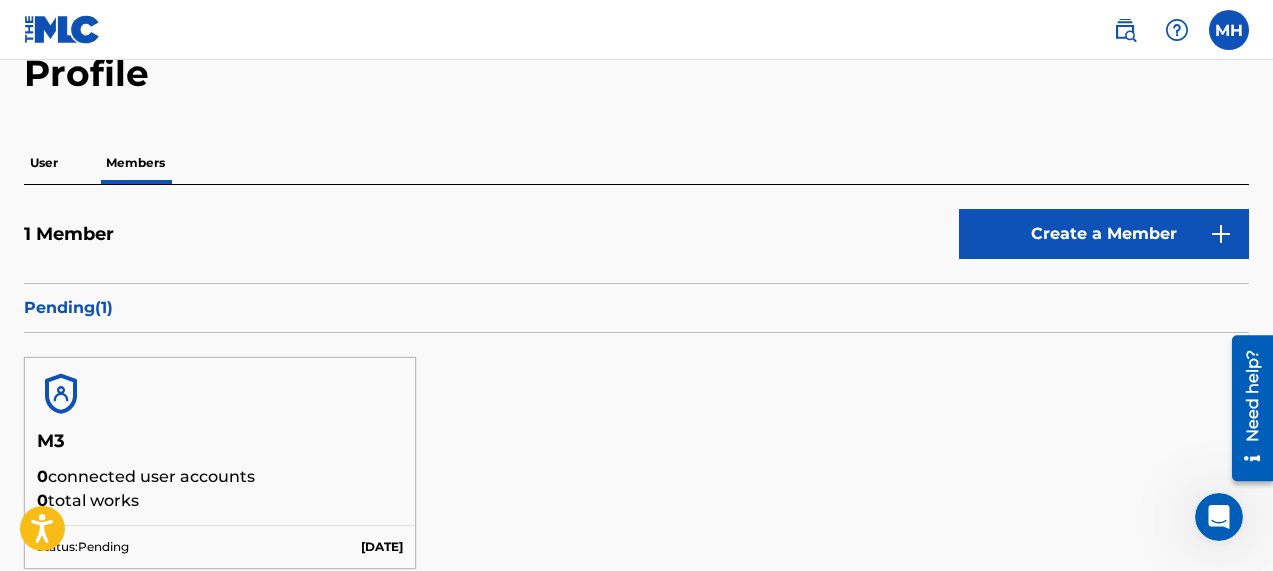 click on "User" at bounding box center [44, 163] 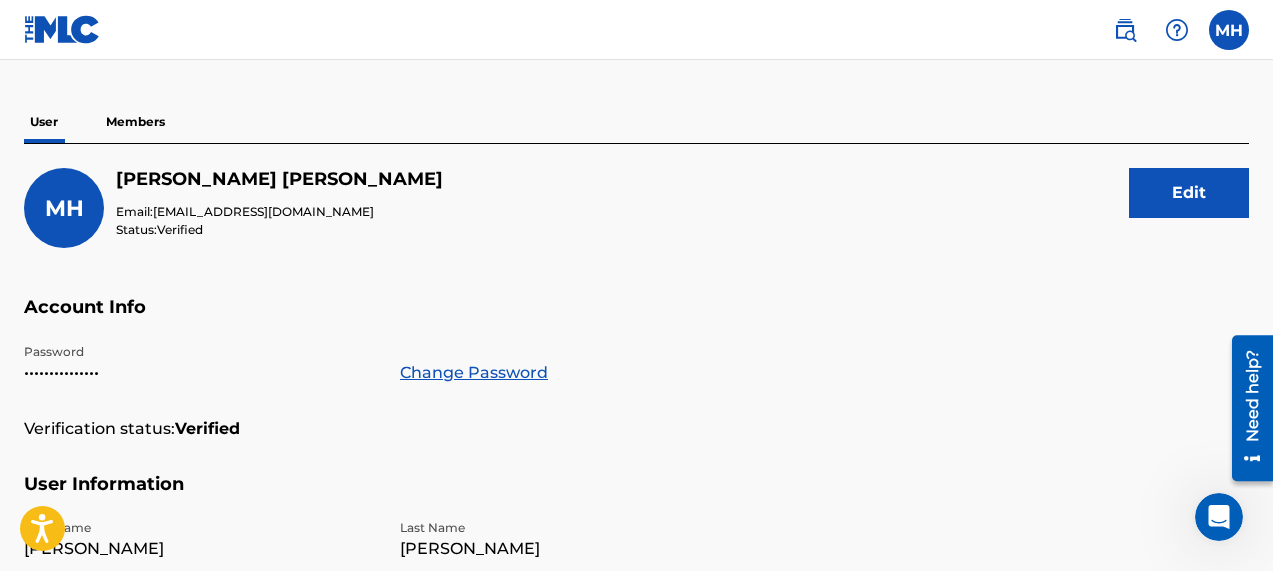 scroll, scrollTop: 0, scrollLeft: 0, axis: both 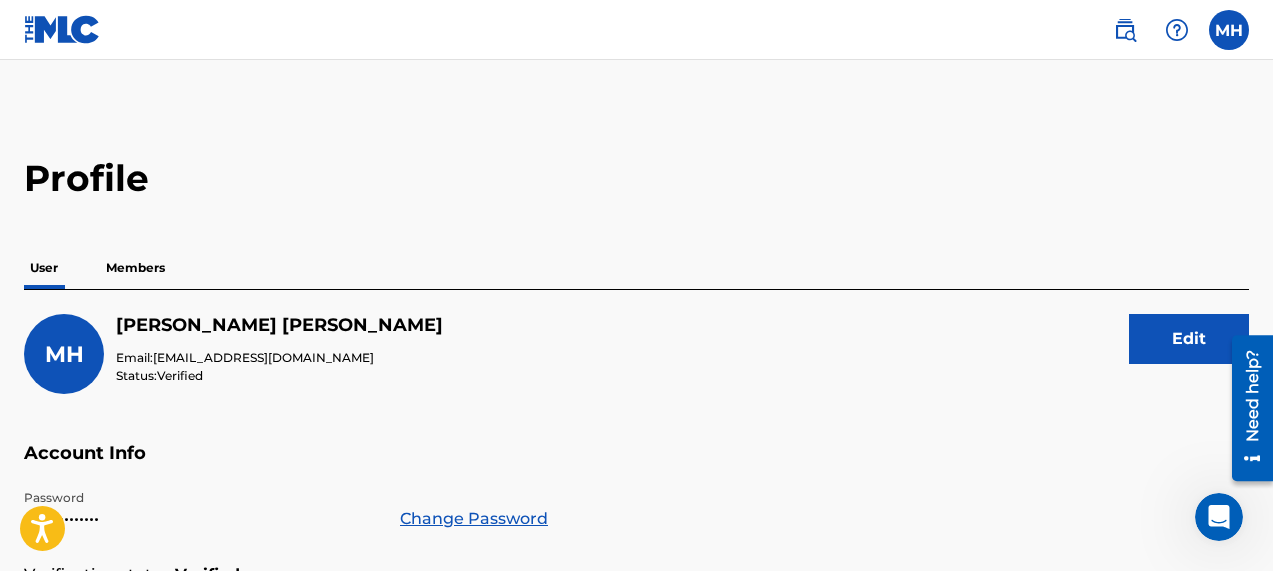 click at bounding box center (1229, 30) 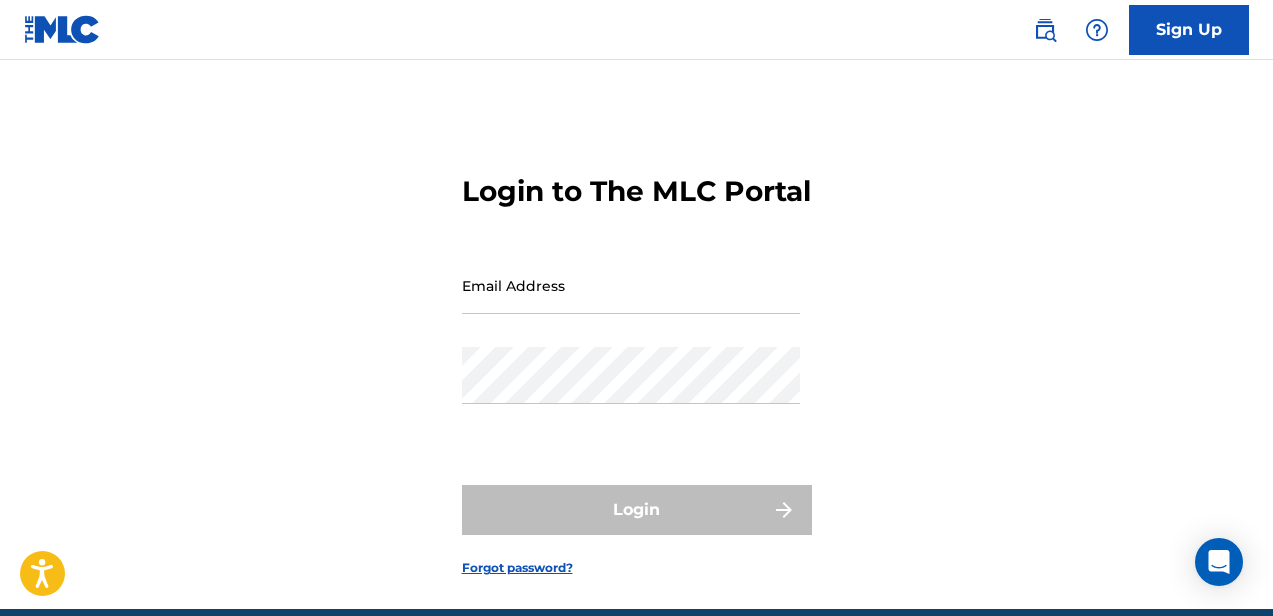 scroll, scrollTop: 0, scrollLeft: 0, axis: both 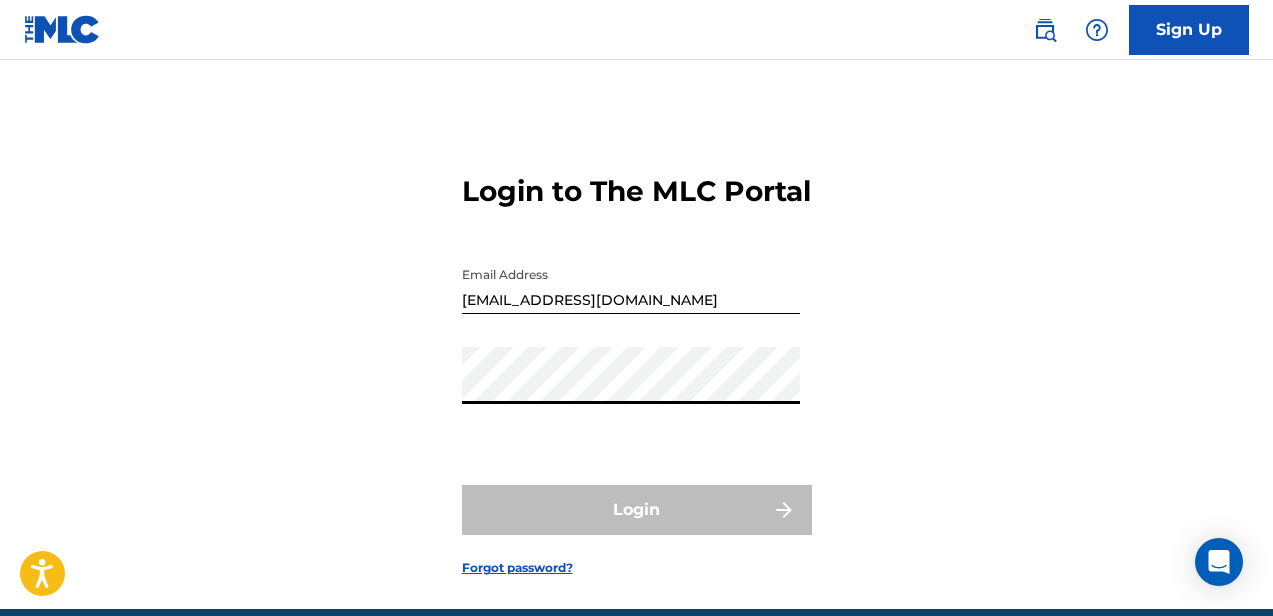click on "m3productonsbeatz@gmail.com" at bounding box center (631, 285) 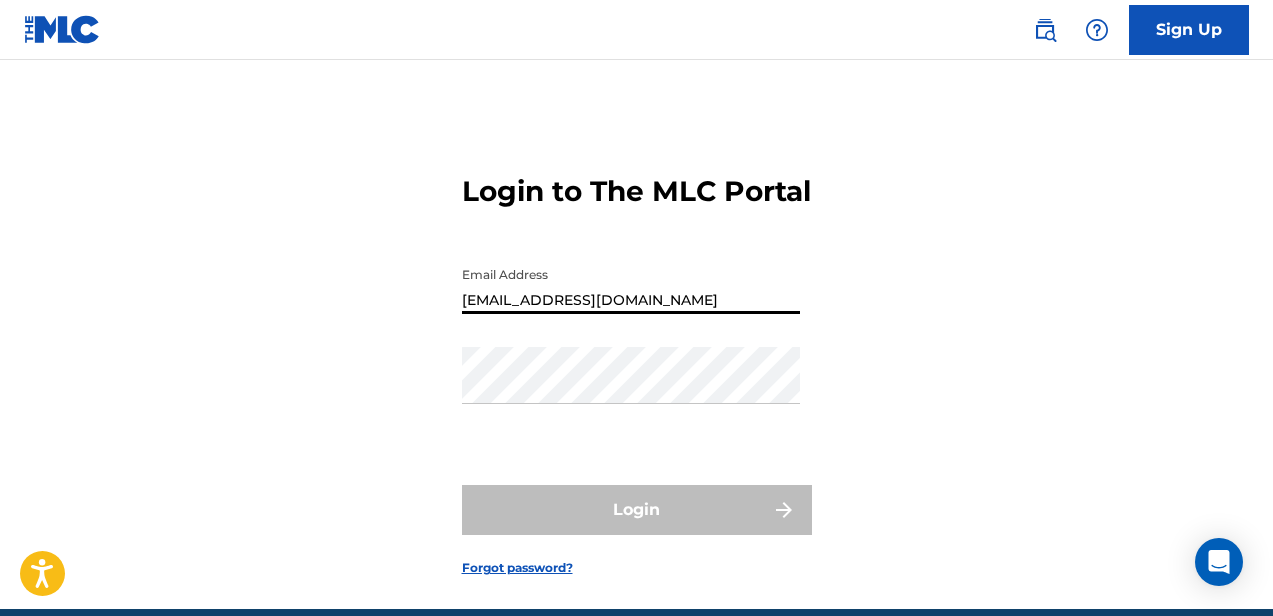 type on "[EMAIL_ADDRESS][DOMAIN_NAME]" 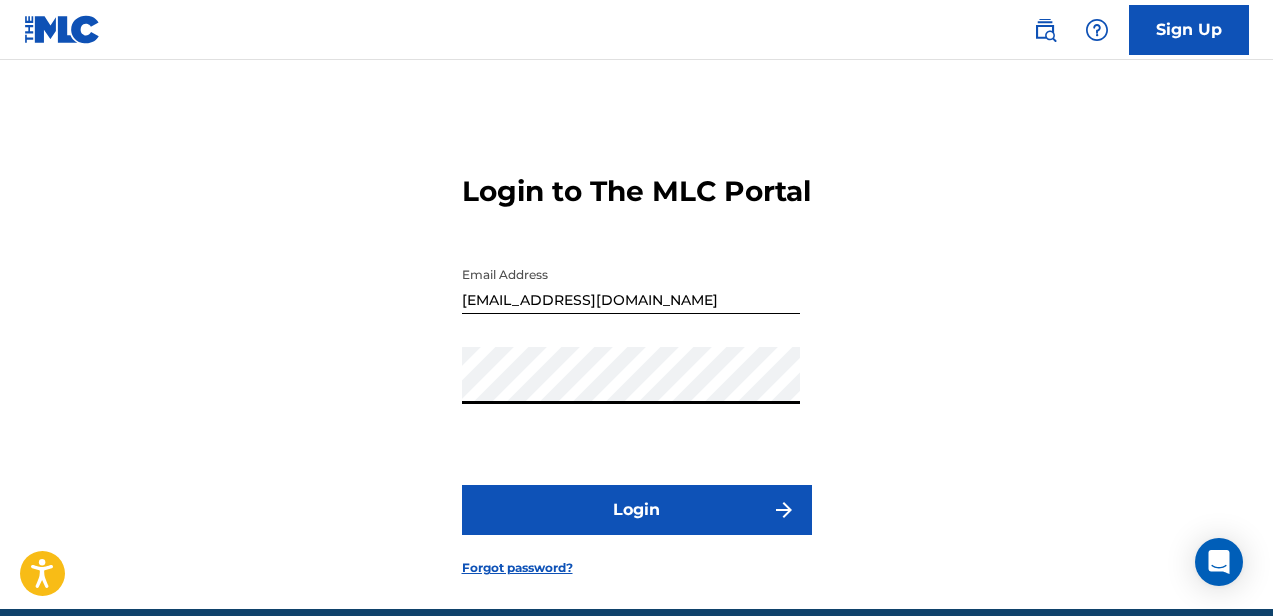 click on "Login" at bounding box center [637, 510] 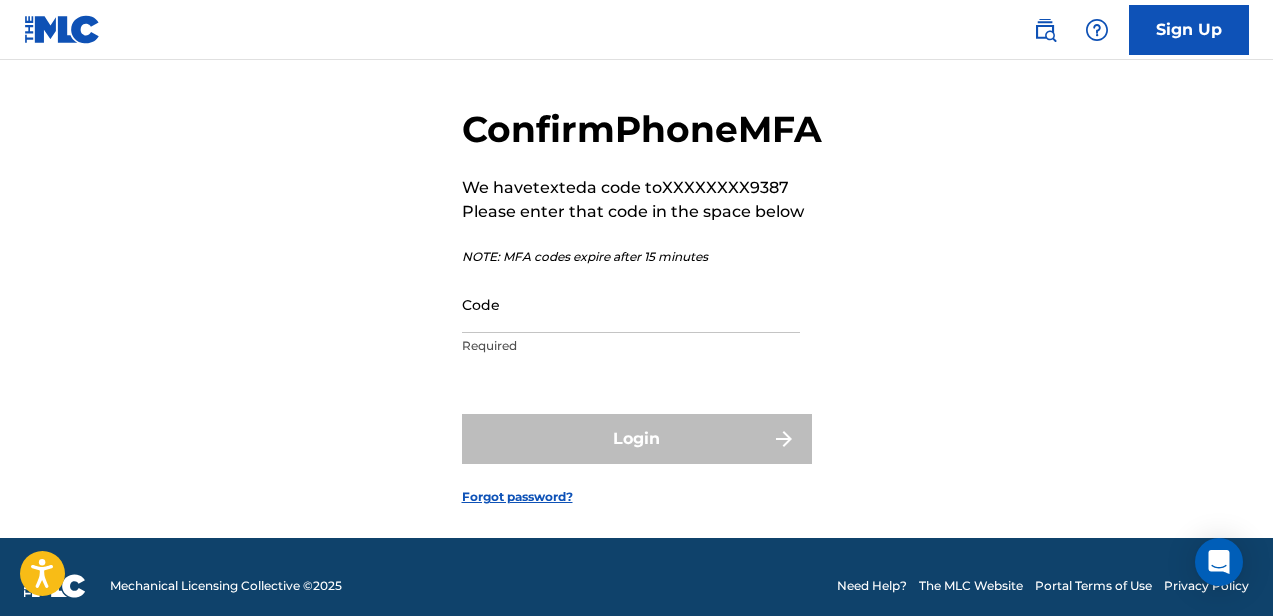 scroll, scrollTop: 0, scrollLeft: 0, axis: both 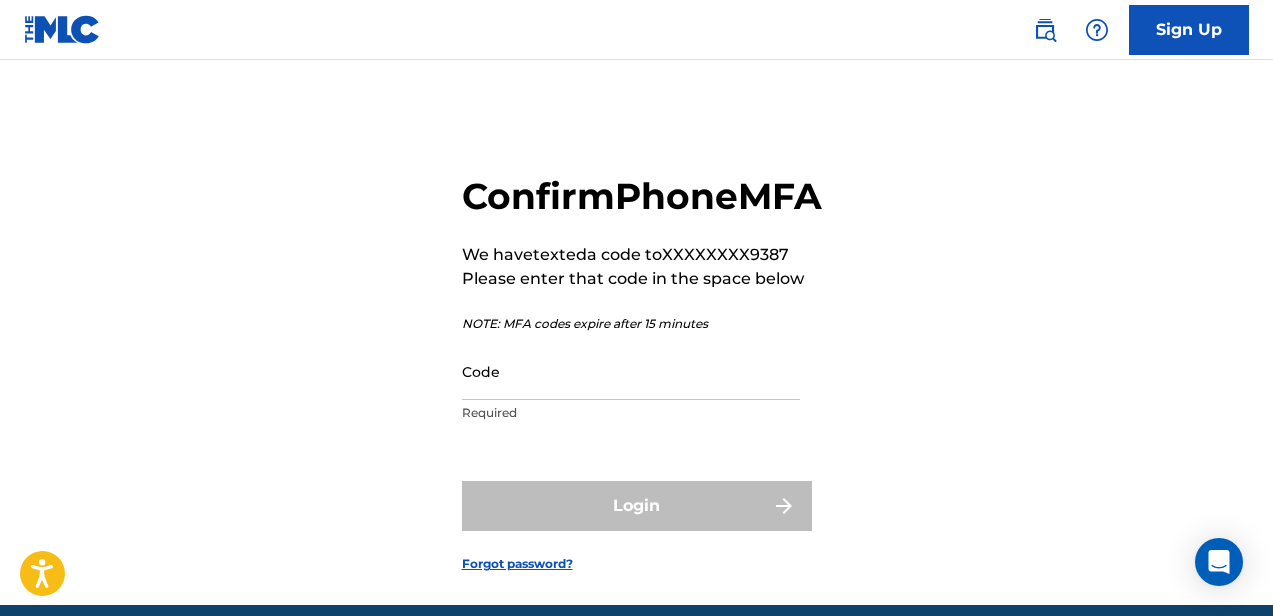 click on "Sign Up" at bounding box center [1189, 30] 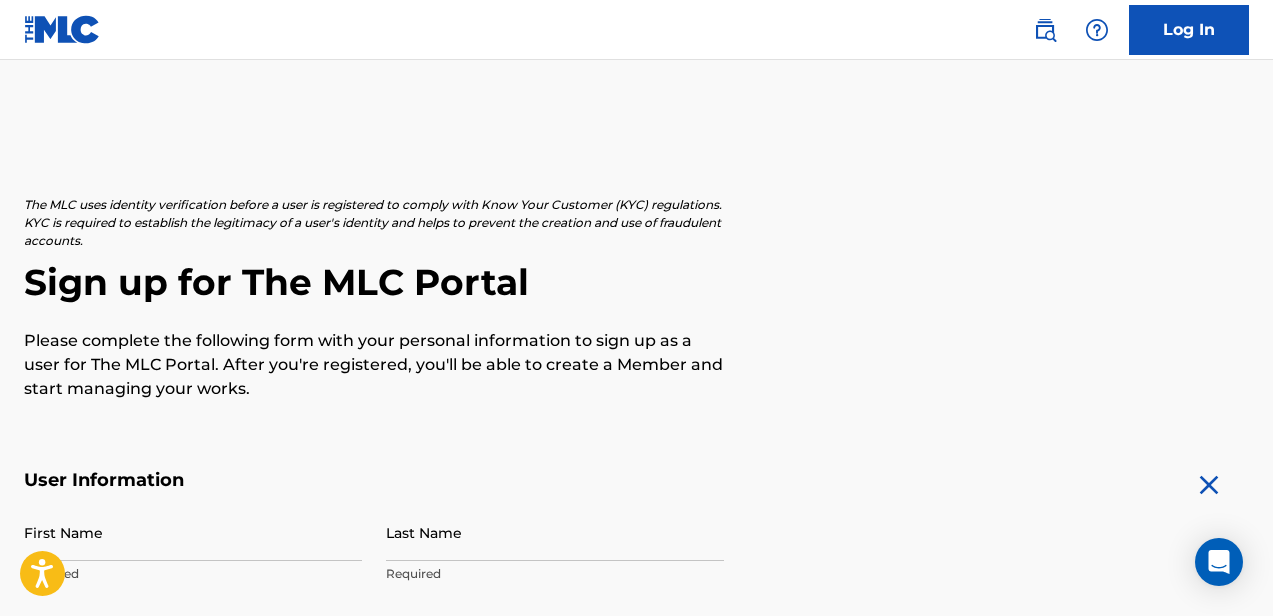 type on "[EMAIL_ADDRESS][DOMAIN_NAME]" 